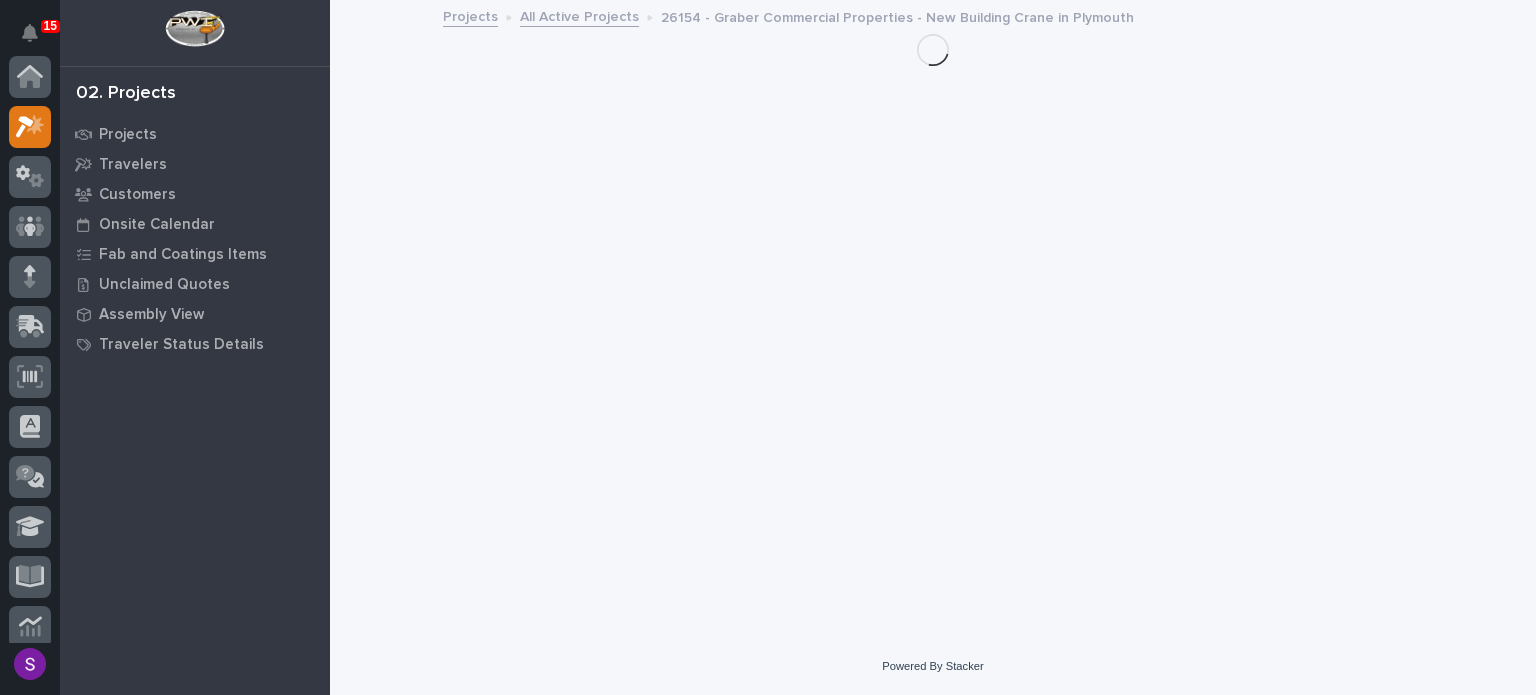 scroll, scrollTop: 0, scrollLeft: 0, axis: both 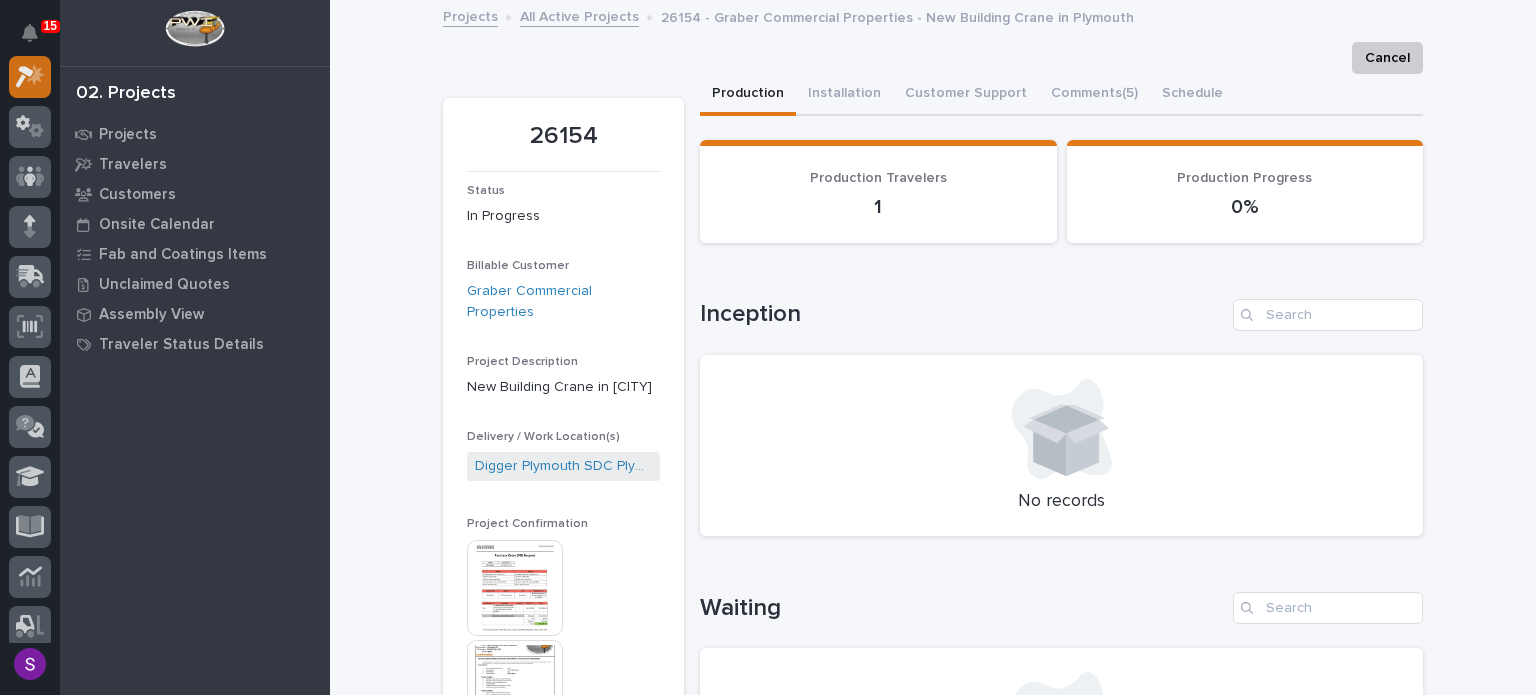 click 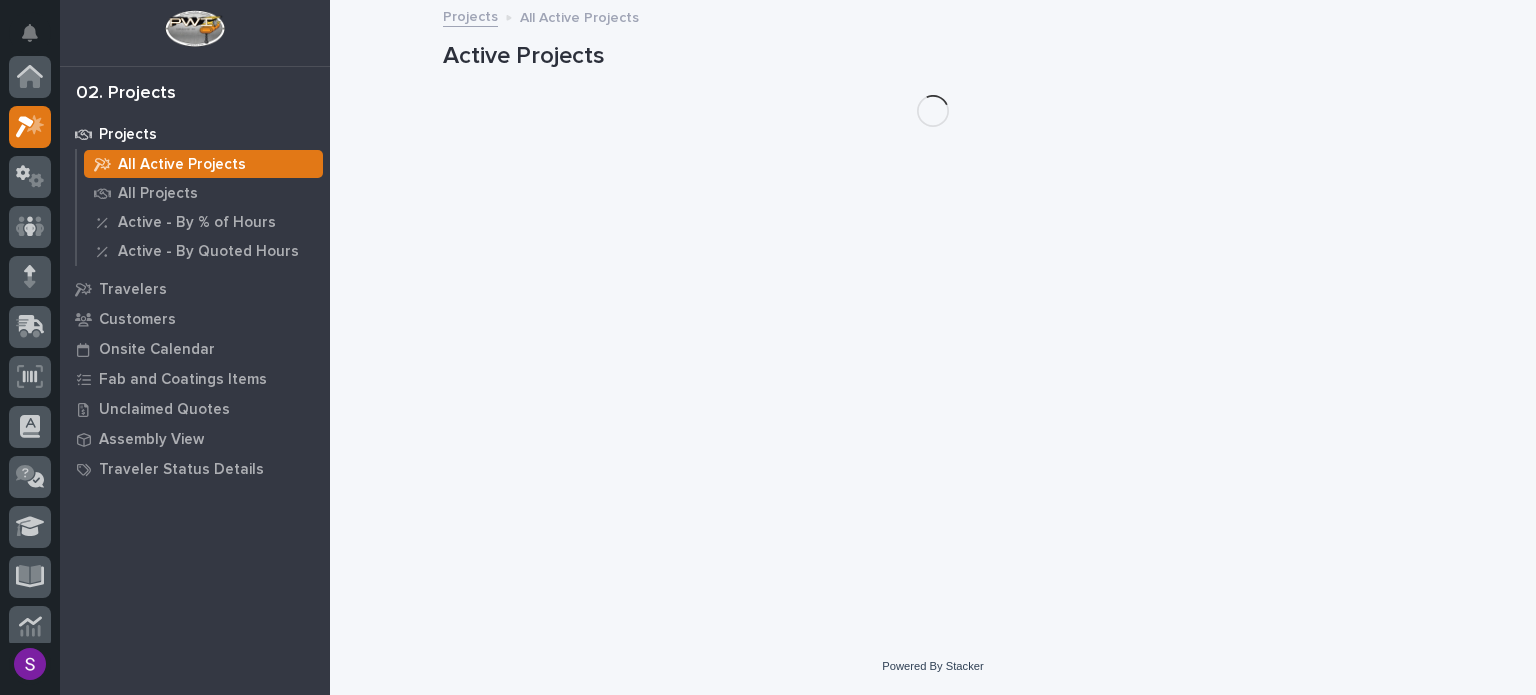 scroll, scrollTop: 50, scrollLeft: 0, axis: vertical 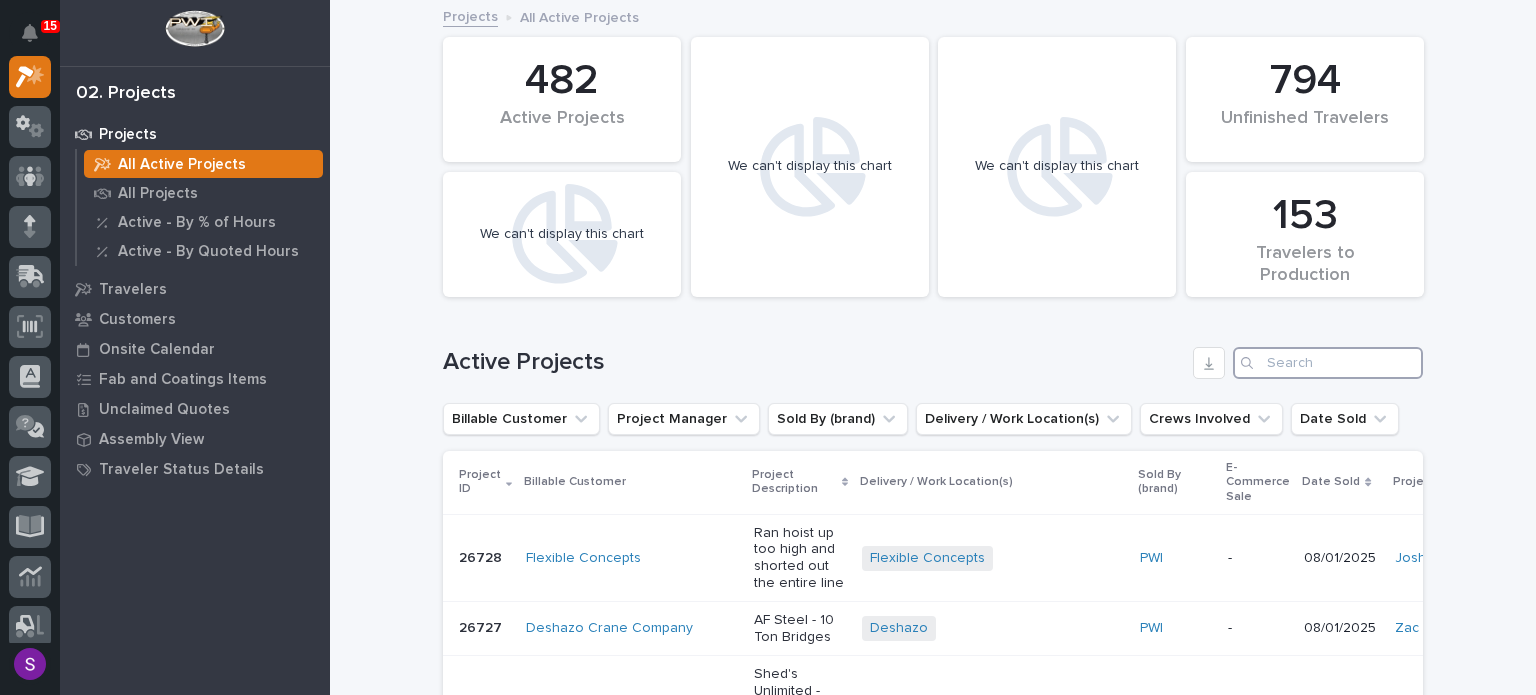 click at bounding box center (1328, 363) 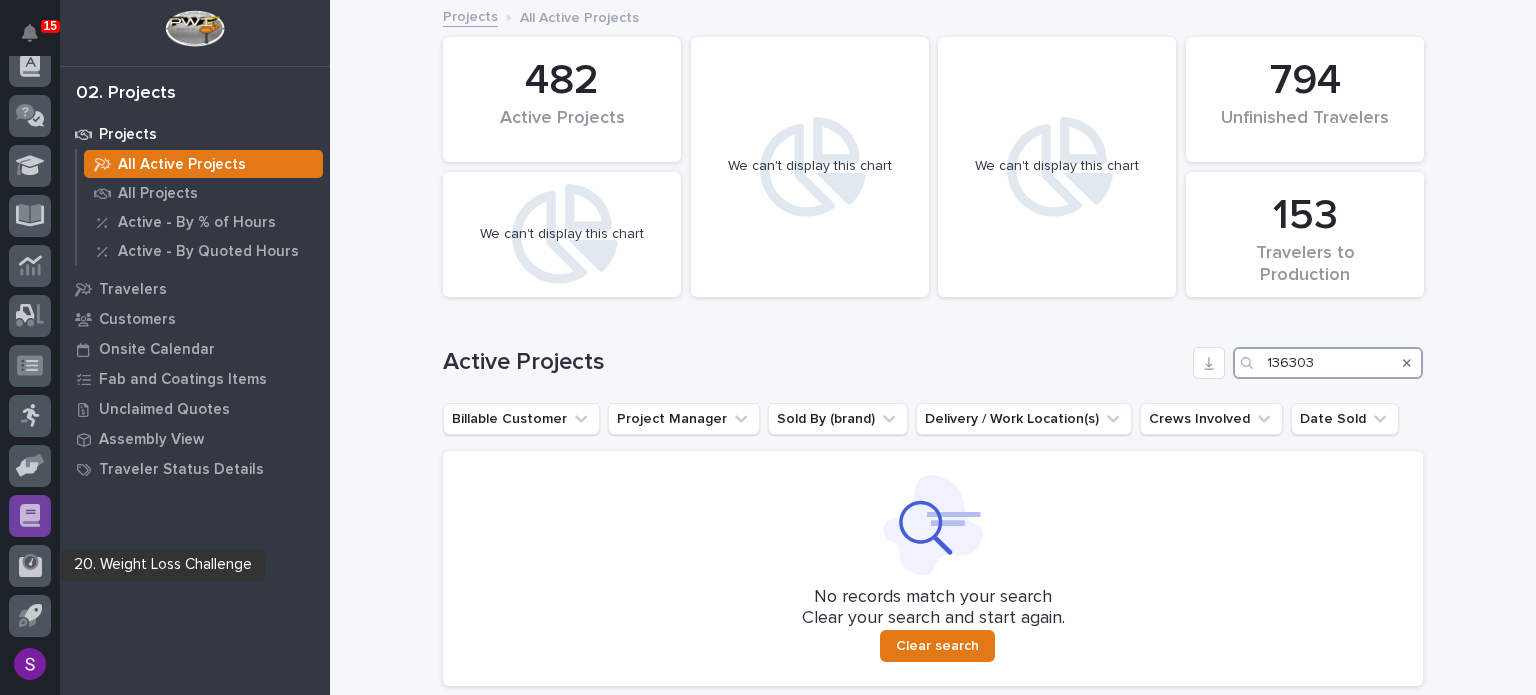 scroll, scrollTop: 362, scrollLeft: 0, axis: vertical 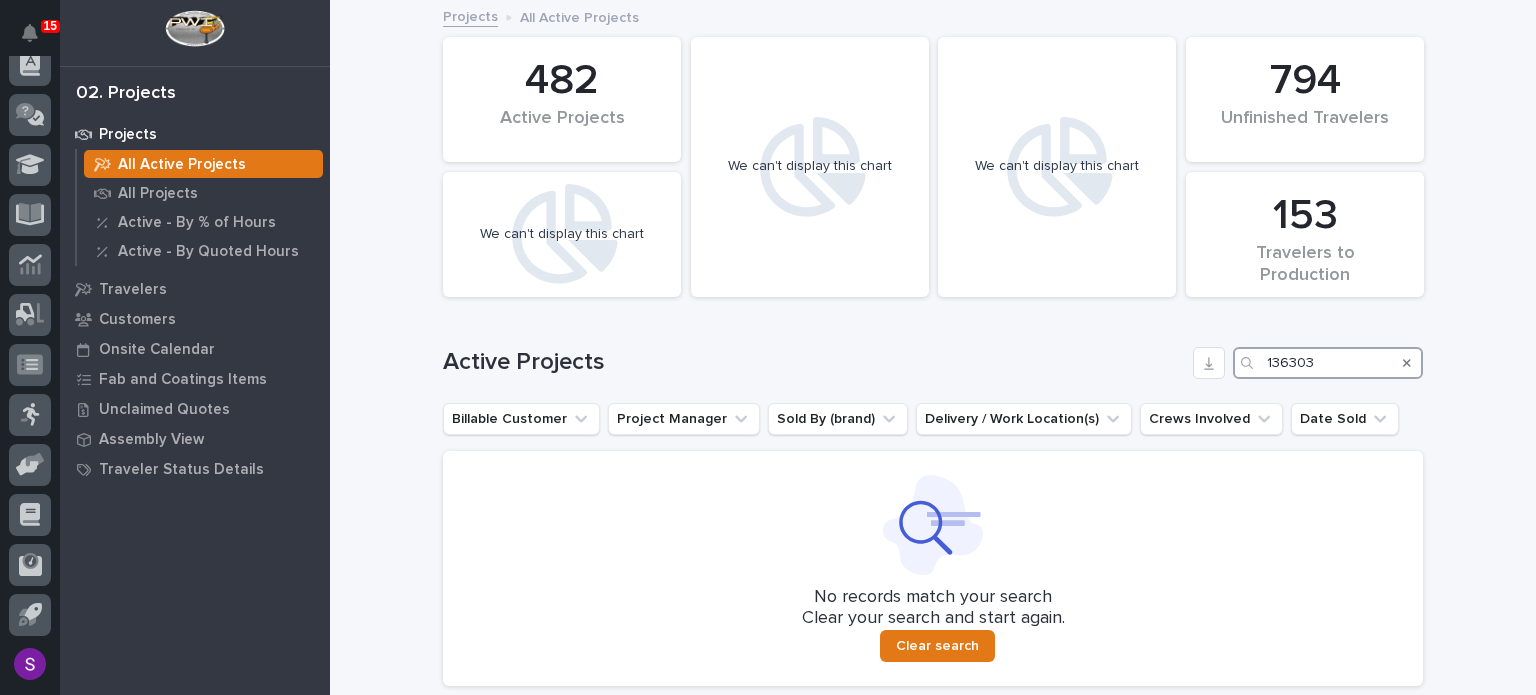 type on "136303" 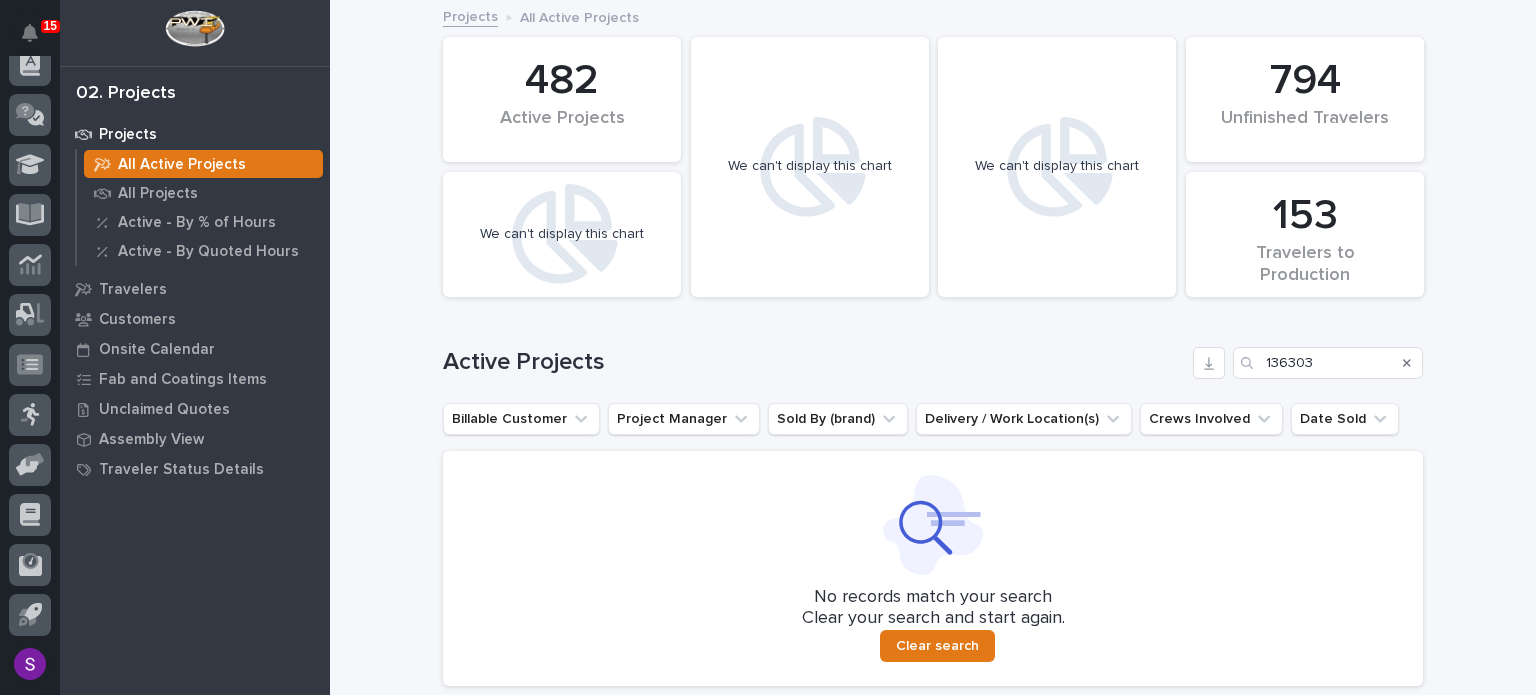 click at bounding box center [194, 28] 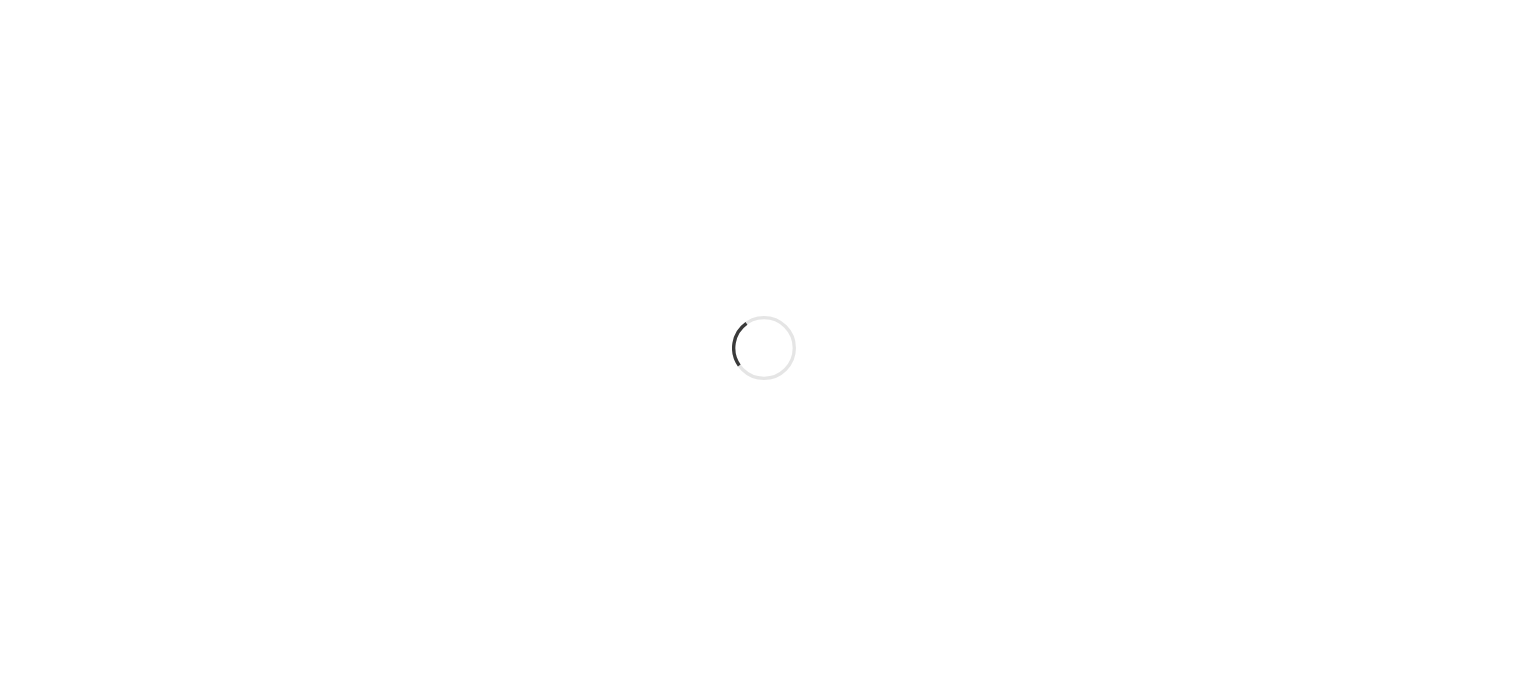 scroll, scrollTop: 0, scrollLeft: 0, axis: both 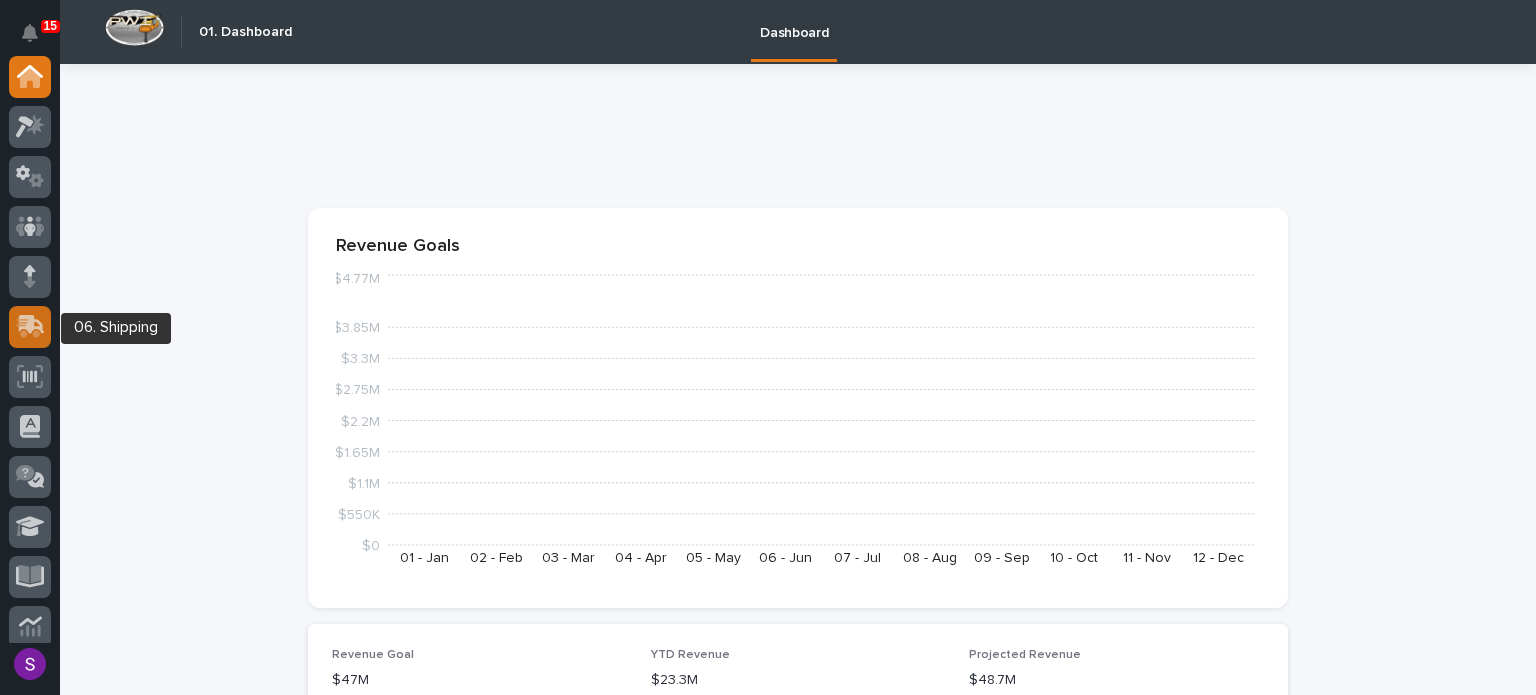 click 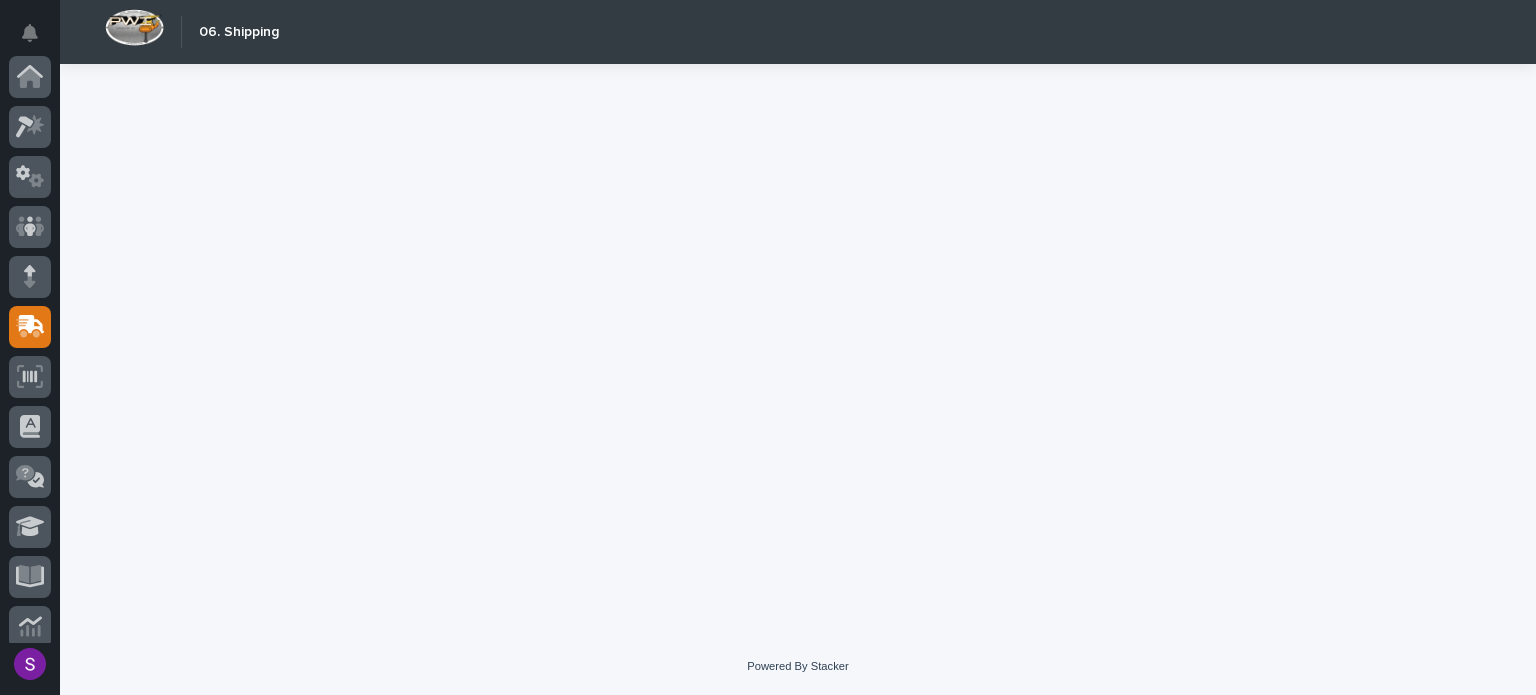 scroll, scrollTop: 250, scrollLeft: 0, axis: vertical 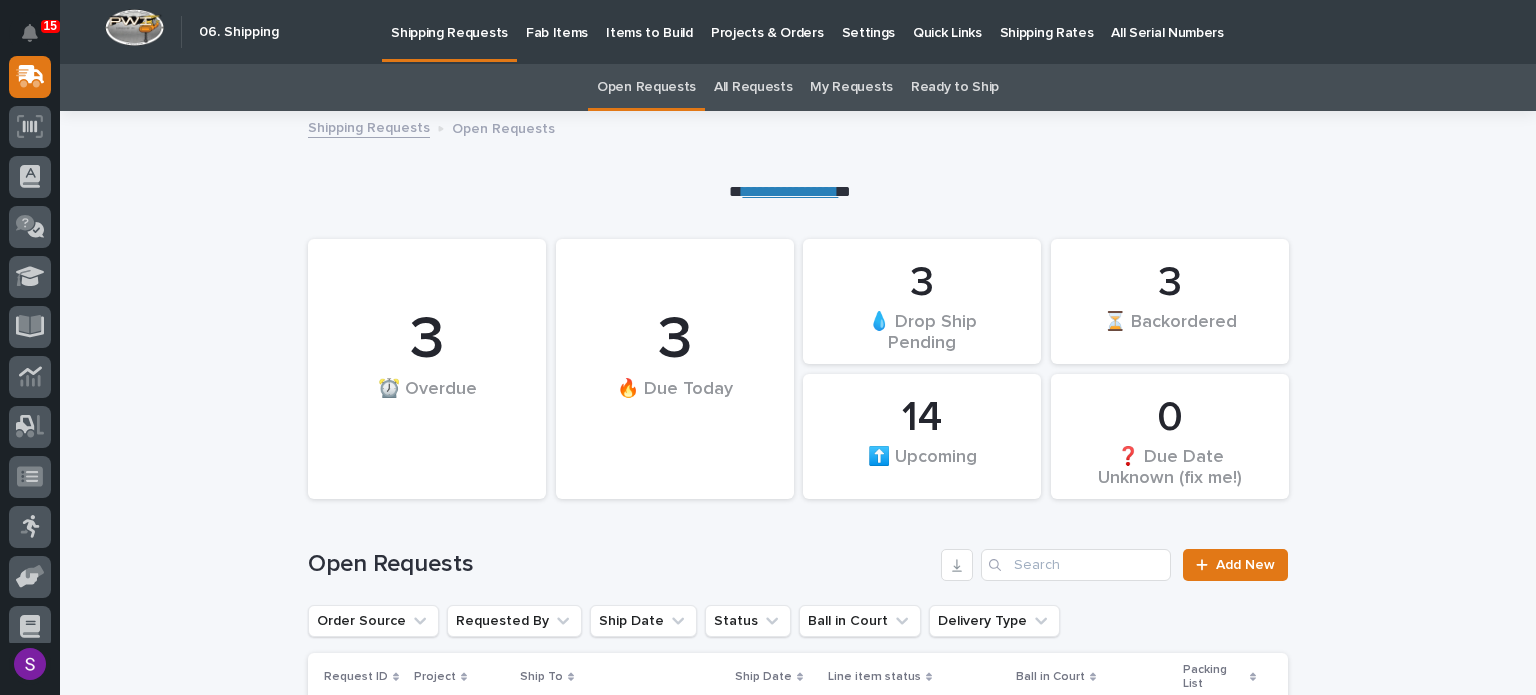 click on "All Requests" at bounding box center (753, 87) 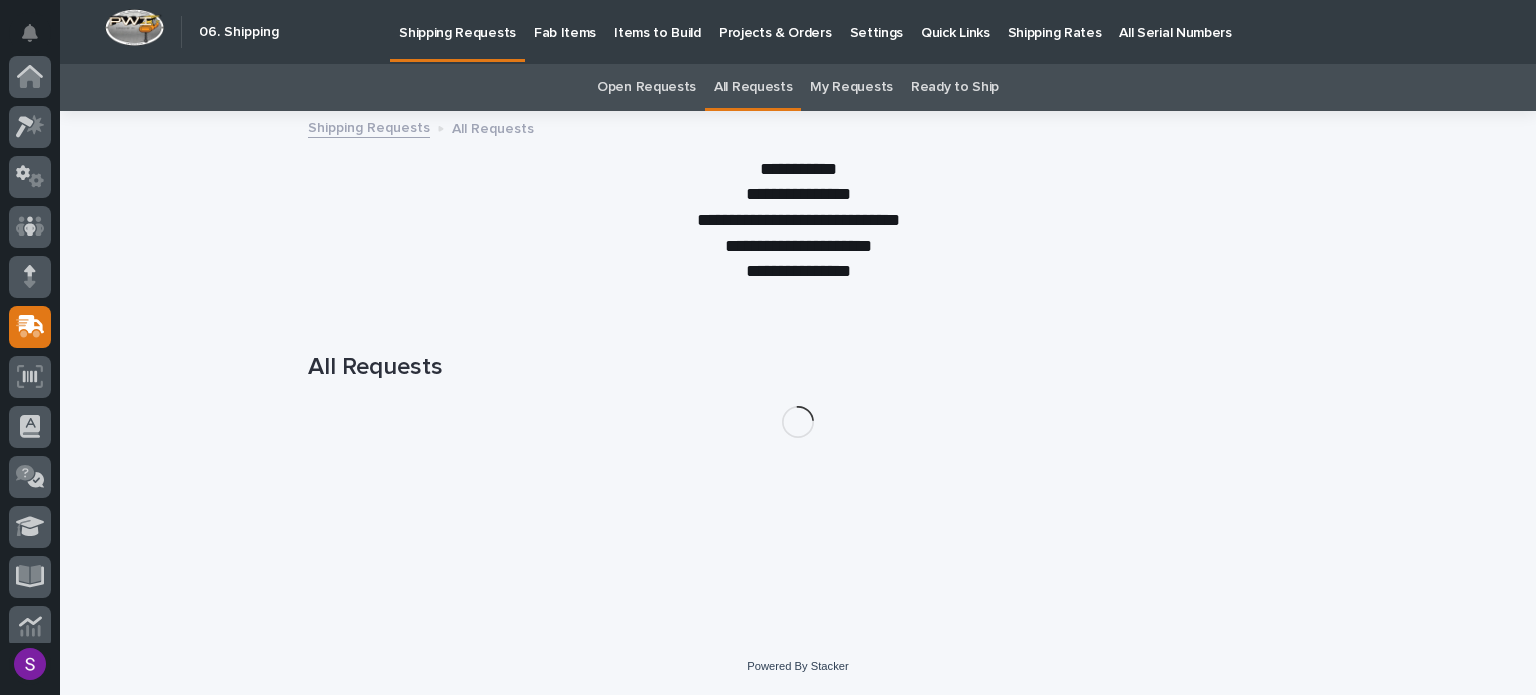 scroll, scrollTop: 250, scrollLeft: 0, axis: vertical 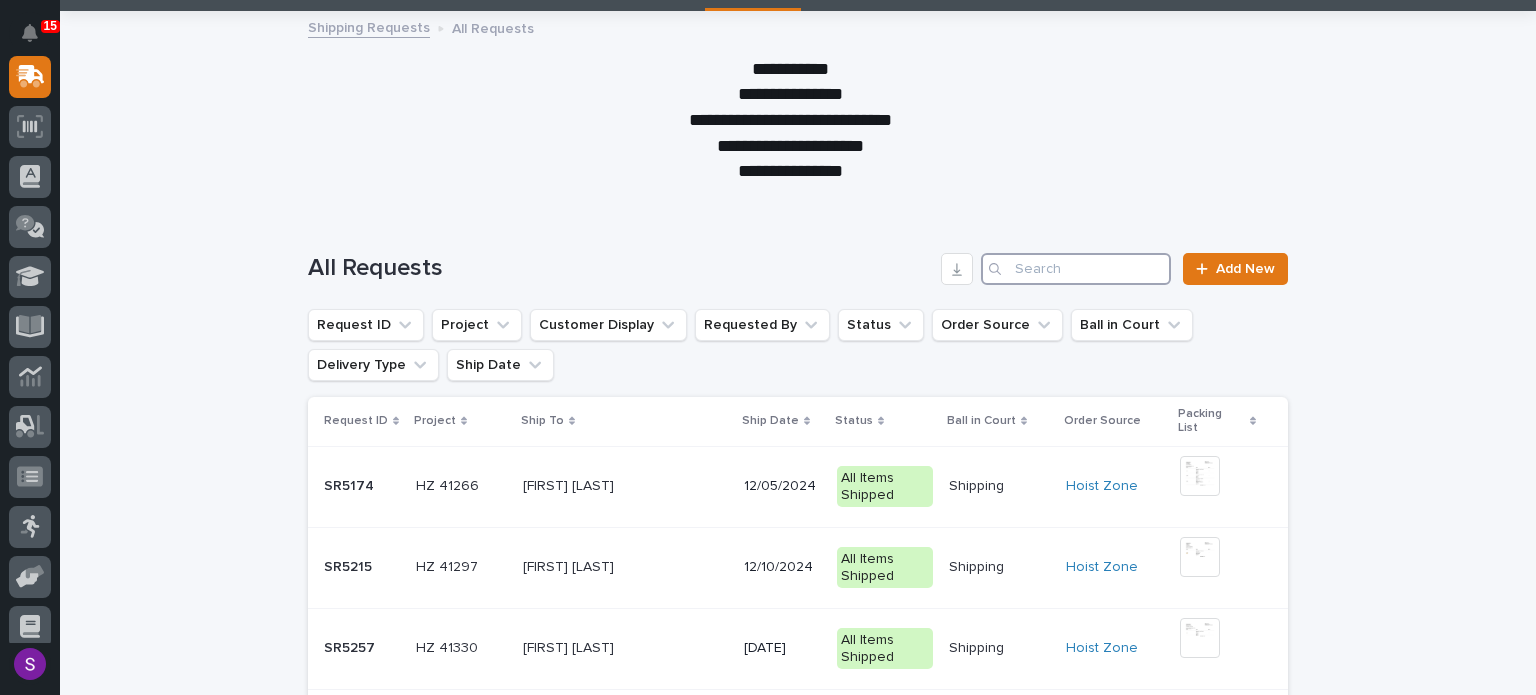 click at bounding box center (1076, 269) 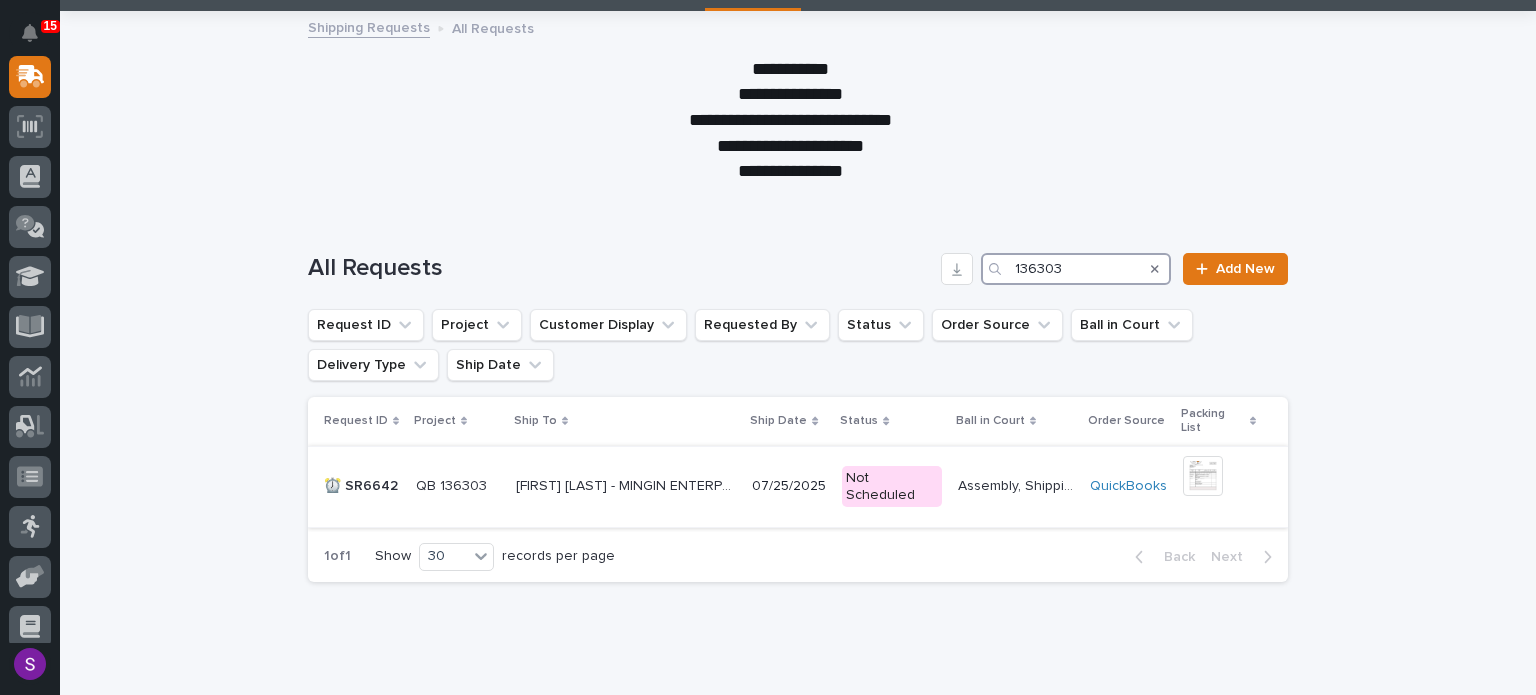 type on "136303" 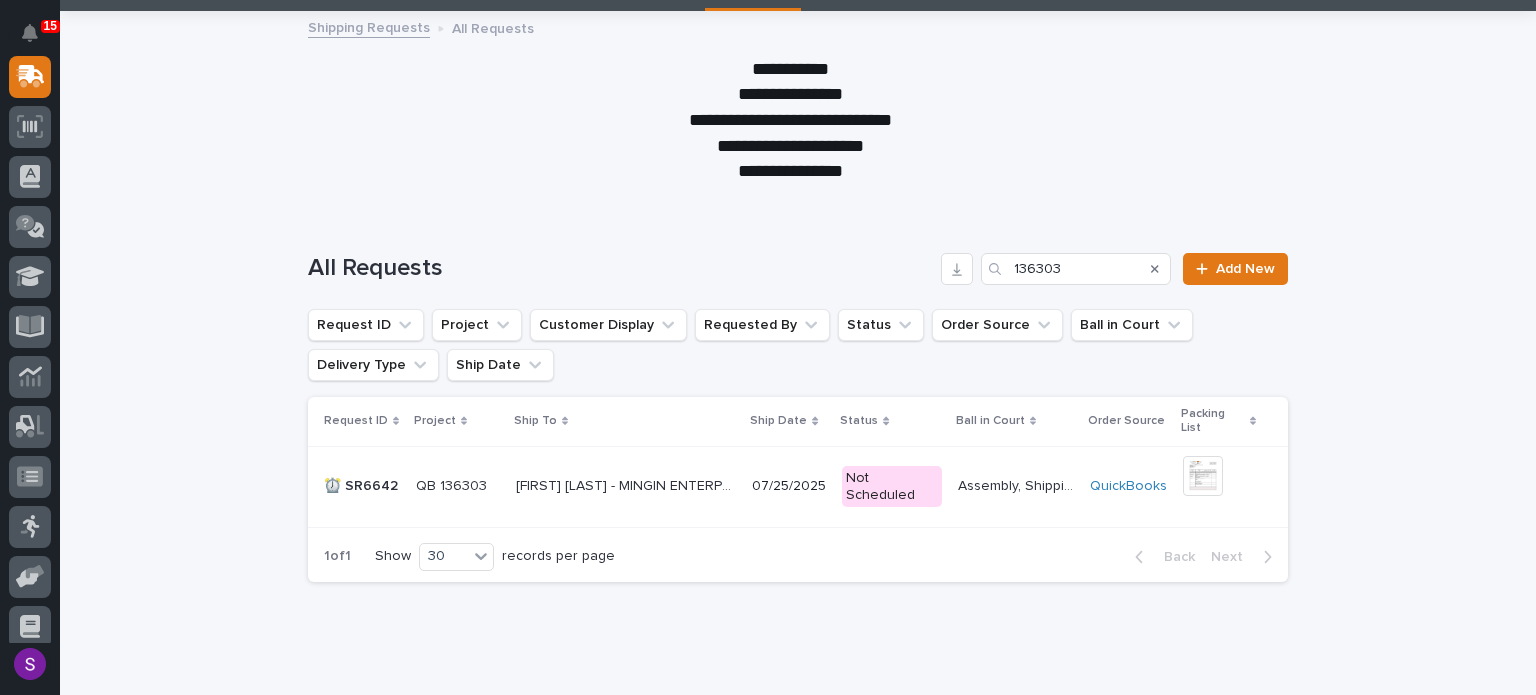 click on "TED GRIFFIN - MINGIN ENTERPRISES TED GRIFFIN - MINGIN ENTERPRISES" at bounding box center [626, 486] 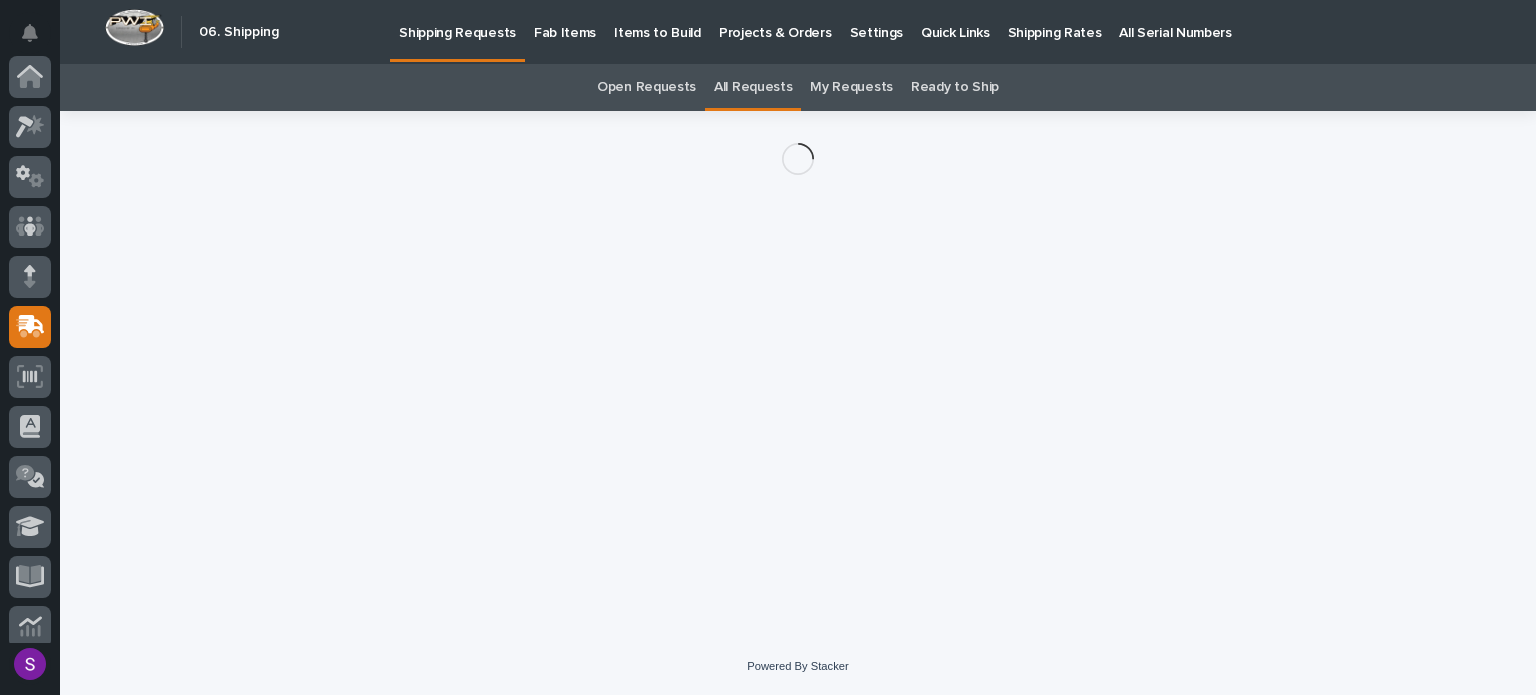 scroll, scrollTop: 250, scrollLeft: 0, axis: vertical 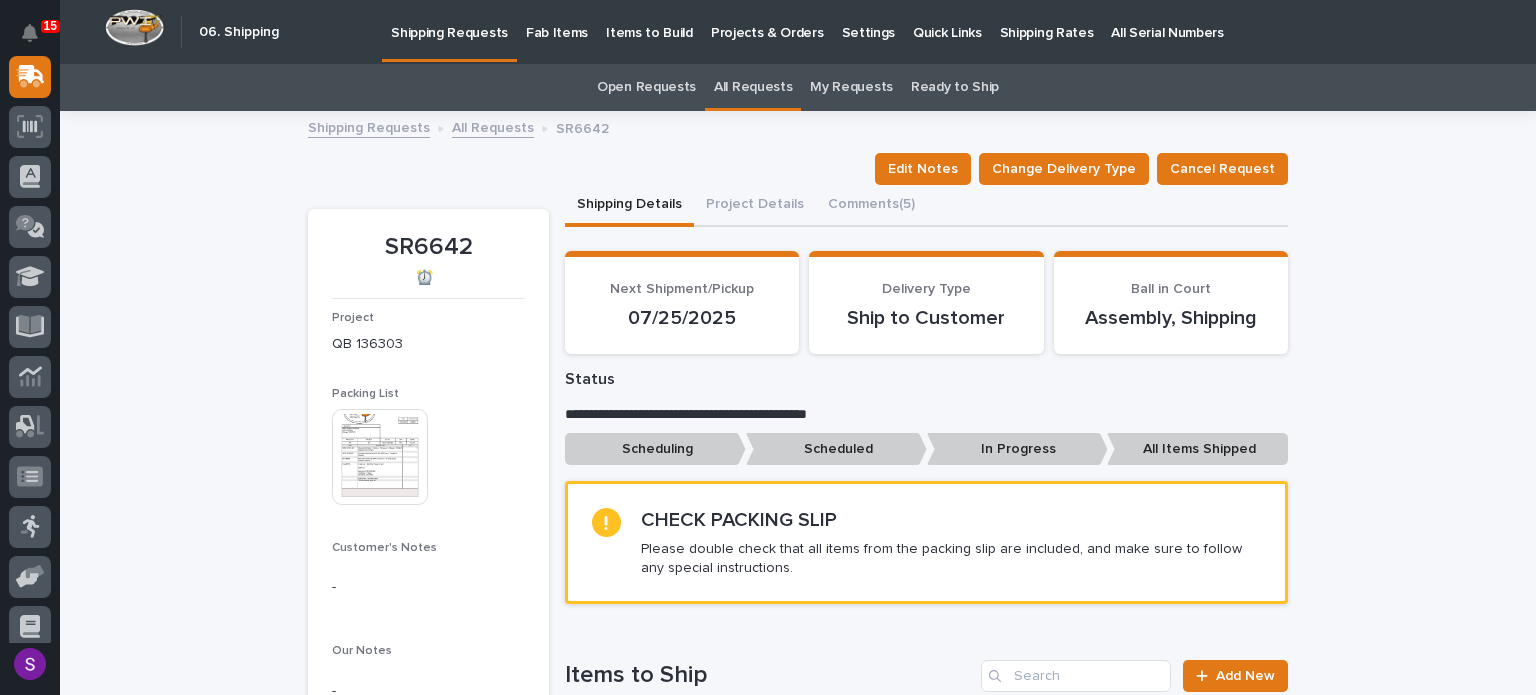 click at bounding box center (380, 457) 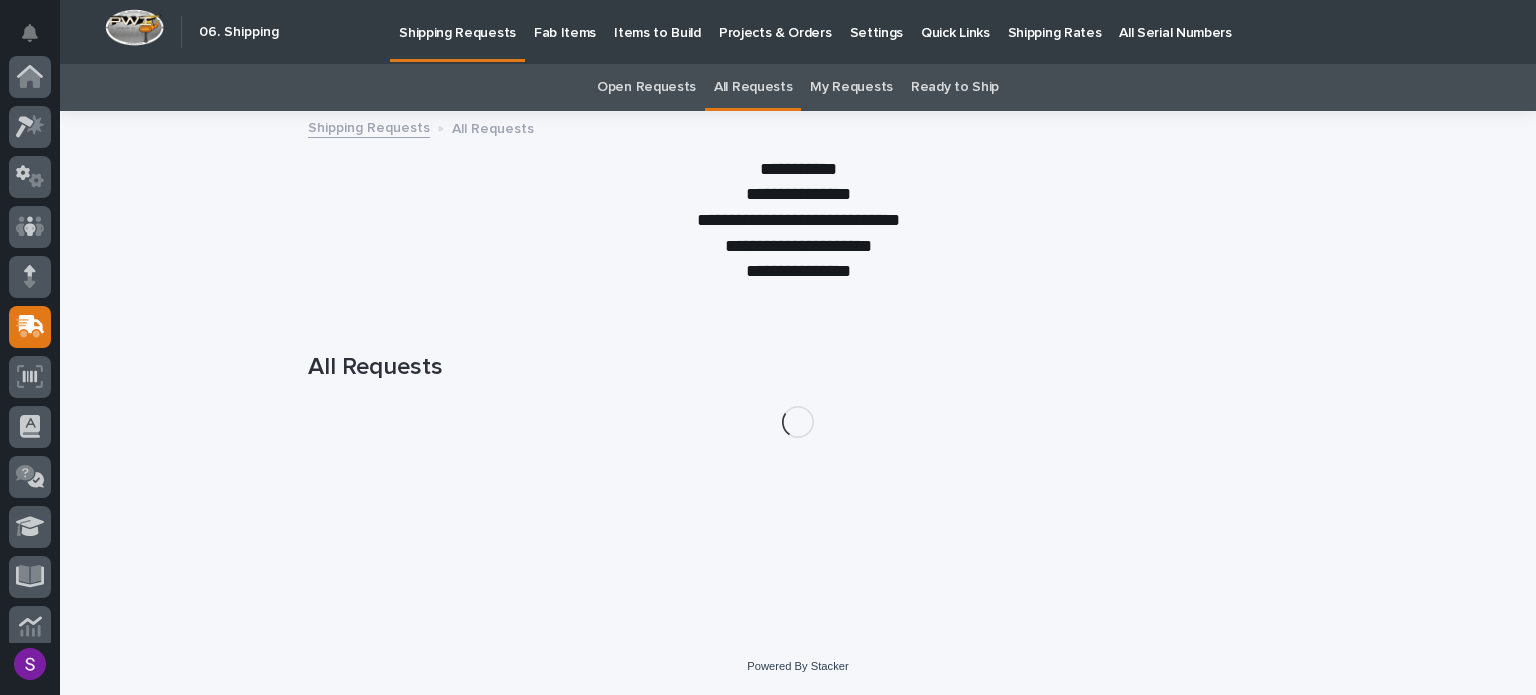scroll, scrollTop: 250, scrollLeft: 0, axis: vertical 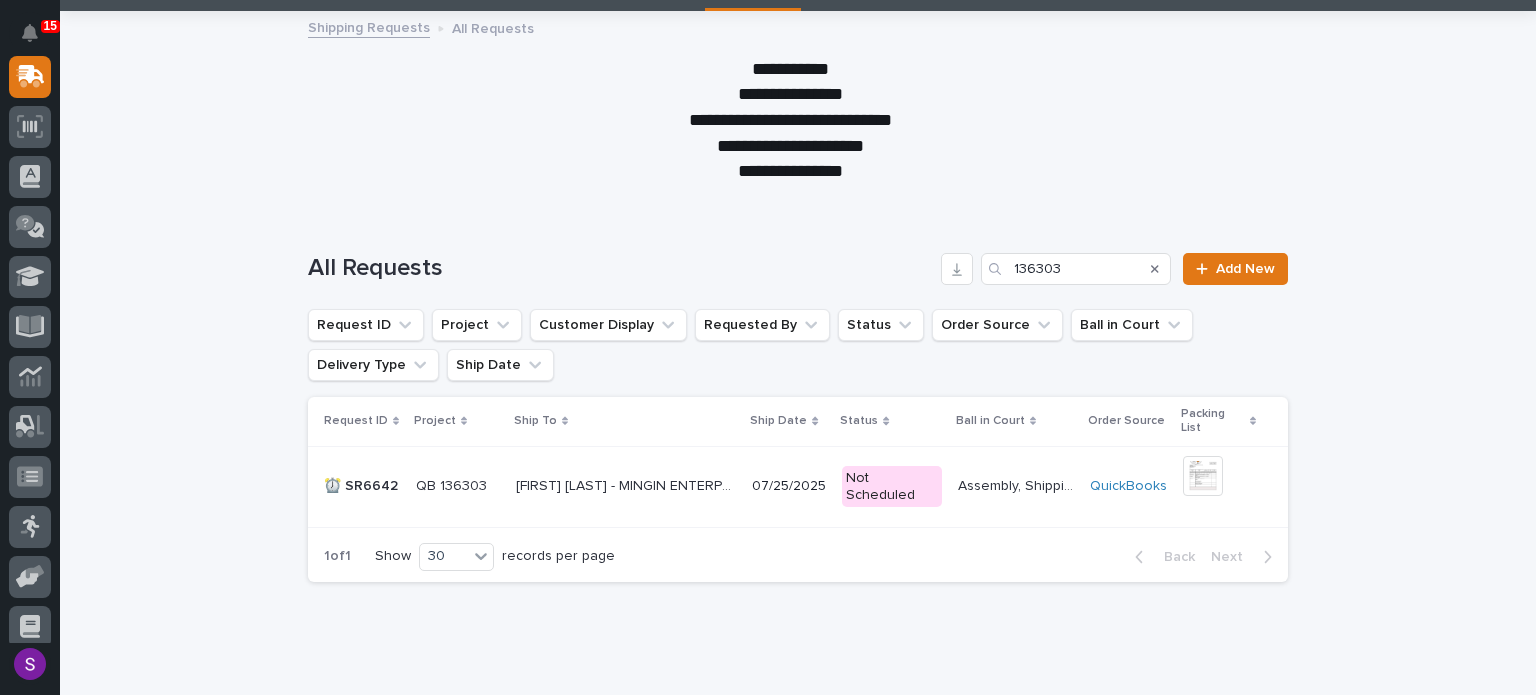 click on "07/25/2025" at bounding box center (789, 484) 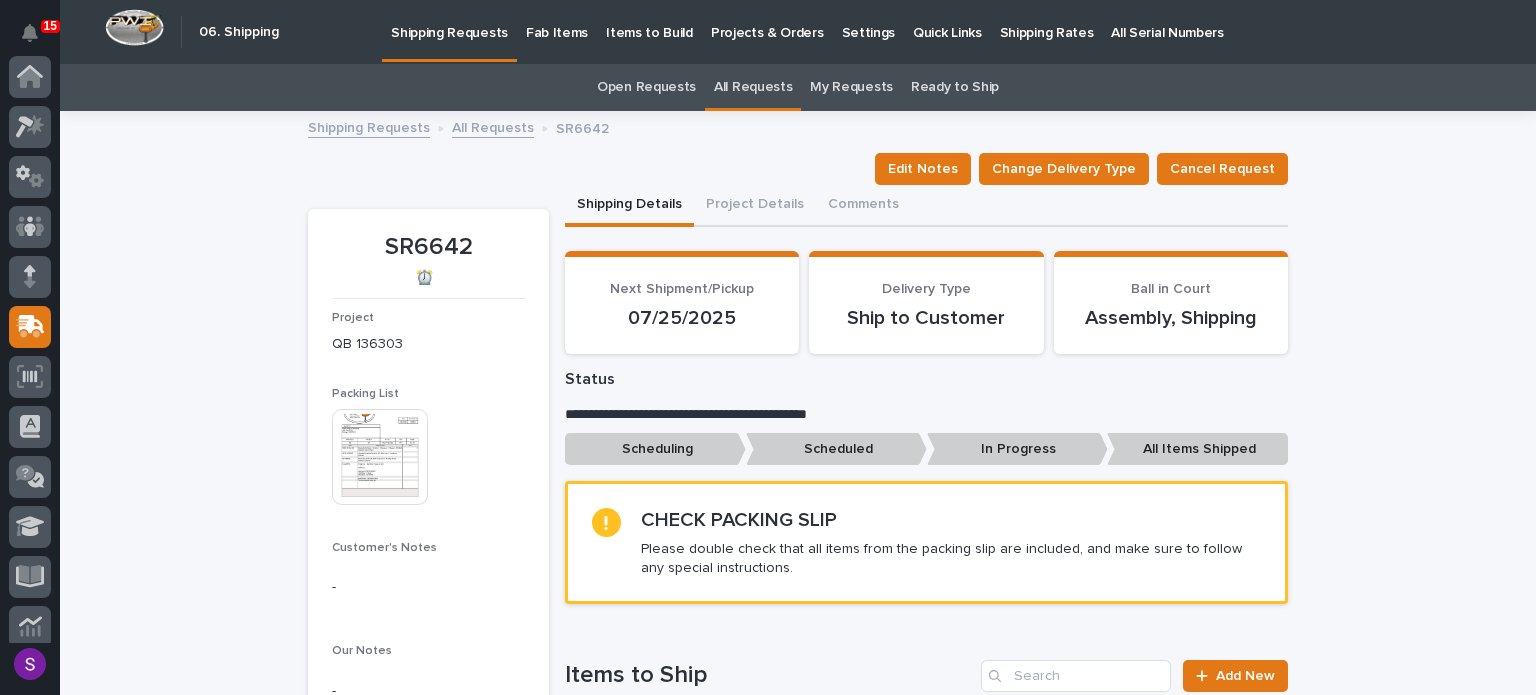 scroll, scrollTop: 64, scrollLeft: 0, axis: vertical 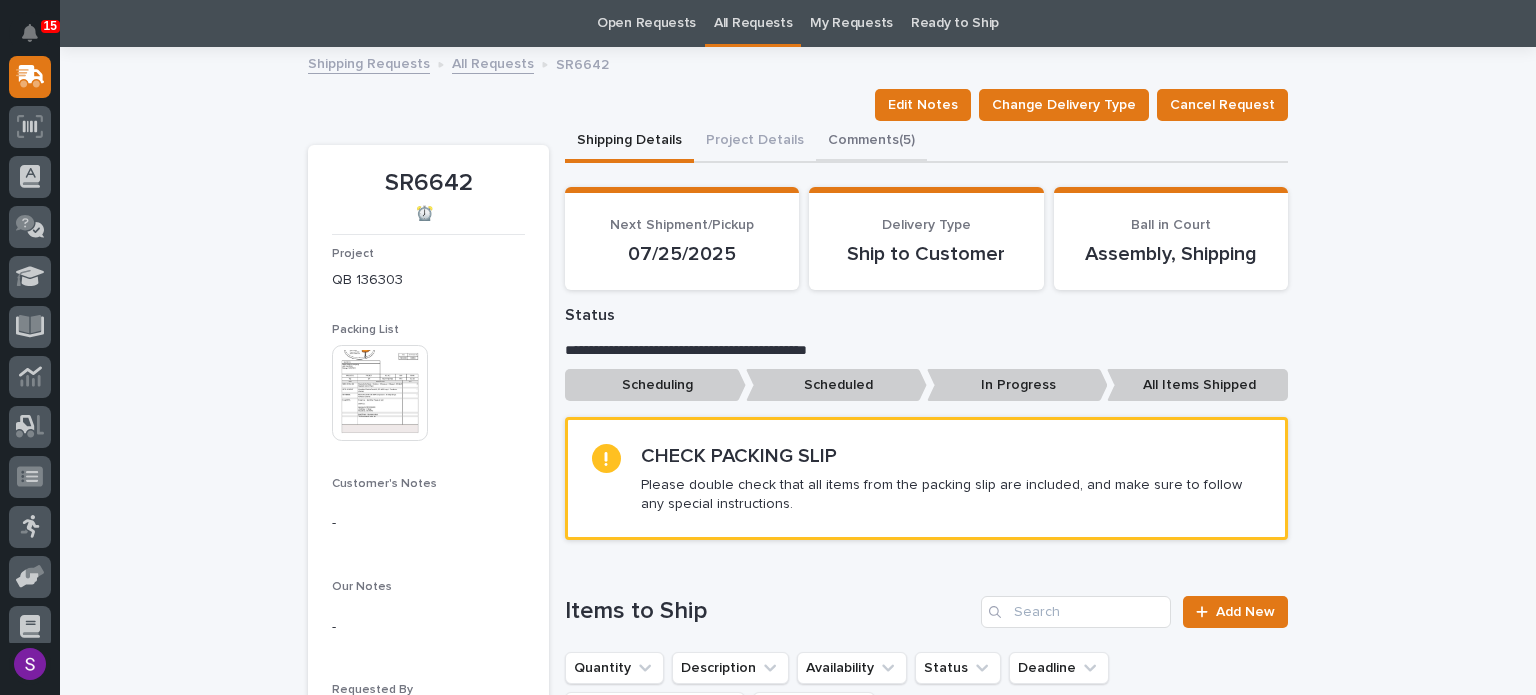 click on "Comments  (5)" at bounding box center [871, 142] 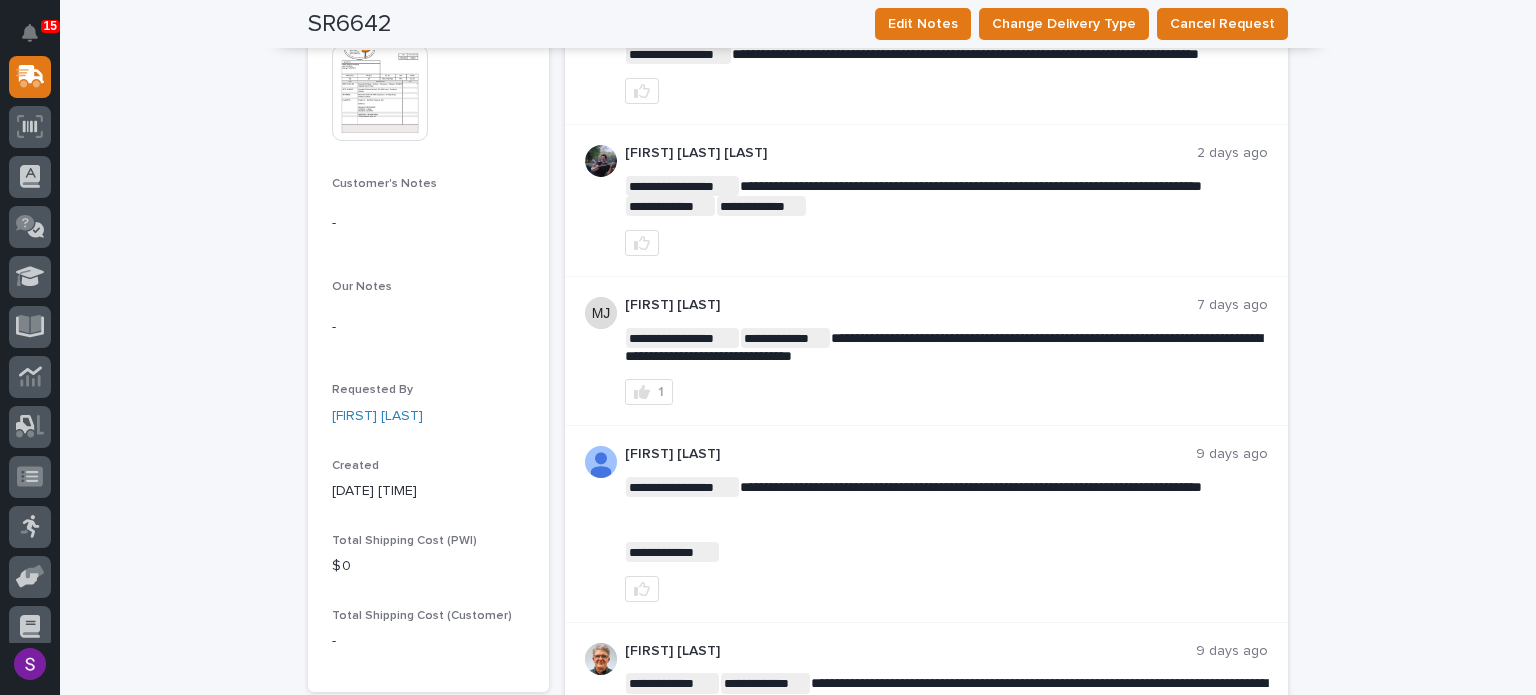 scroll, scrollTop: 64, scrollLeft: 0, axis: vertical 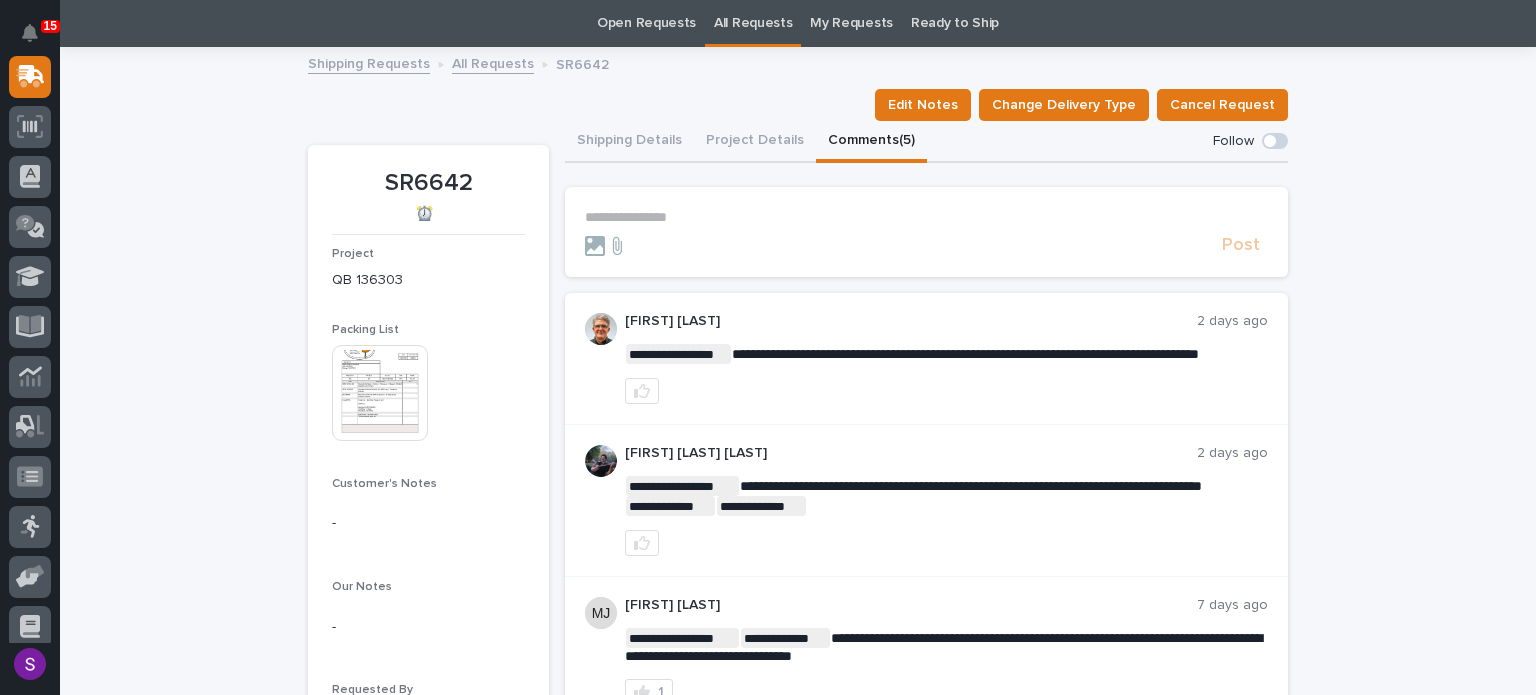 click at bounding box center (380, 393) 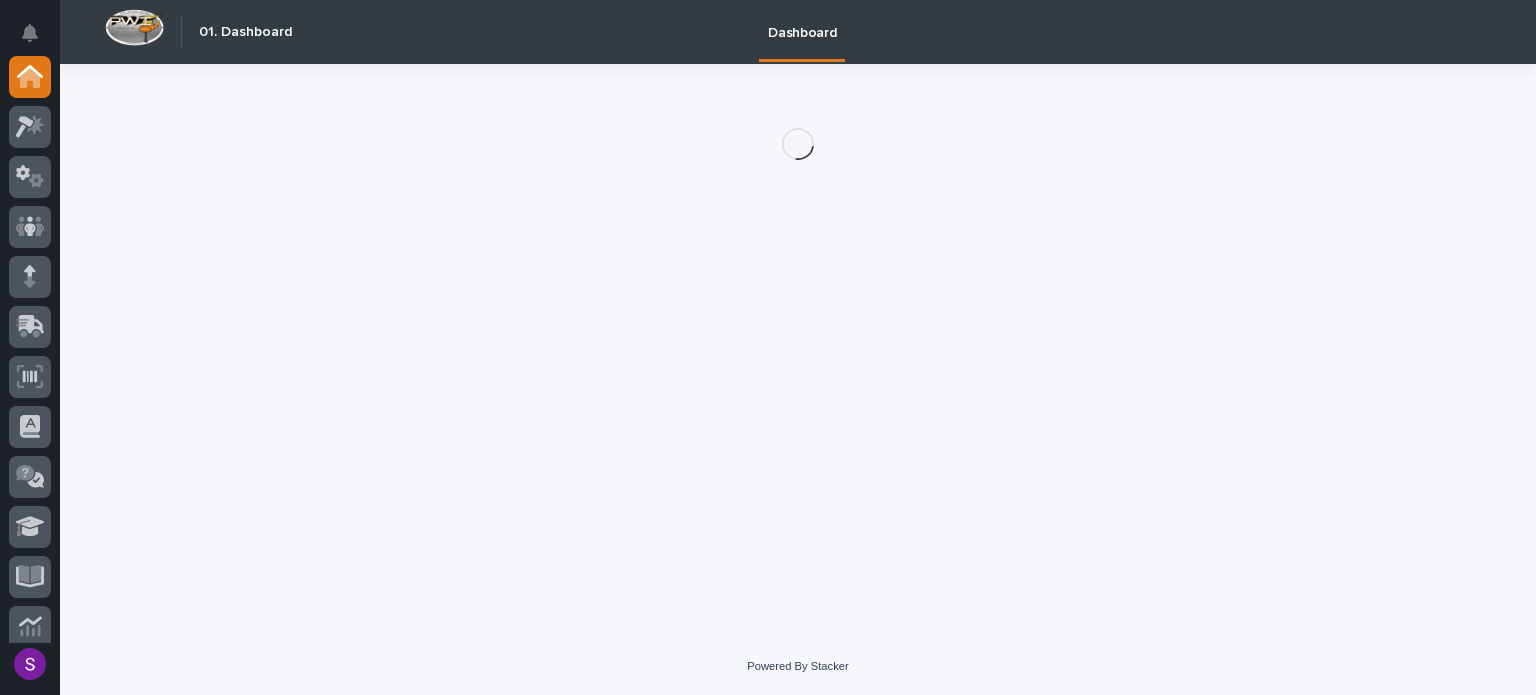 scroll, scrollTop: 0, scrollLeft: 0, axis: both 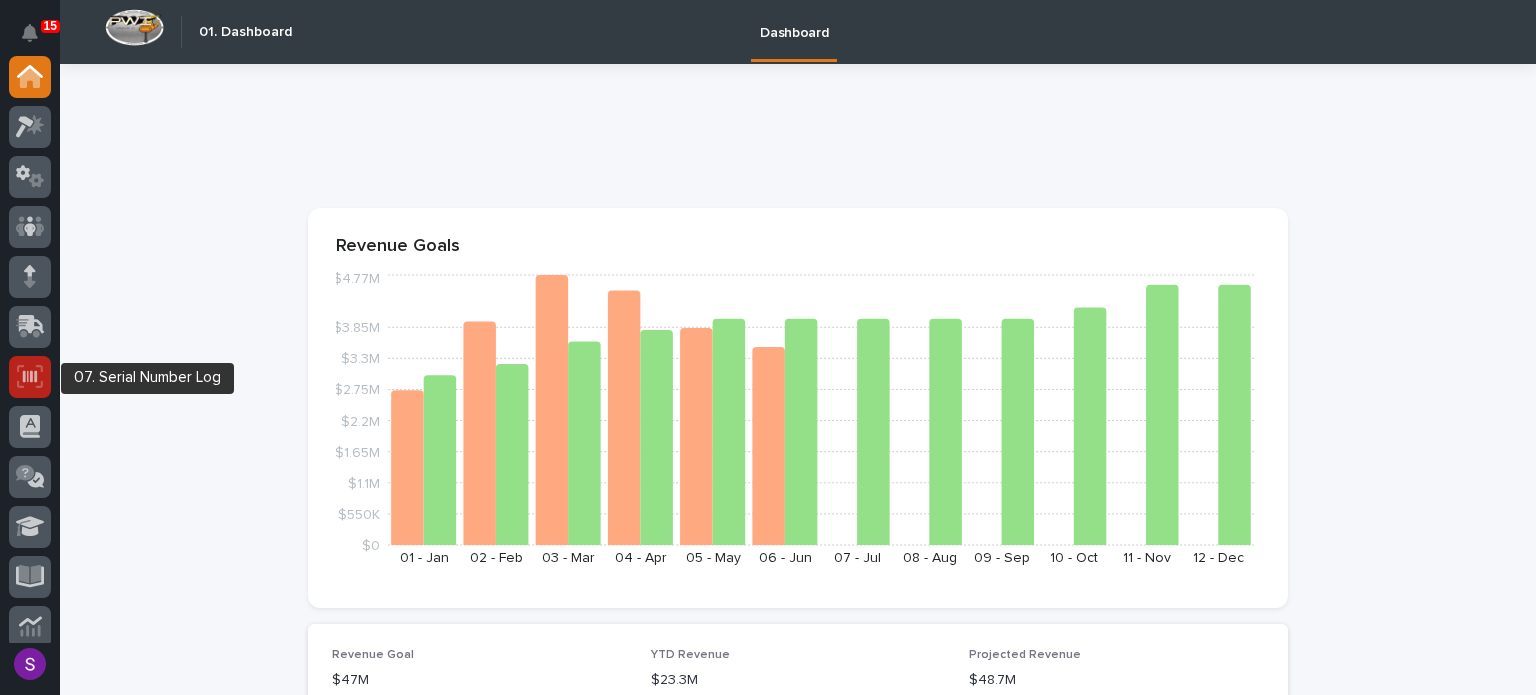 click 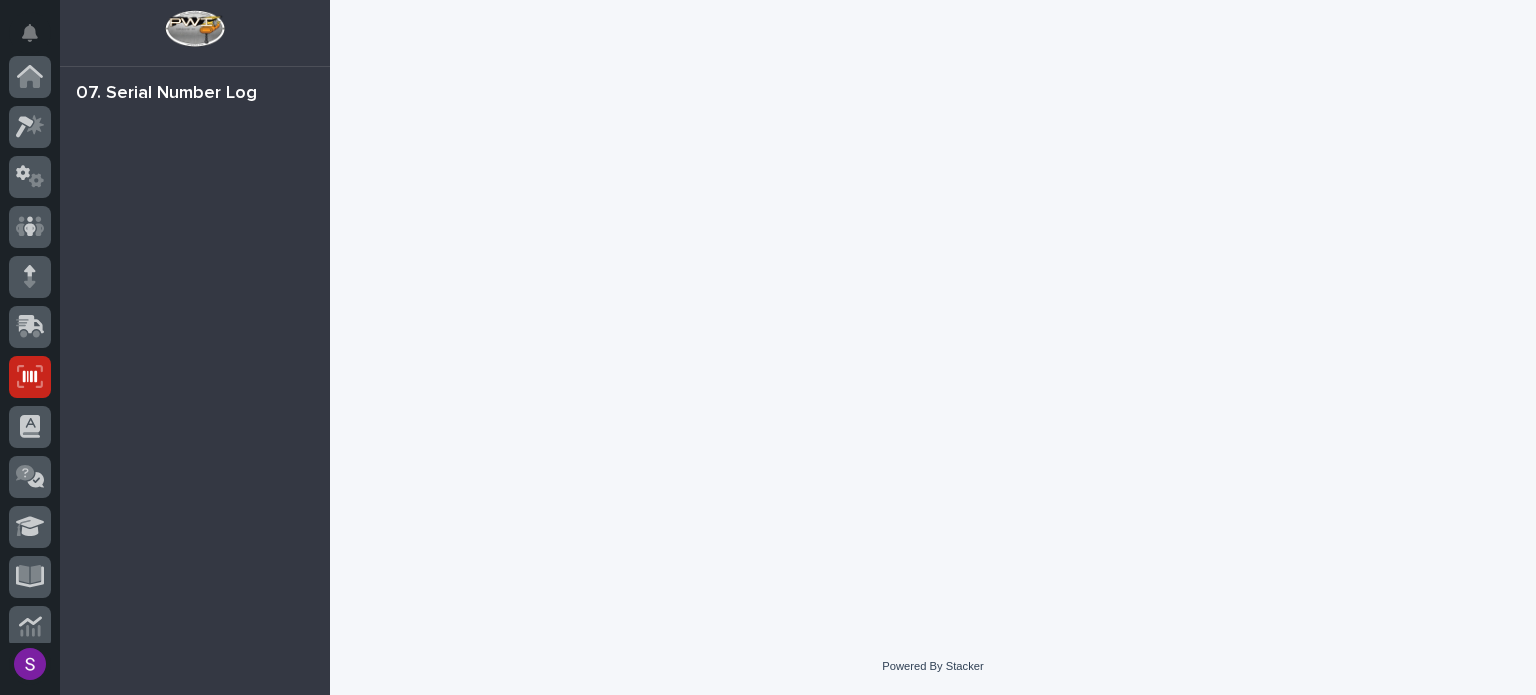scroll, scrollTop: 300, scrollLeft: 0, axis: vertical 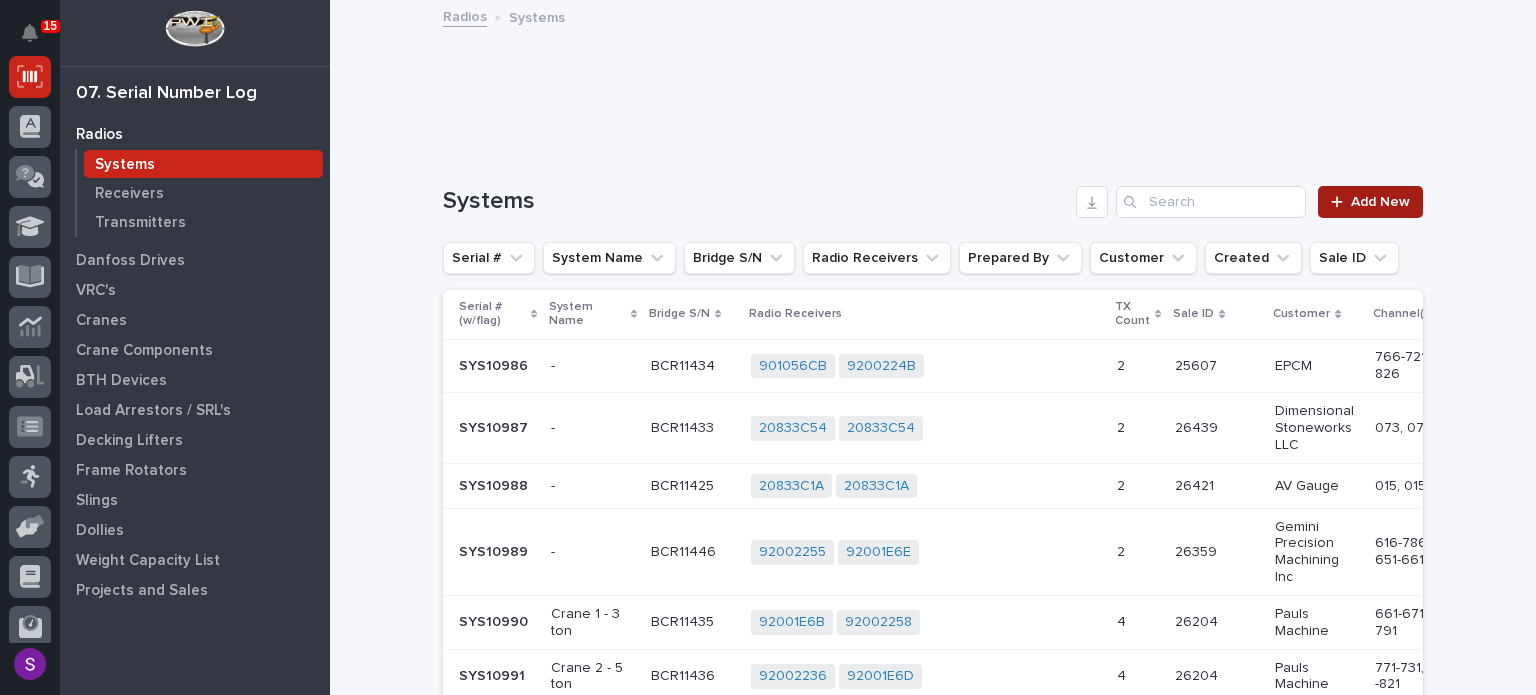 click at bounding box center (1341, 202) 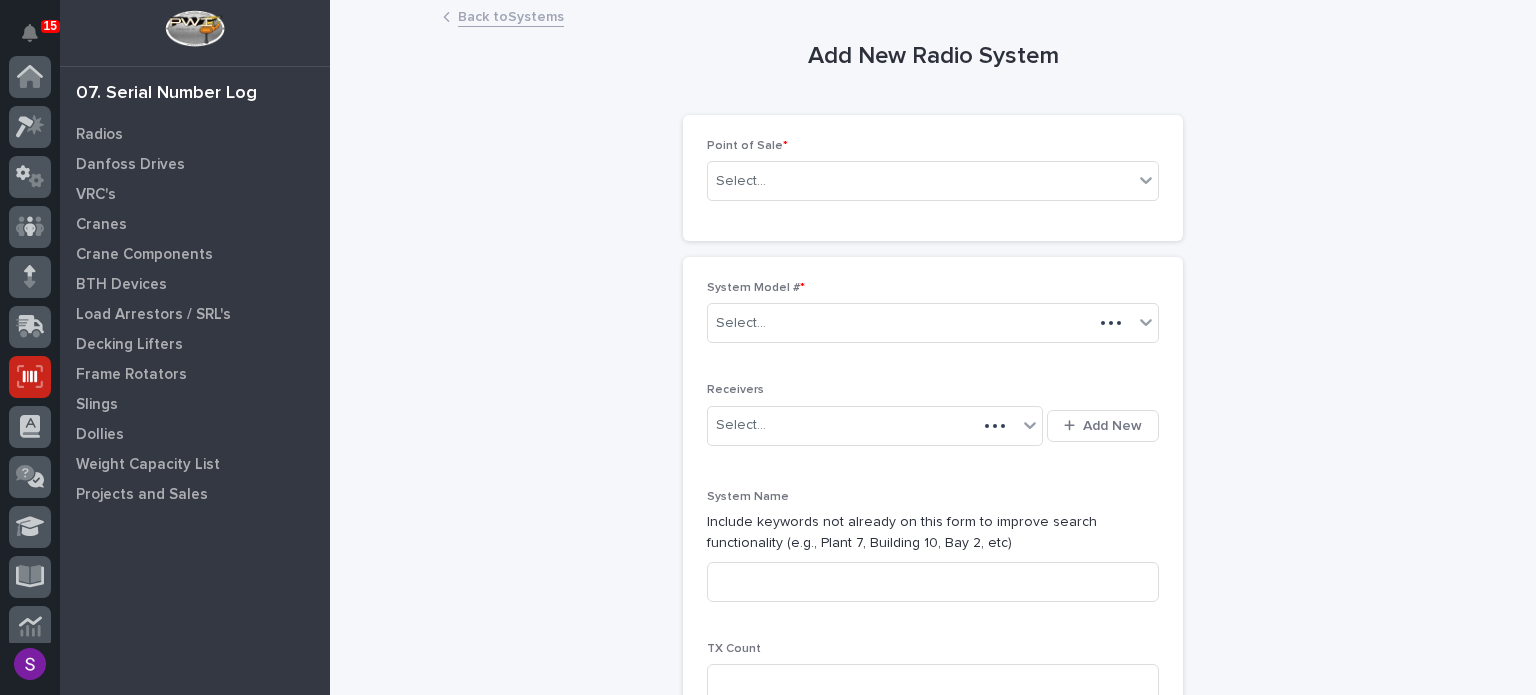 scroll, scrollTop: 300, scrollLeft: 0, axis: vertical 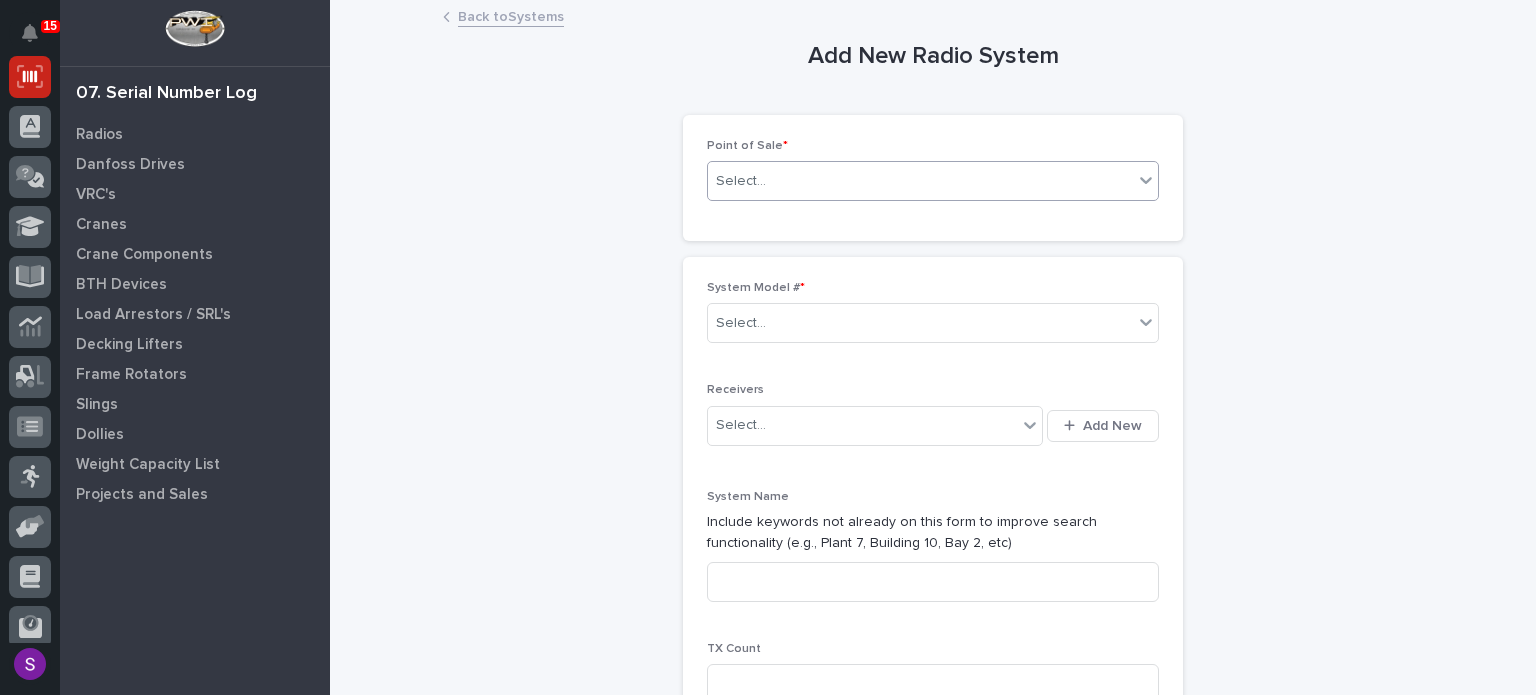click on "Select..." at bounding box center [920, 181] 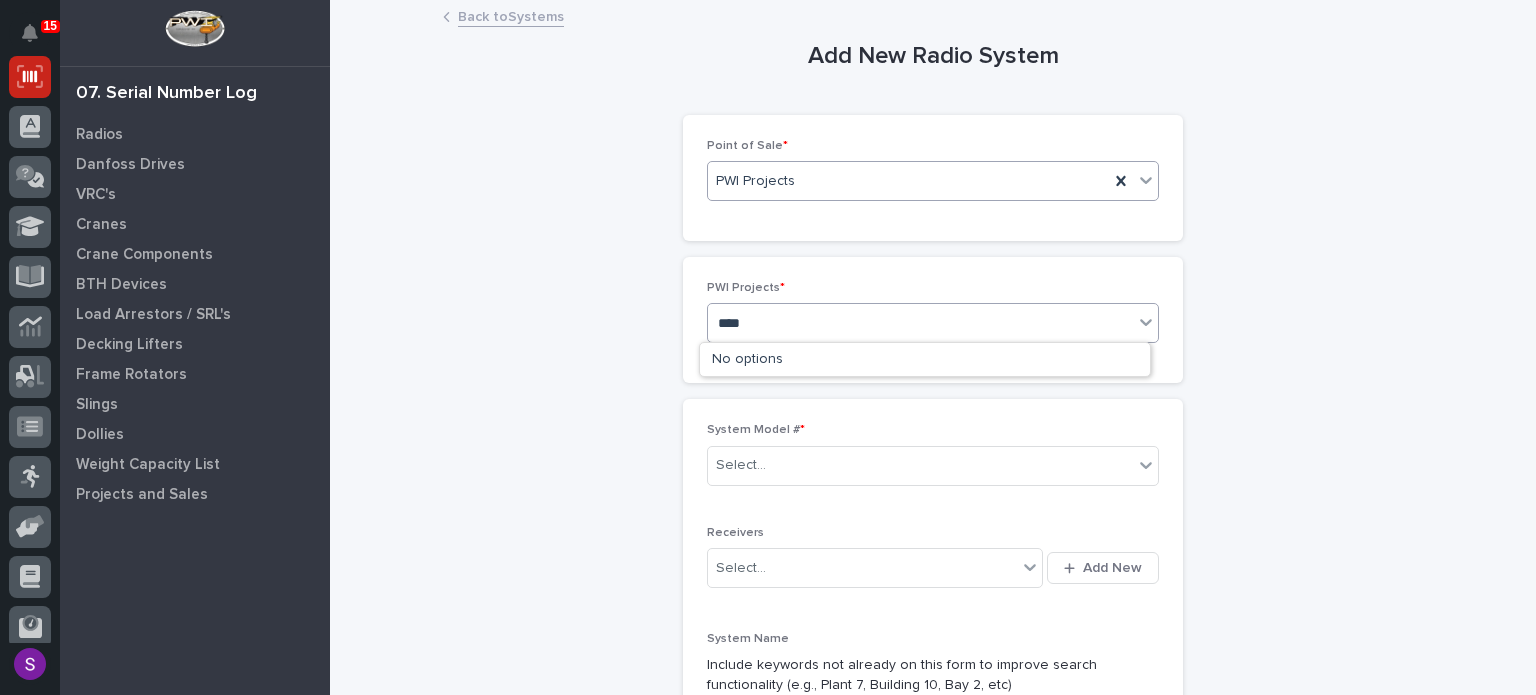 type on "*****" 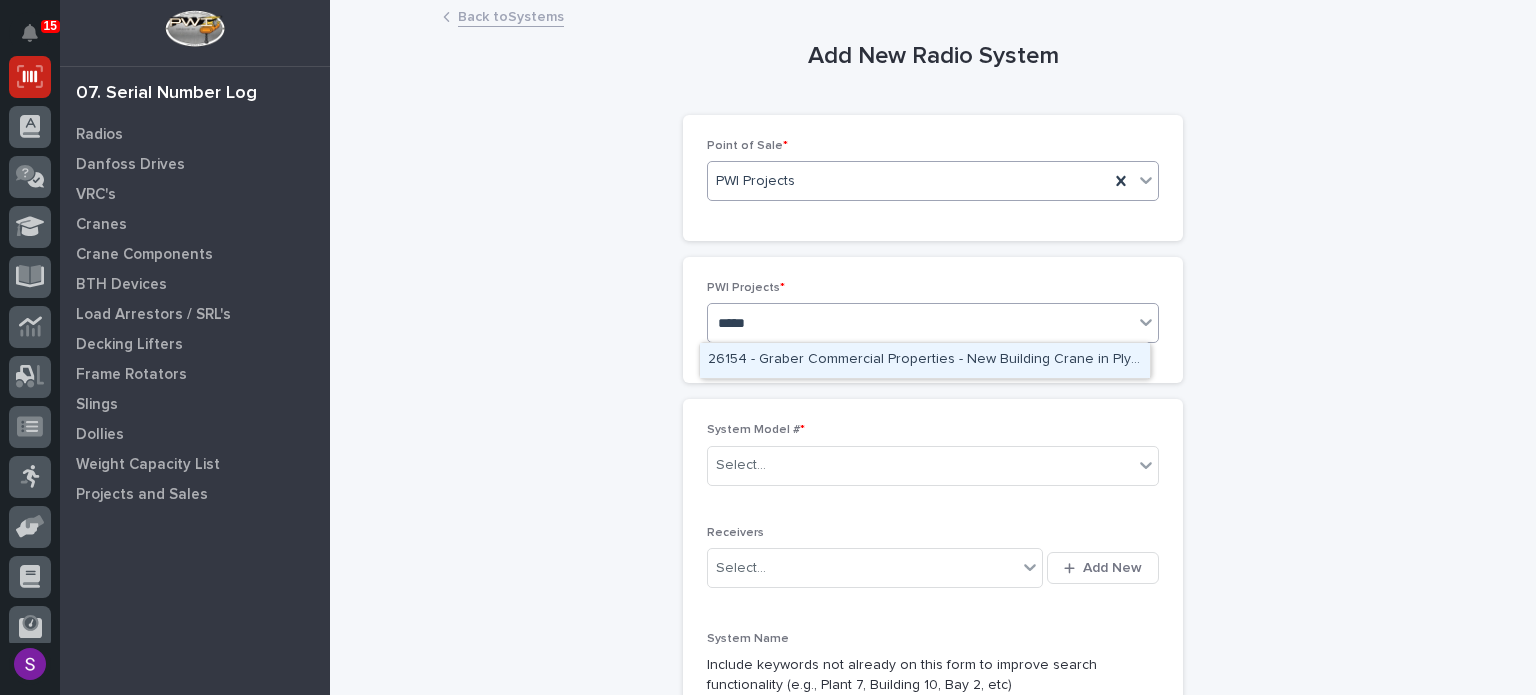 type 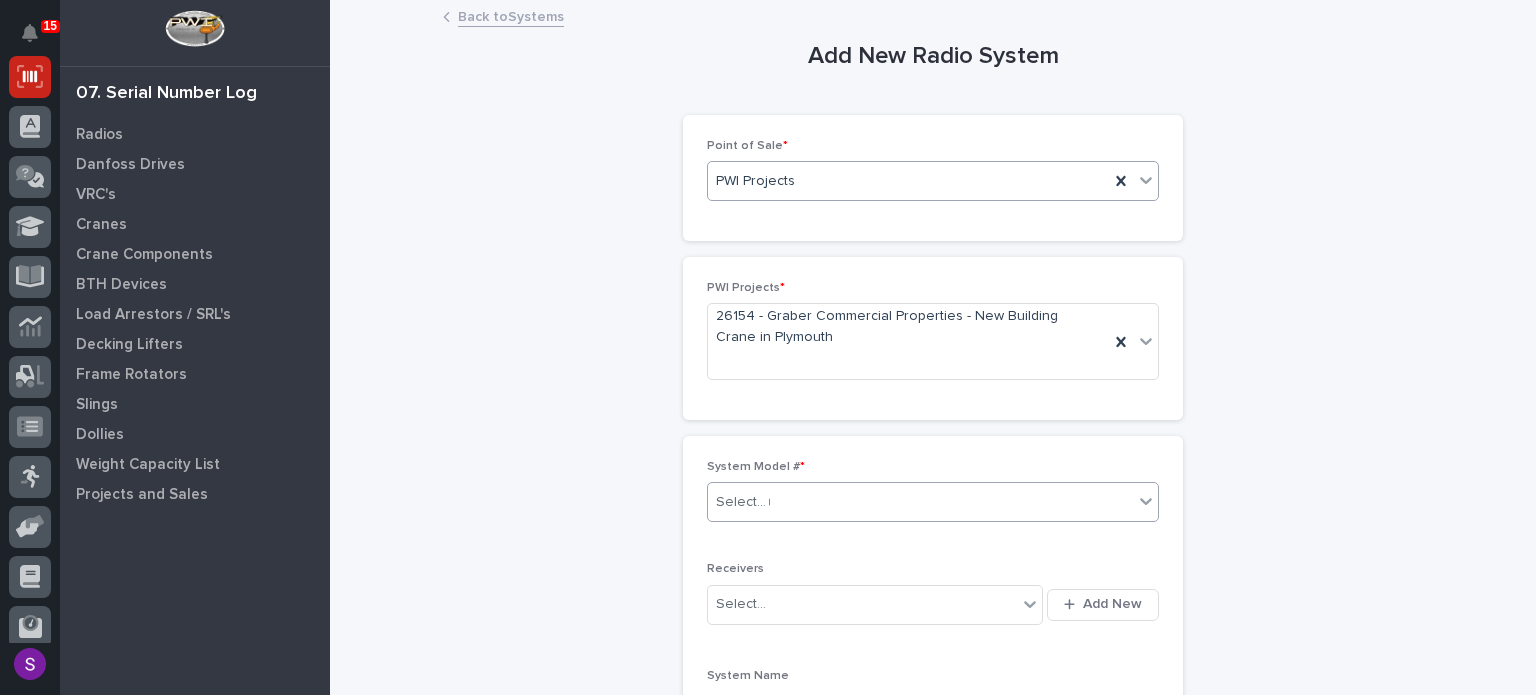 type on "**" 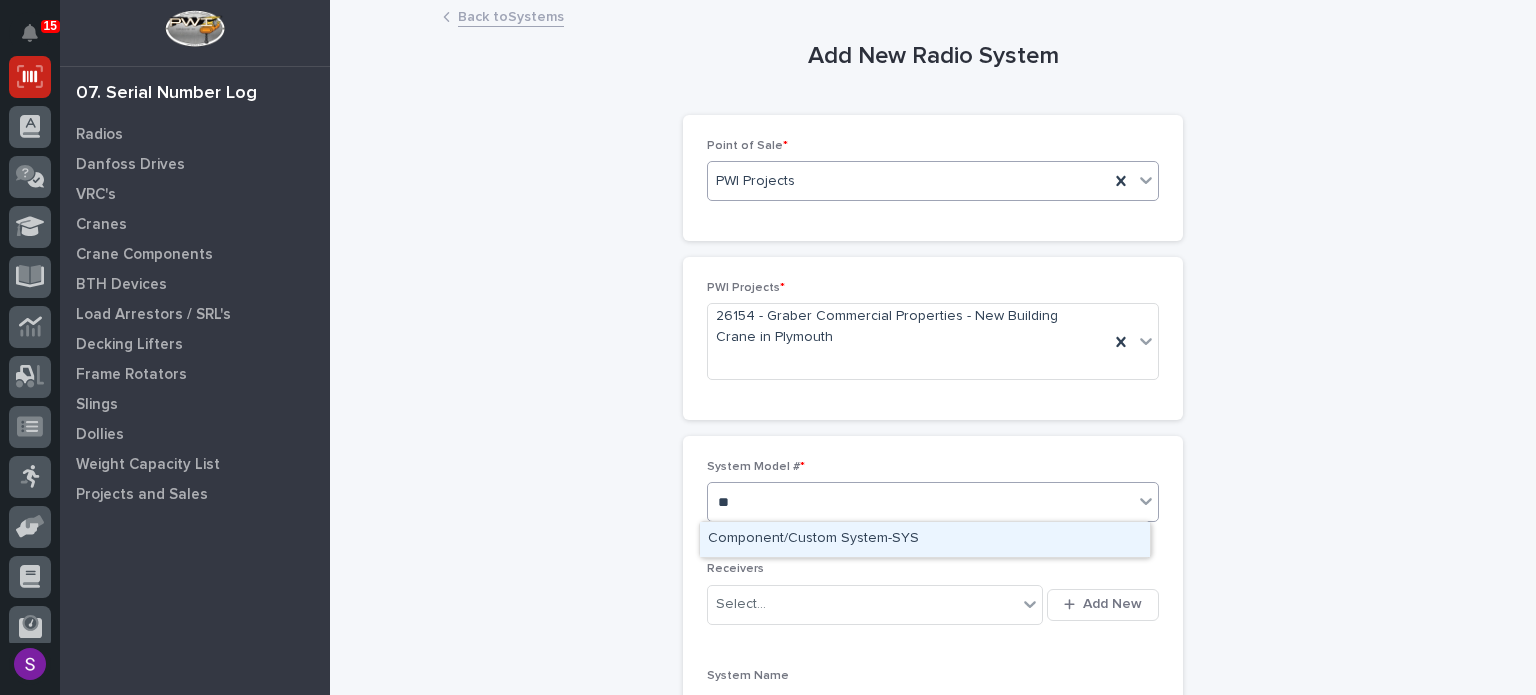 type 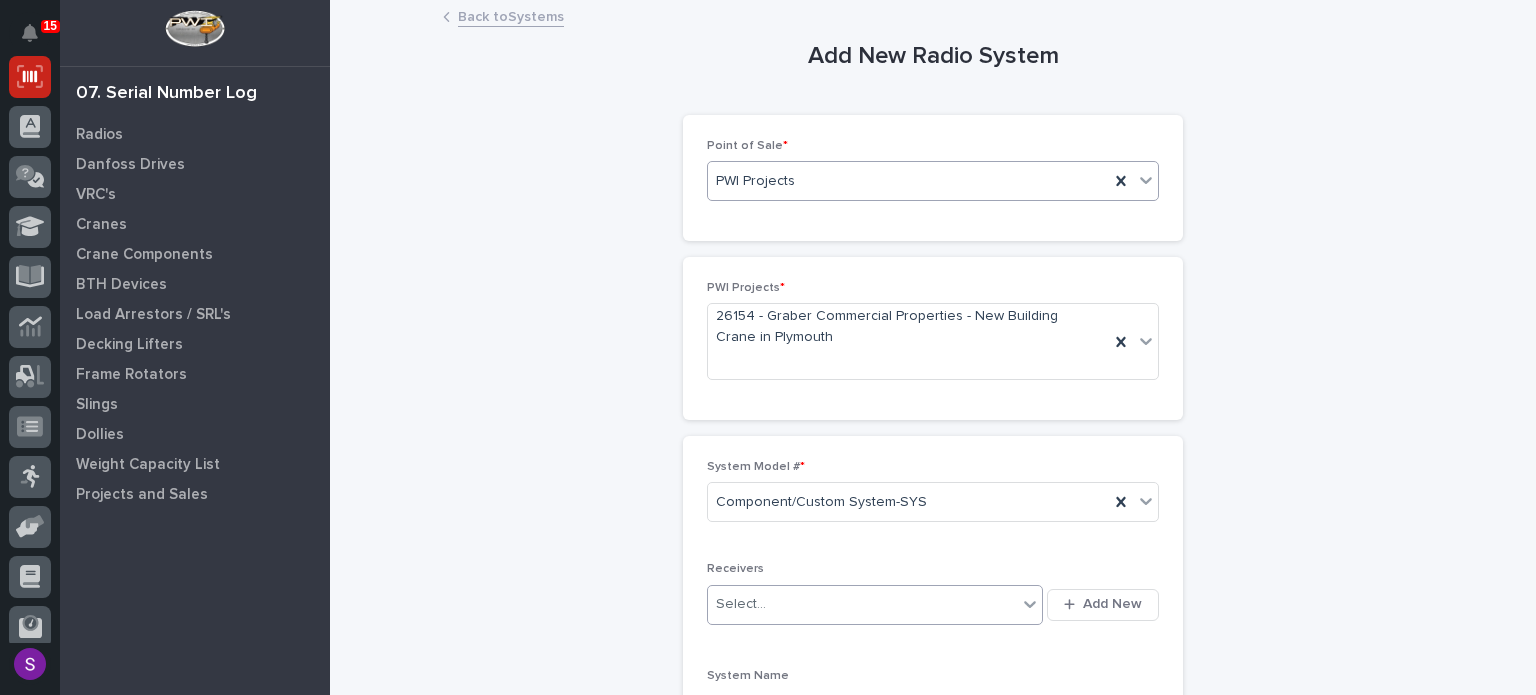 type 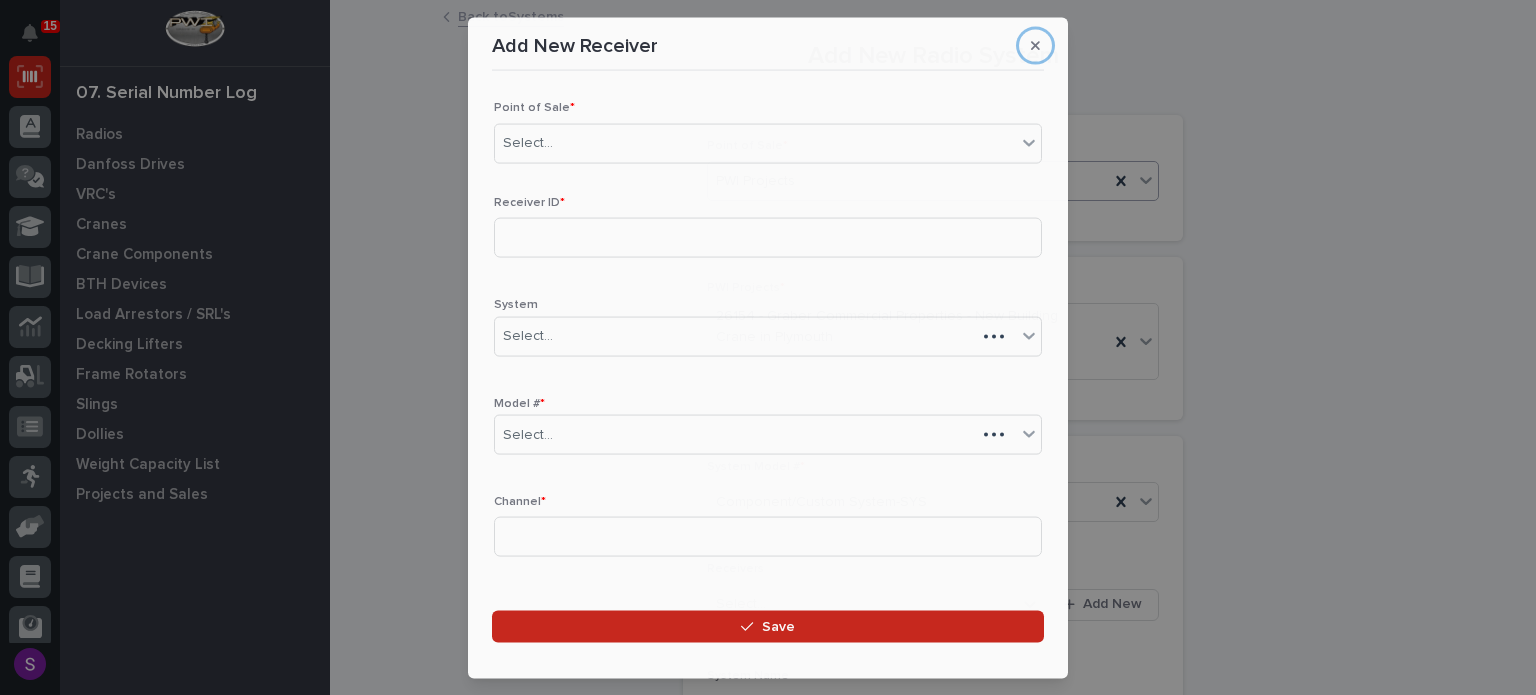 type 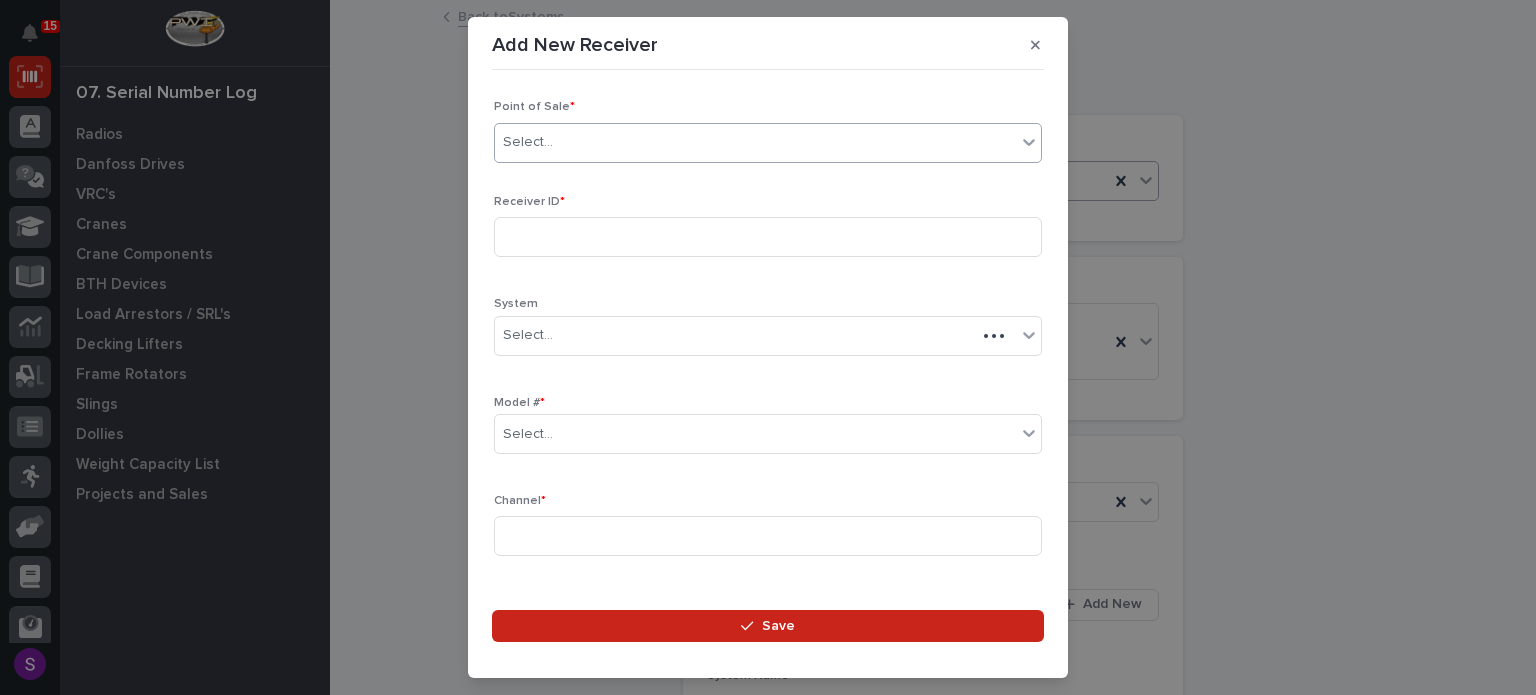 type on "*" 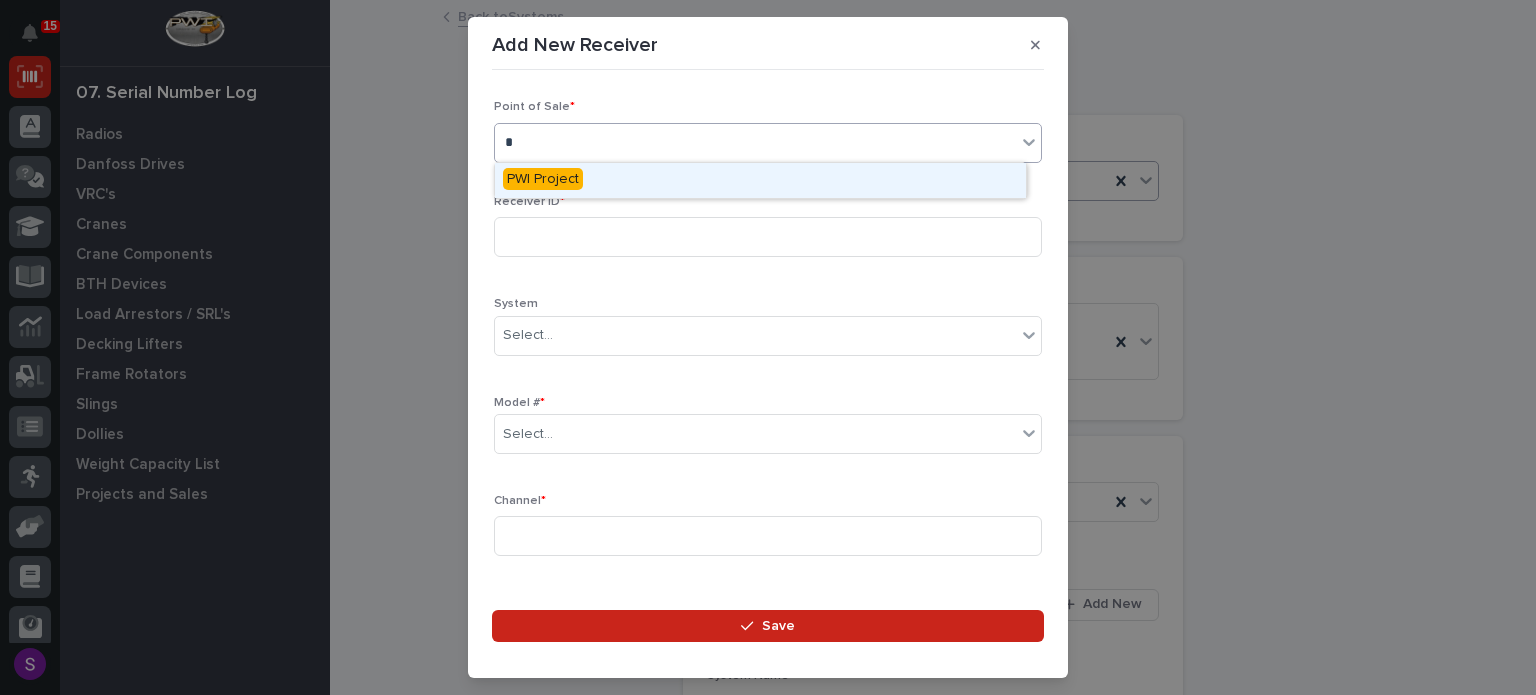 type 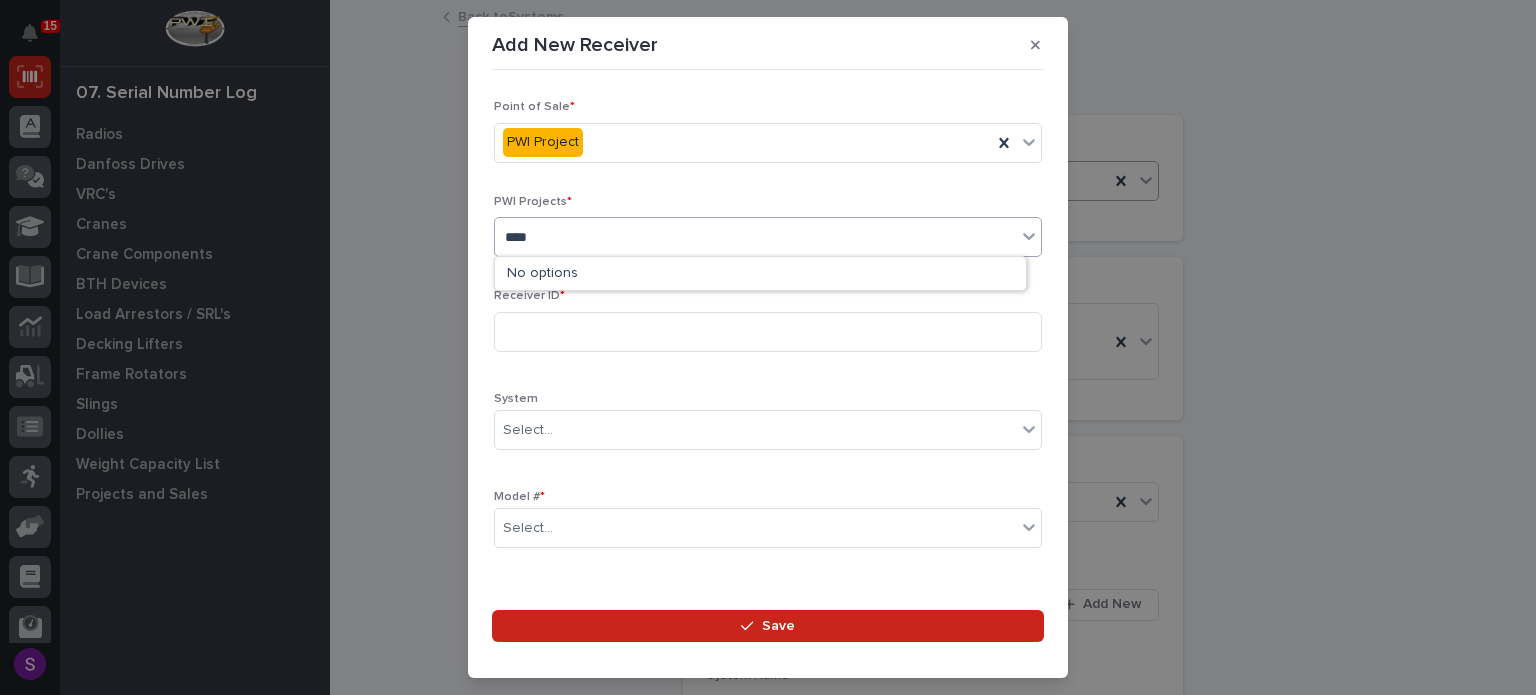 type on "*****" 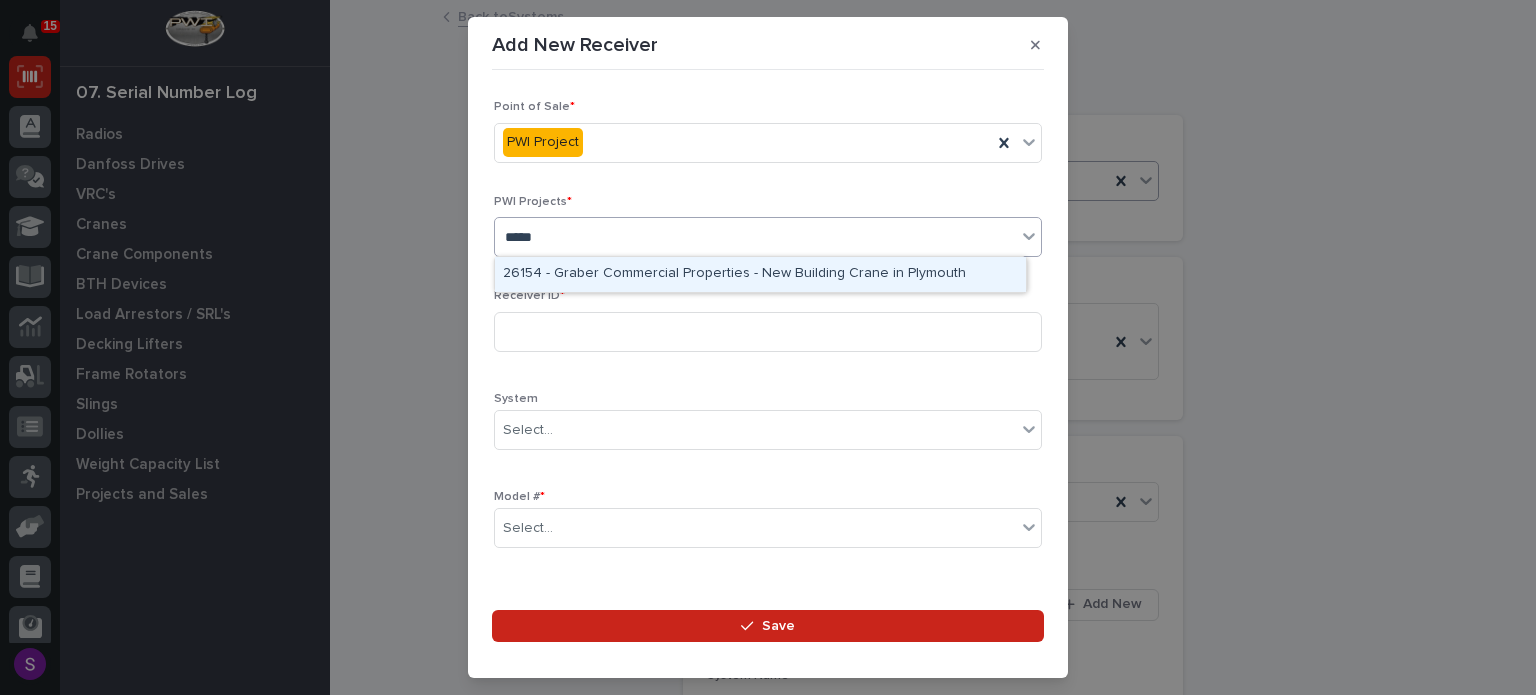 type 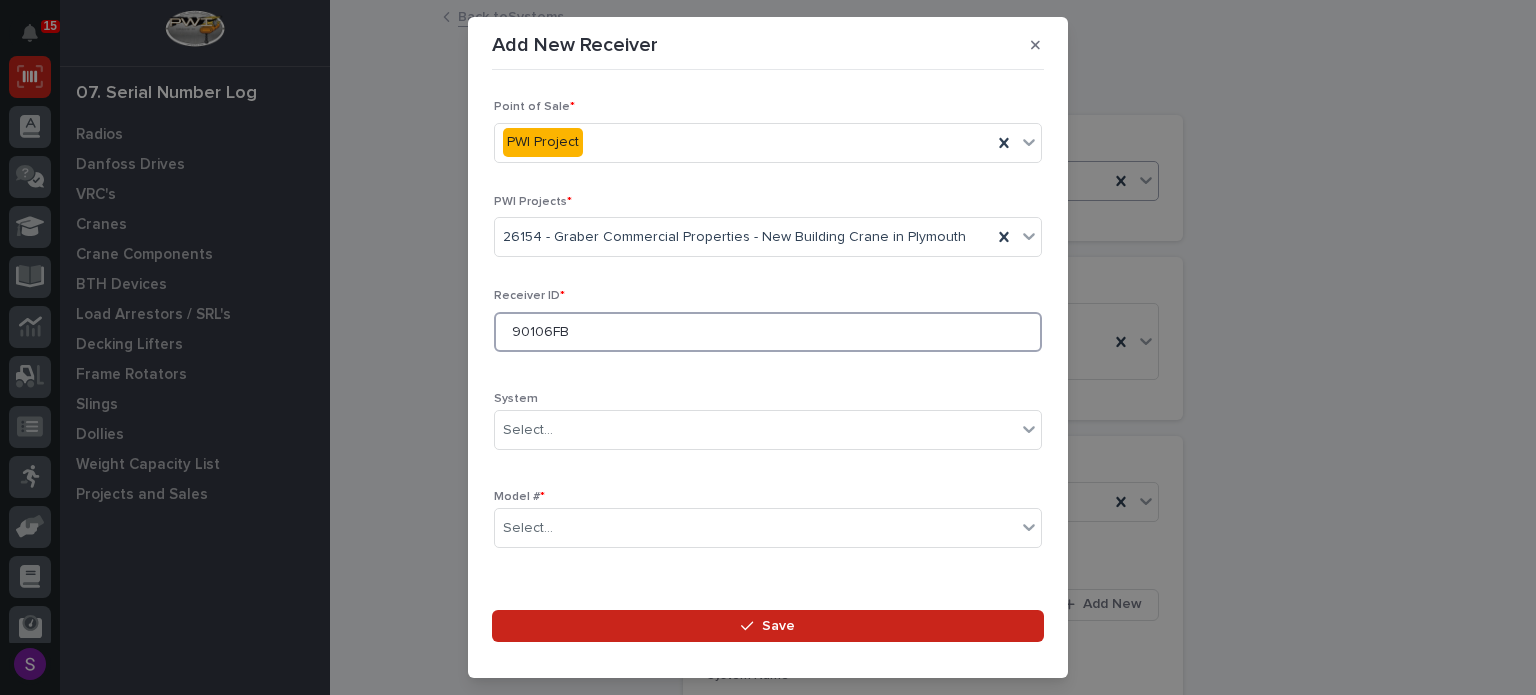 type on "90106FB" 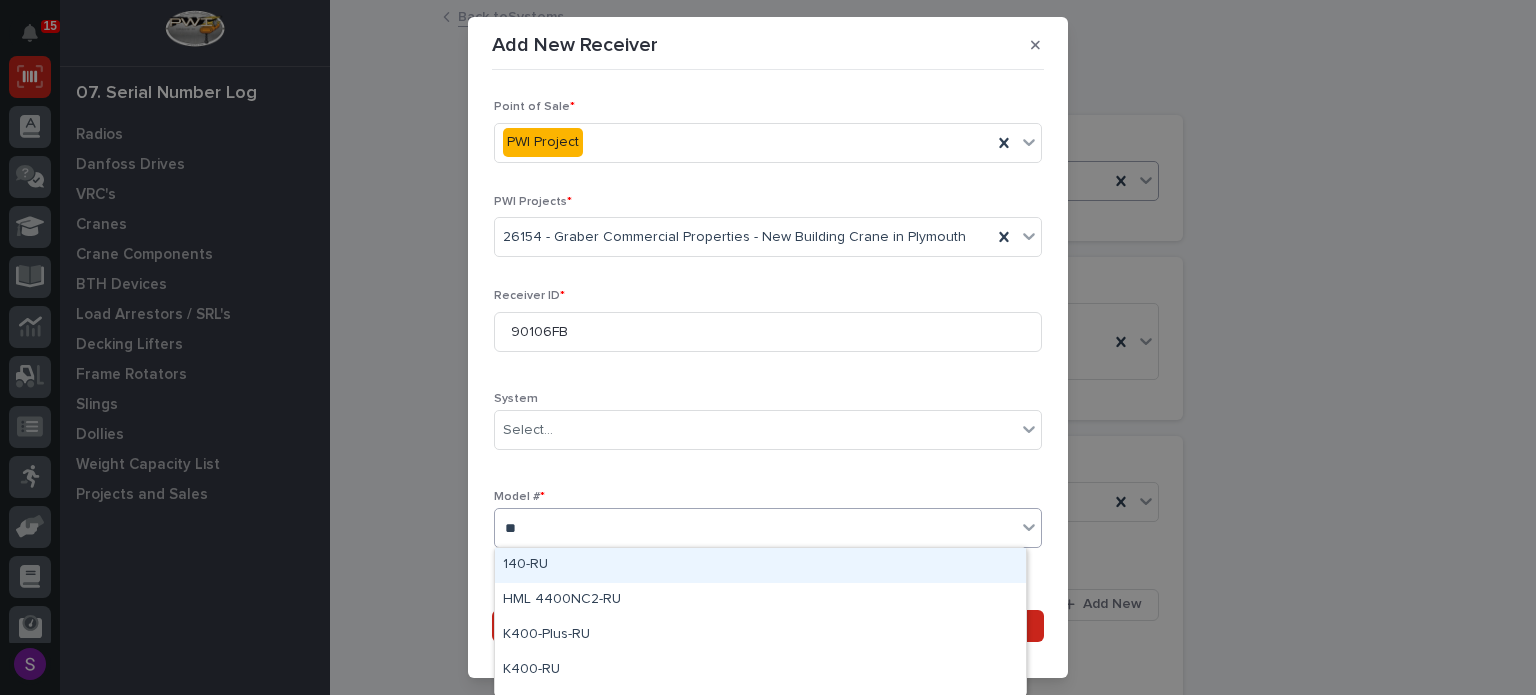 type on "***" 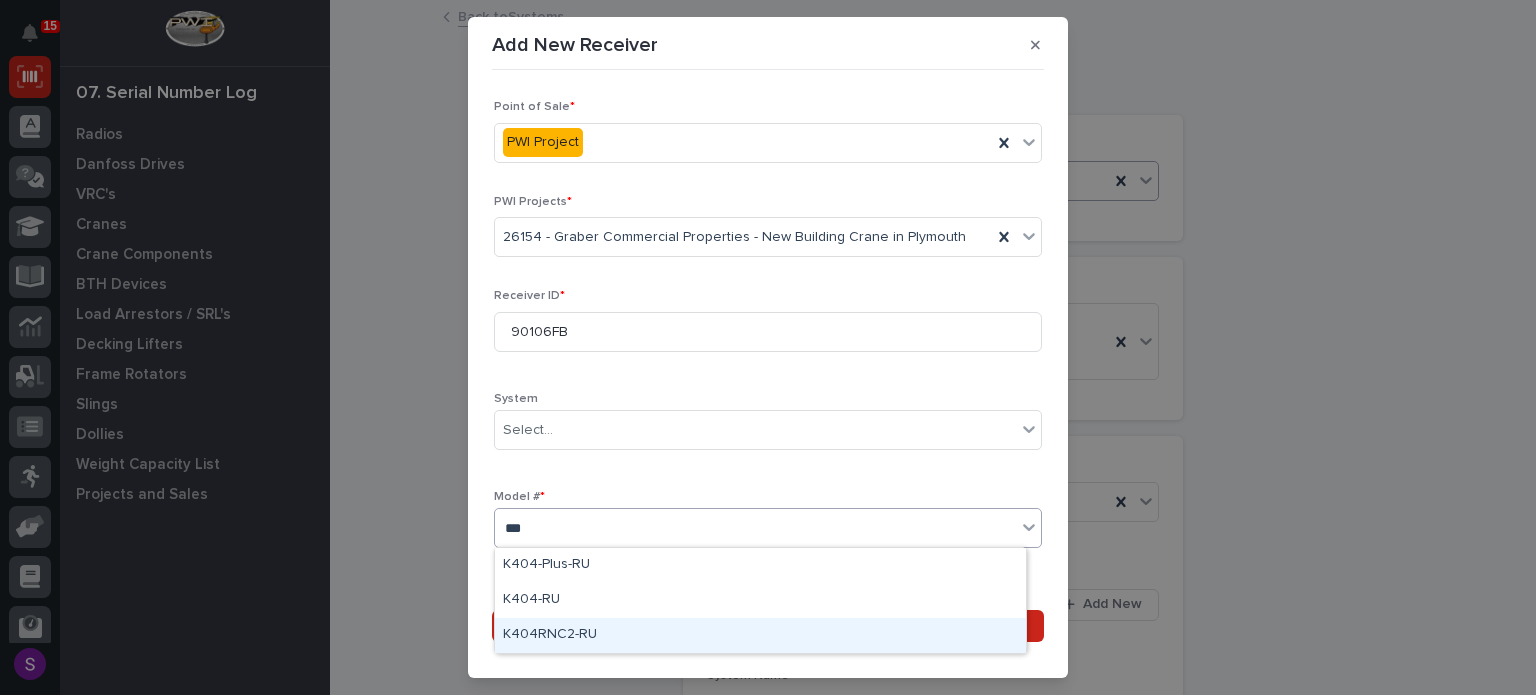 type 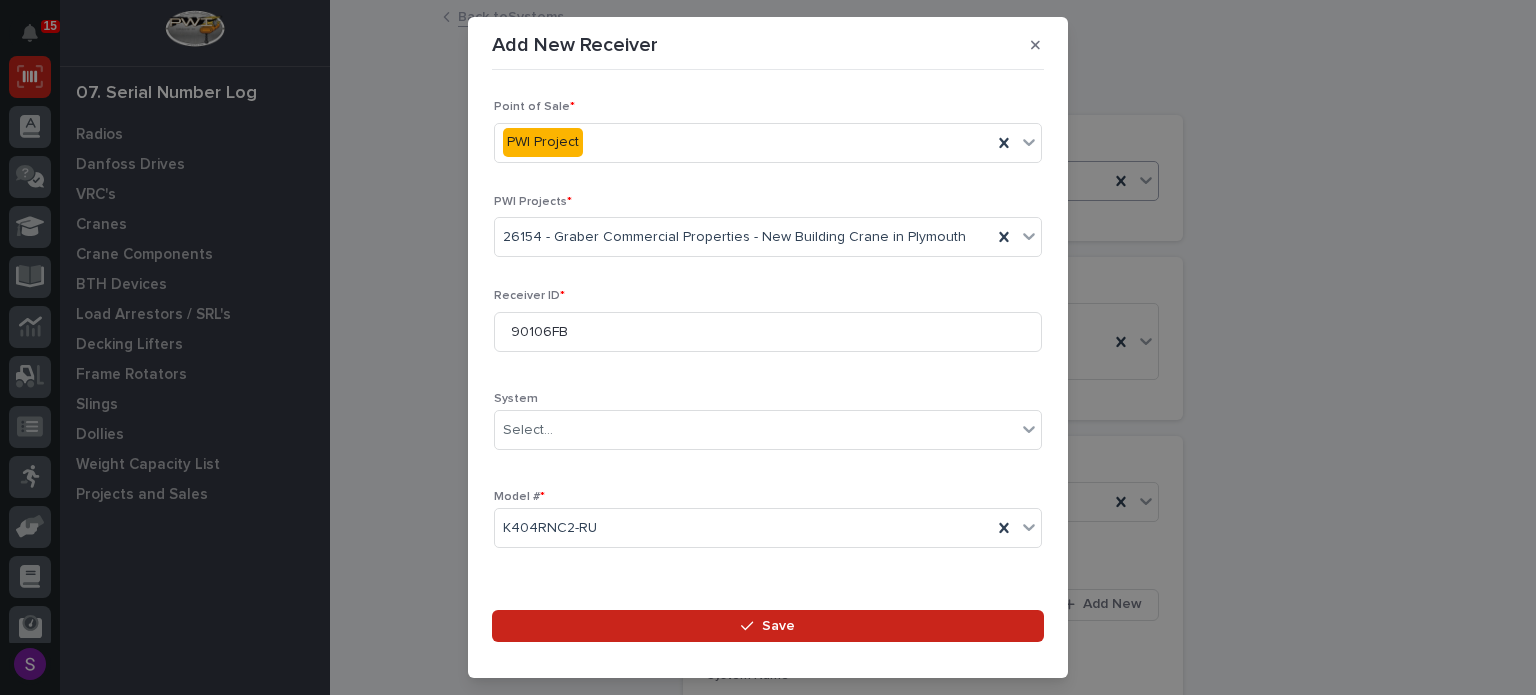 scroll, scrollTop: 296, scrollLeft: 0, axis: vertical 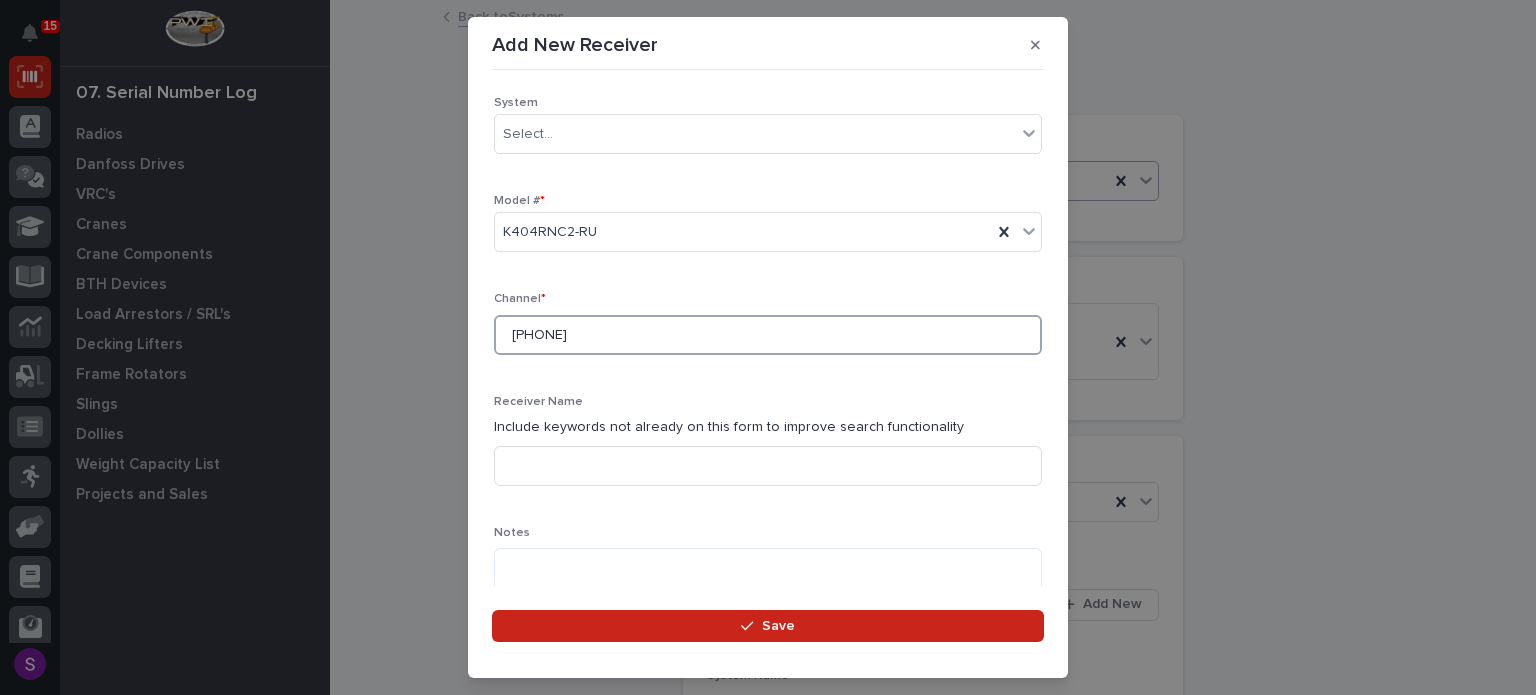 type on "[PHONE]" 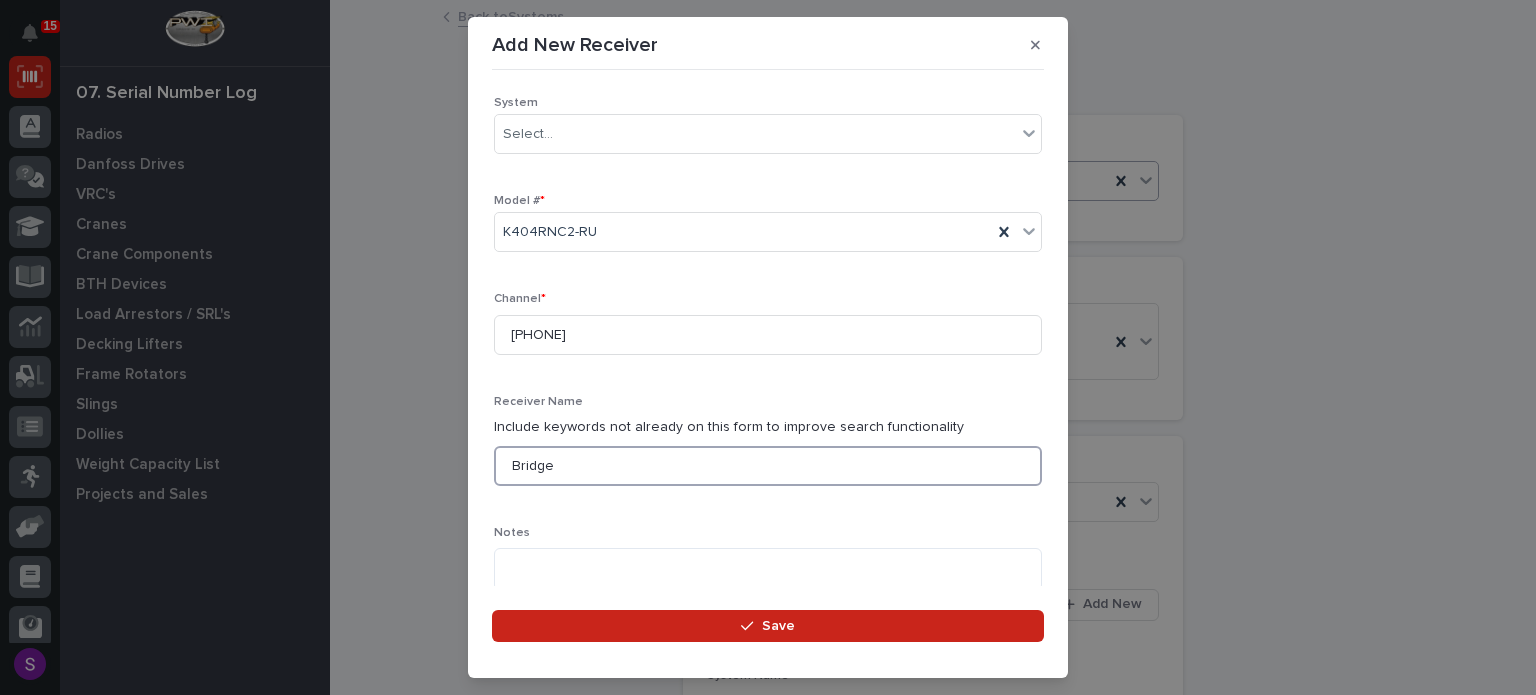 type on "Bridge" 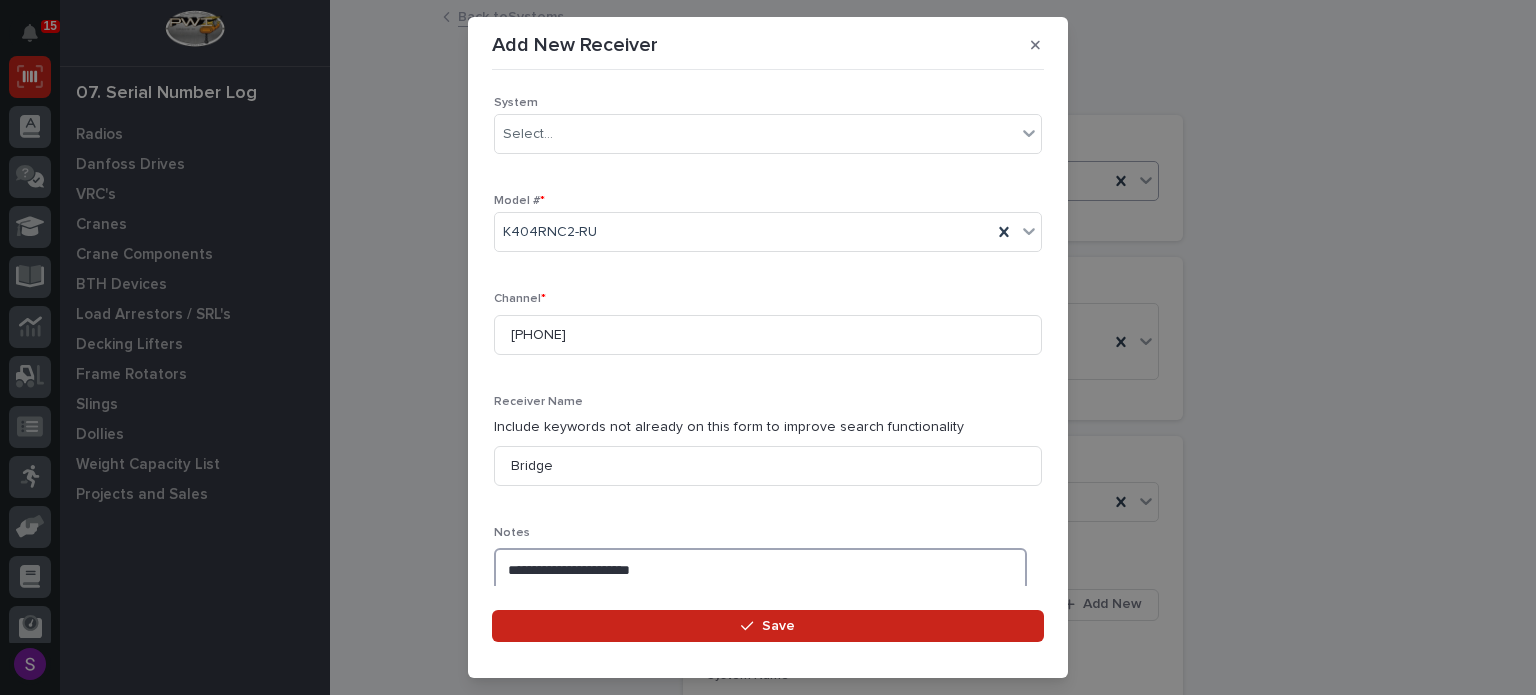 type on "**********" 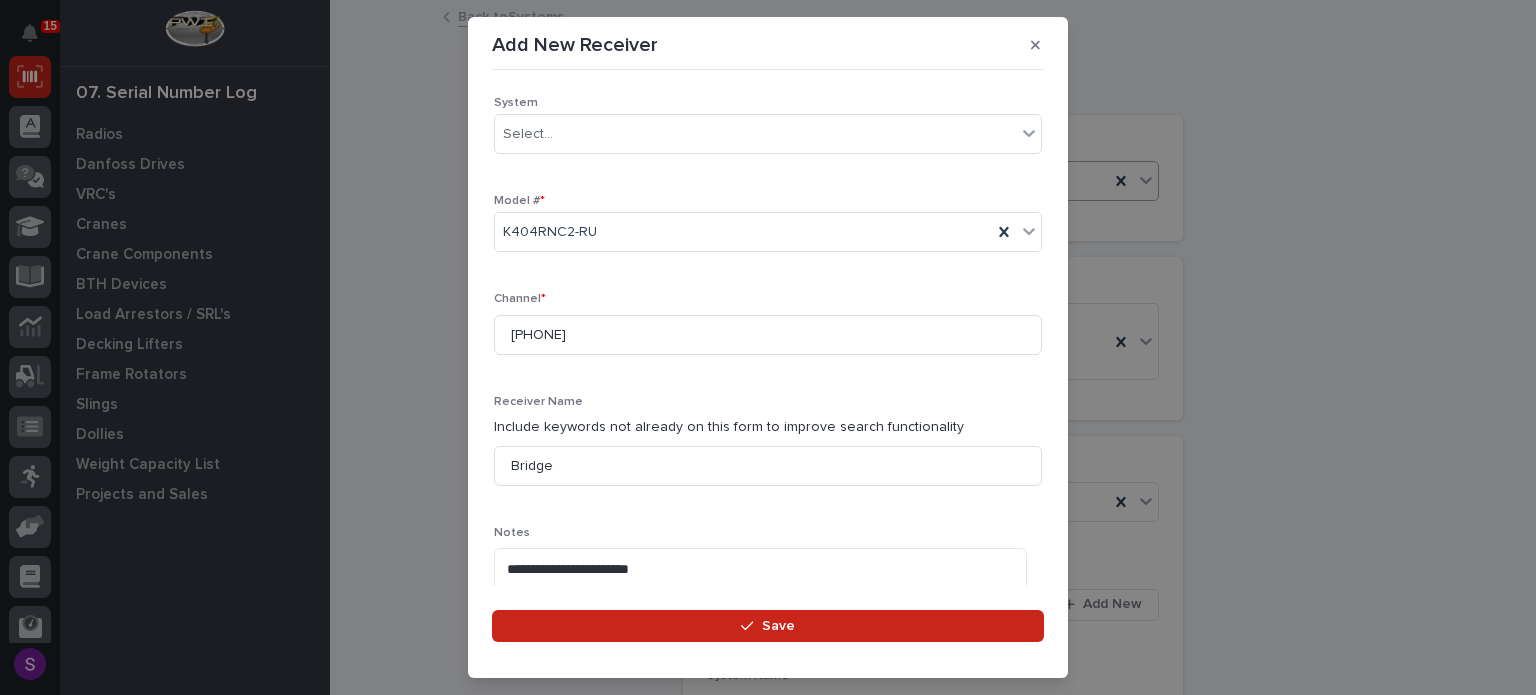 scroll, scrollTop: 636, scrollLeft: 0, axis: vertical 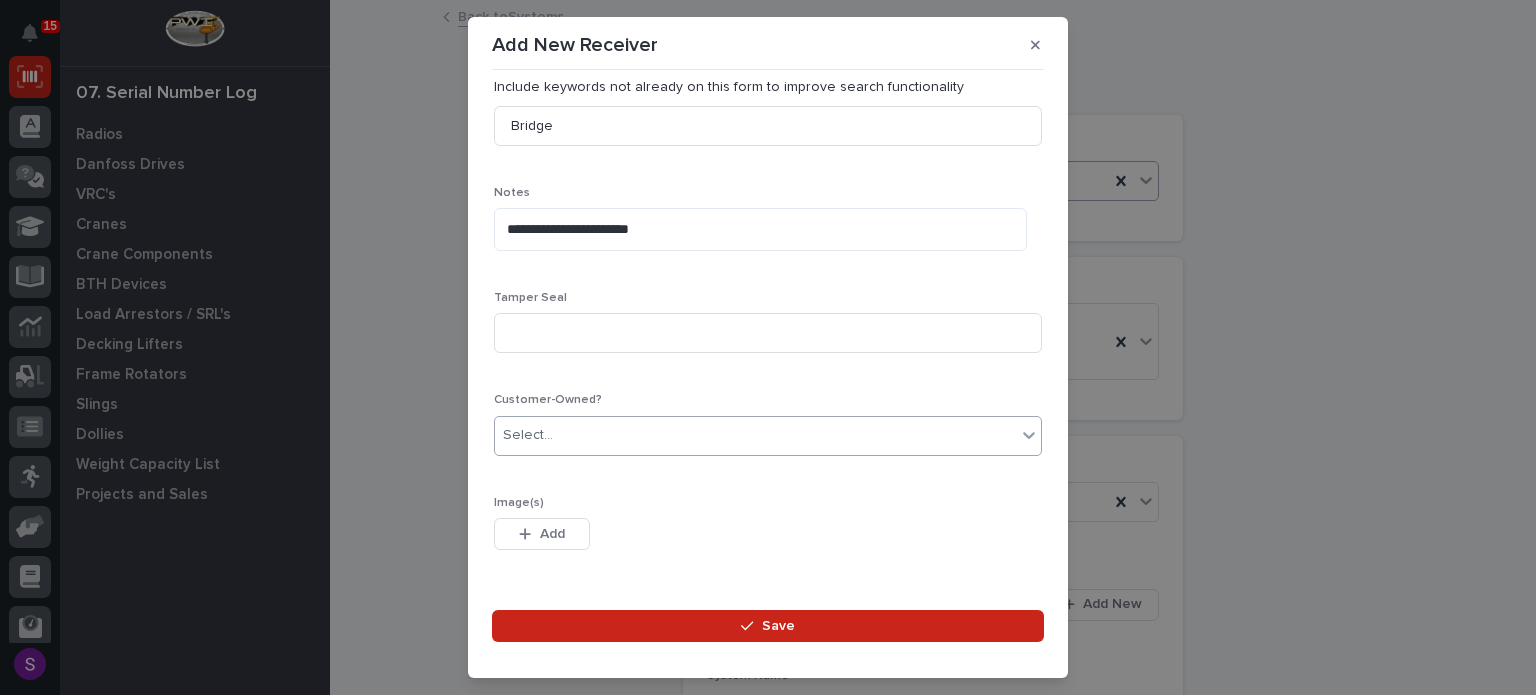 type 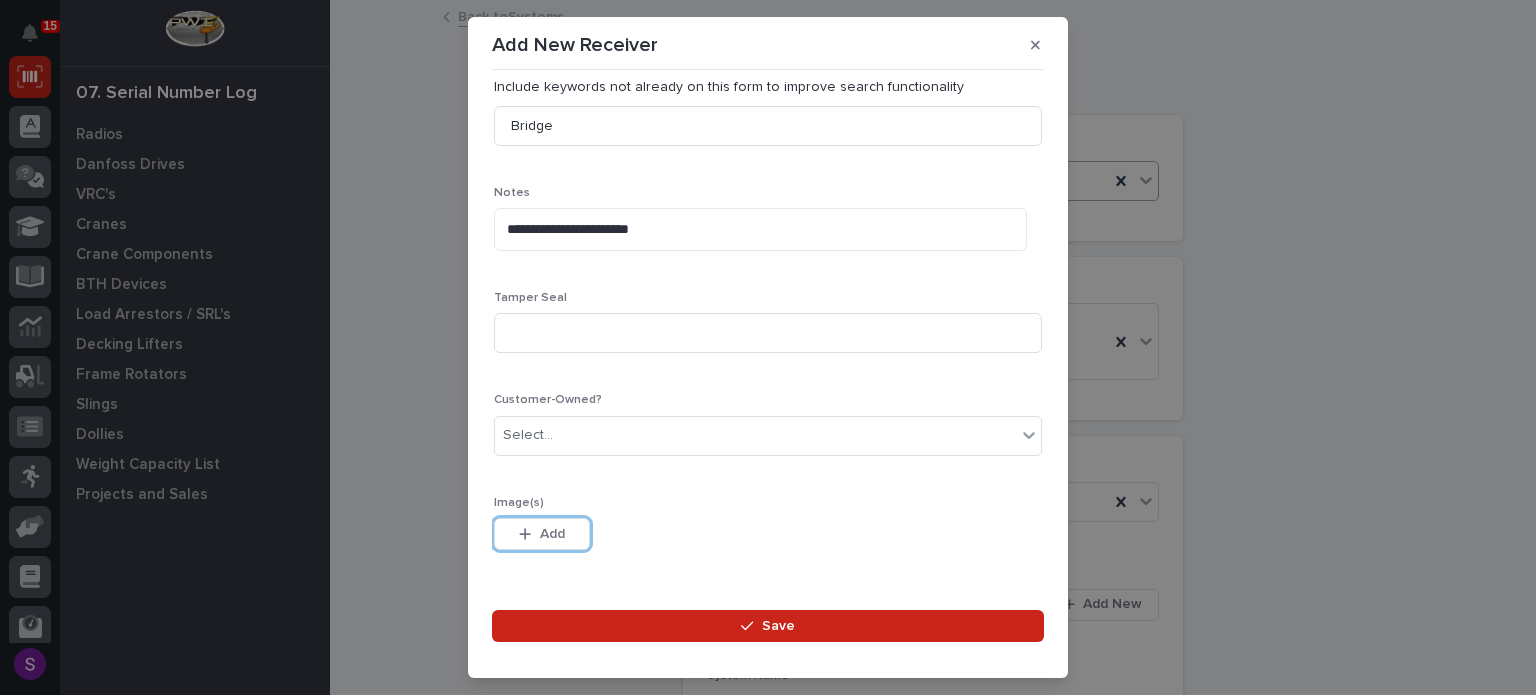 type 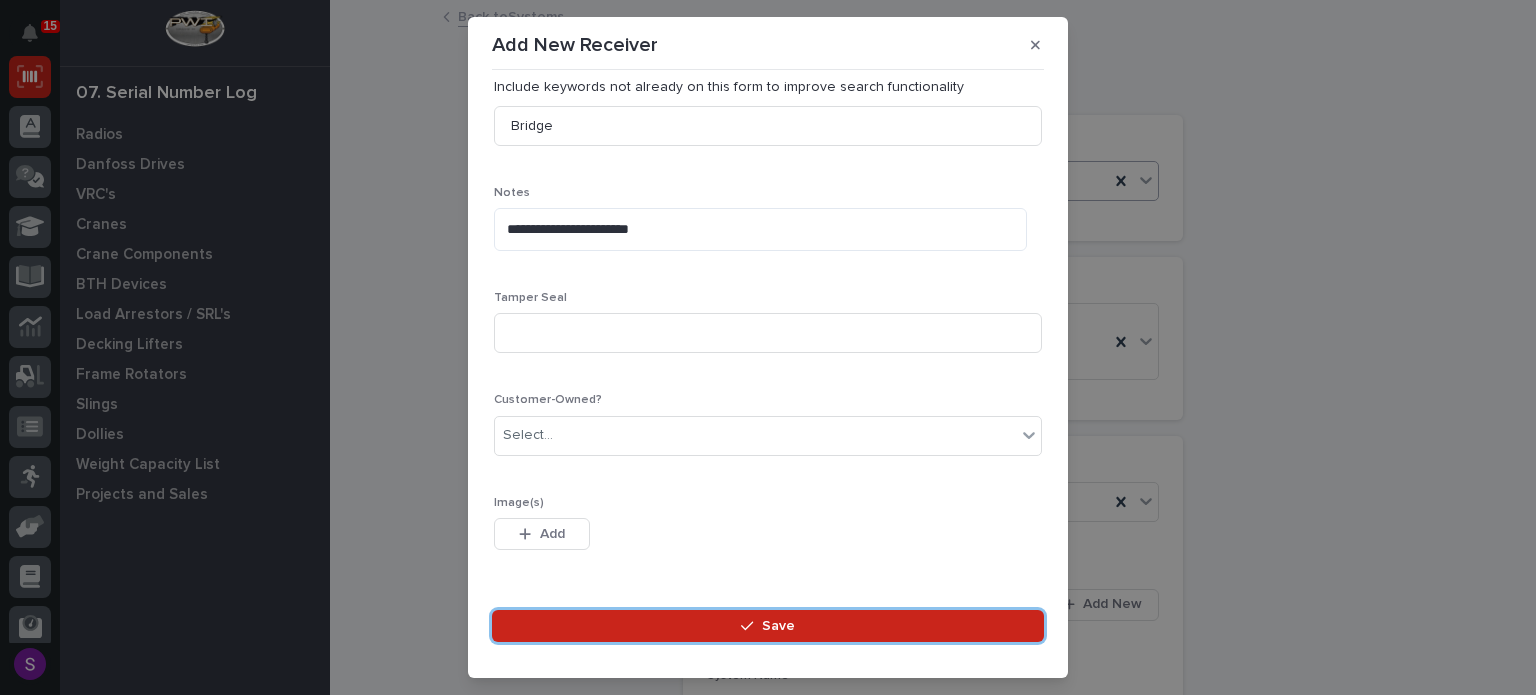 click on "Save" at bounding box center [768, 626] 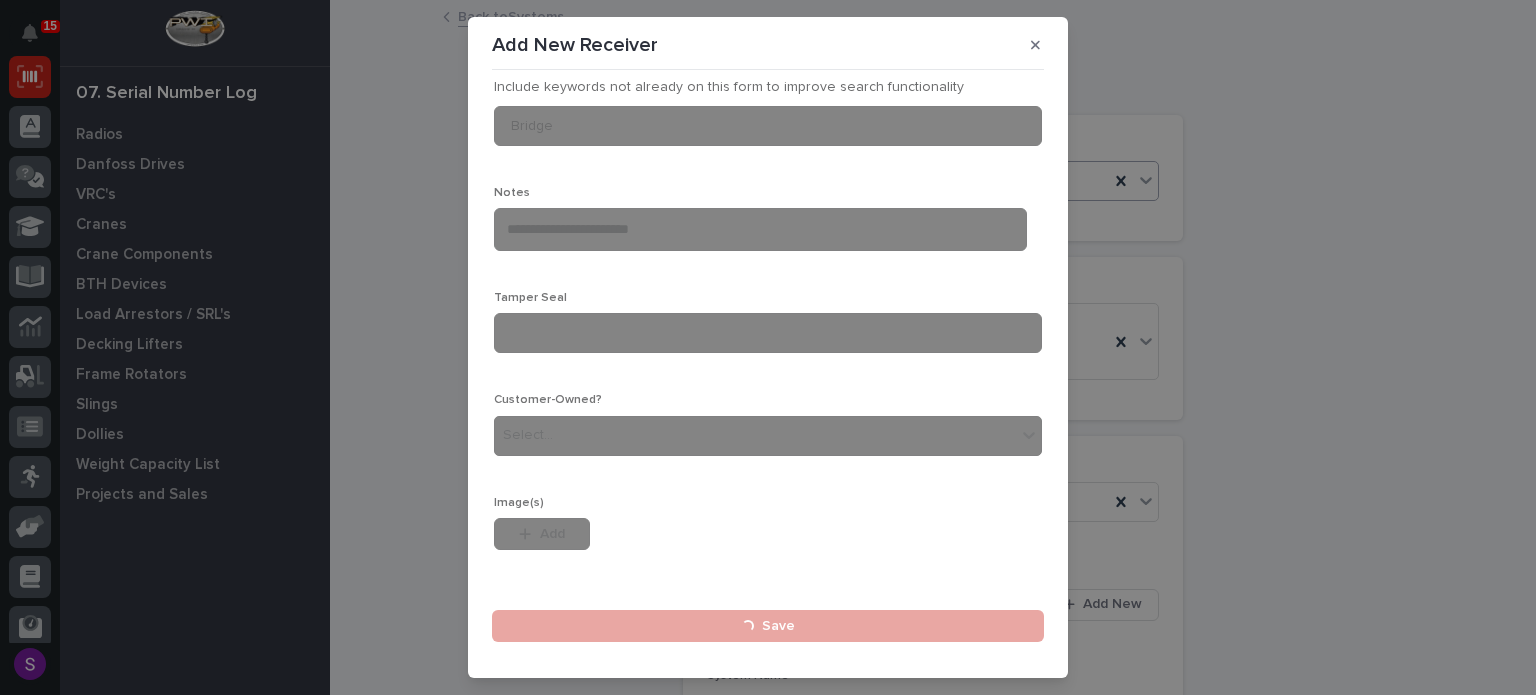 type 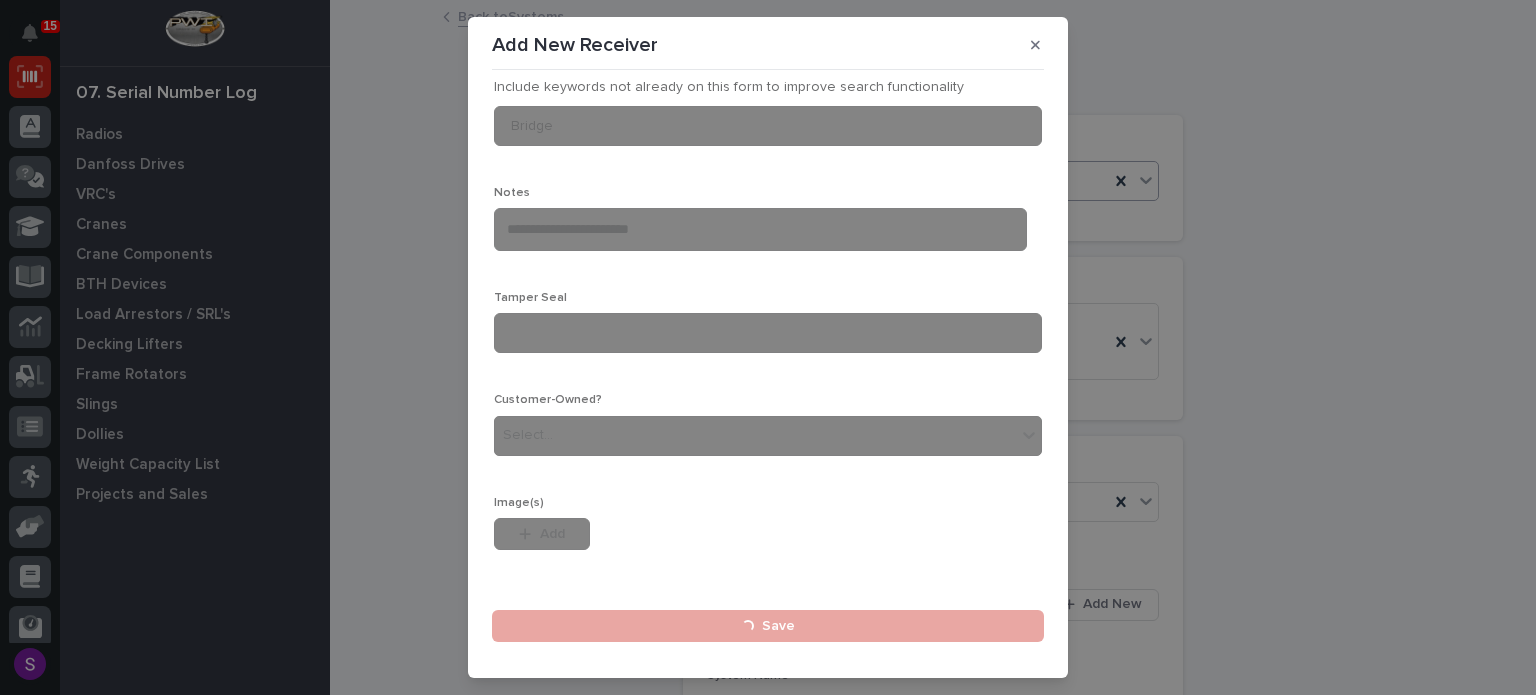 type 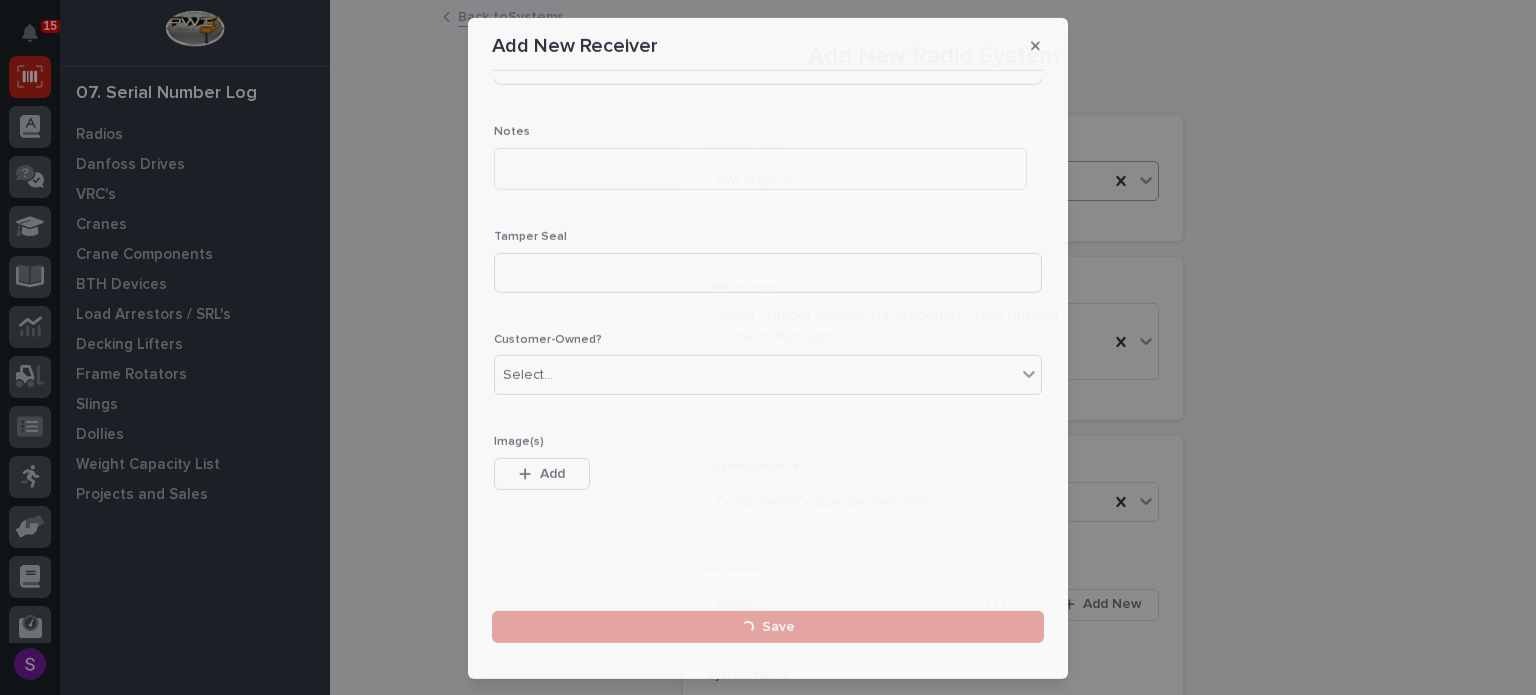 scroll, scrollTop: 0, scrollLeft: 0, axis: both 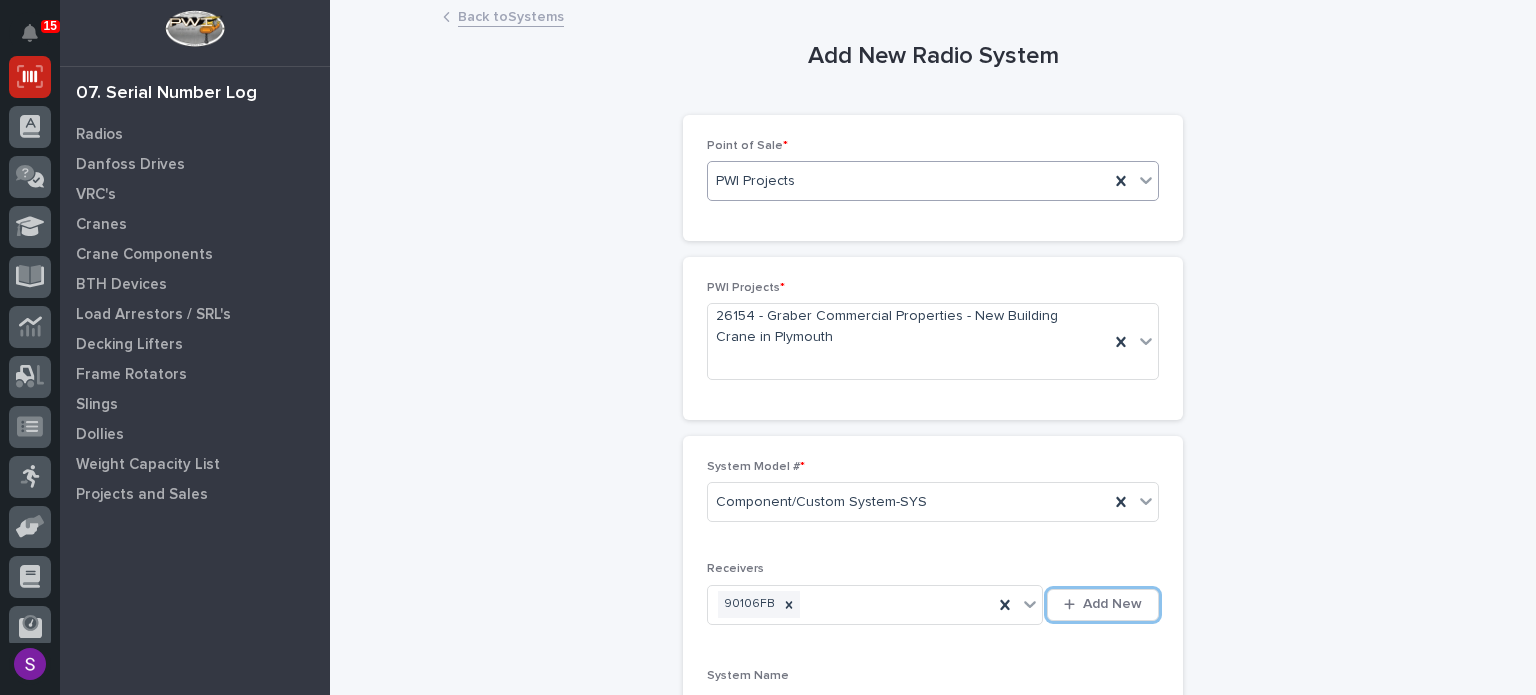 click on "Add New" at bounding box center [1103, 605] 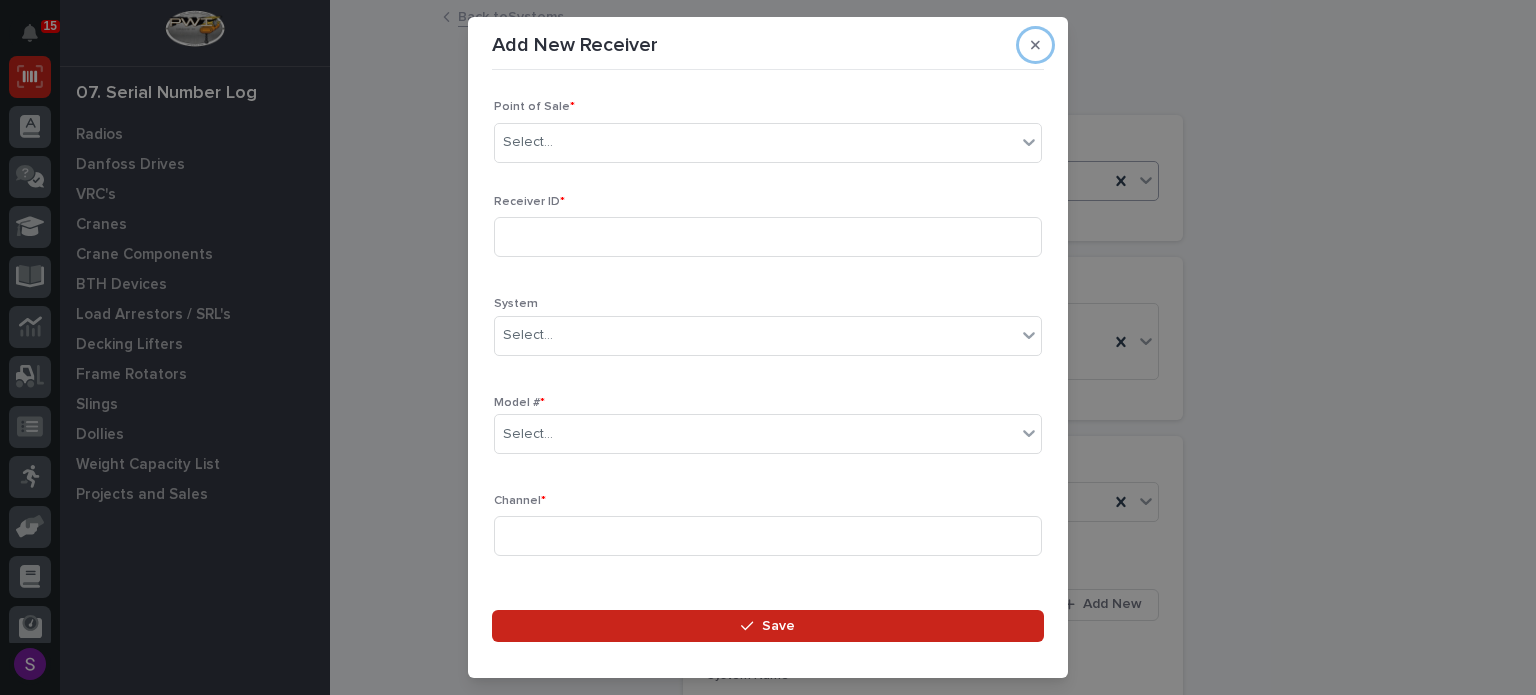 type 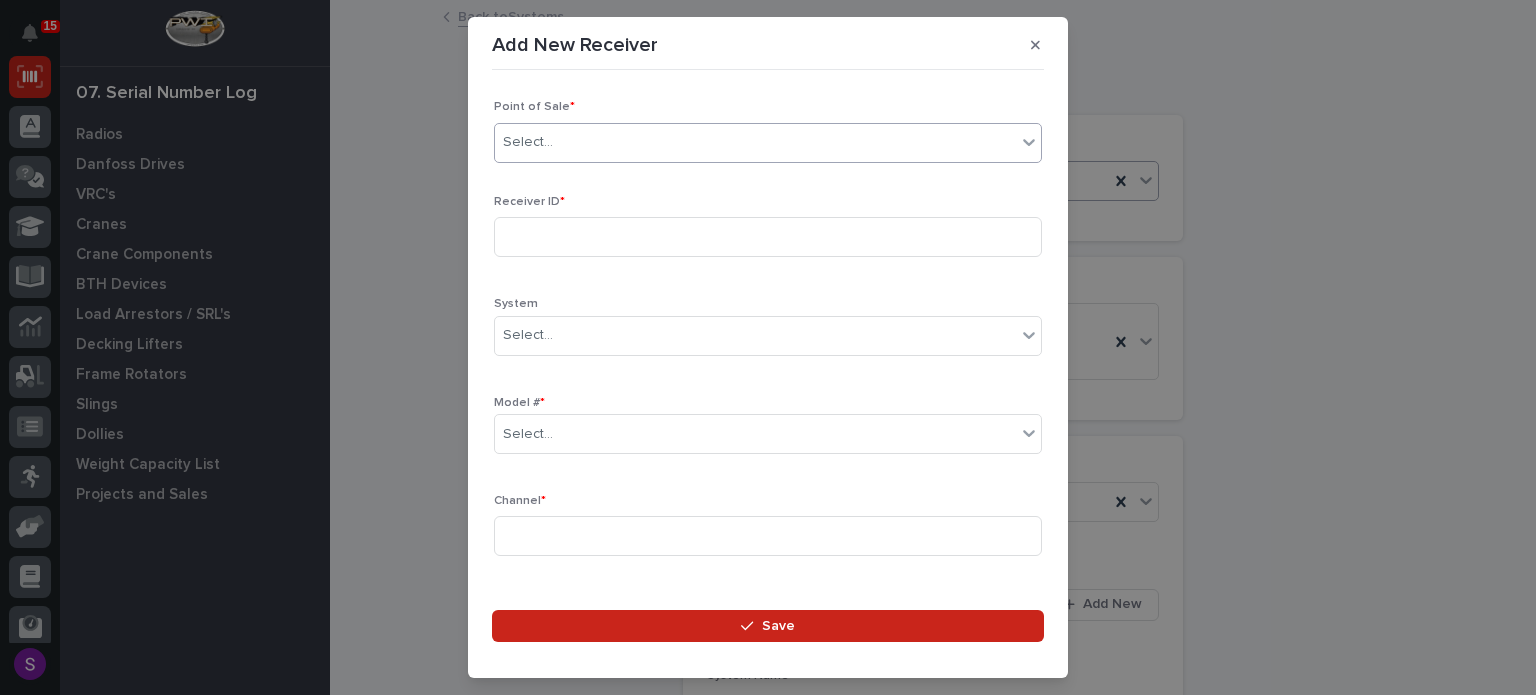 type on "*" 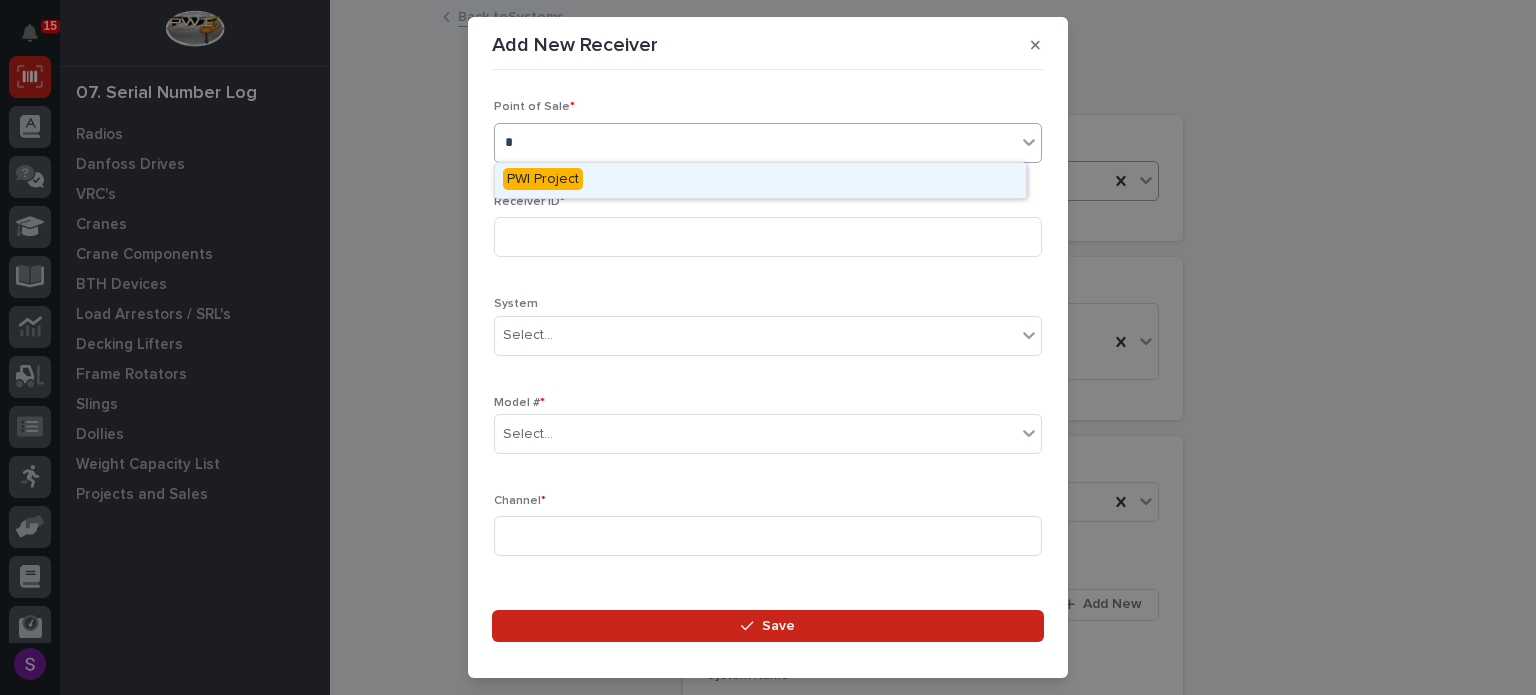 type 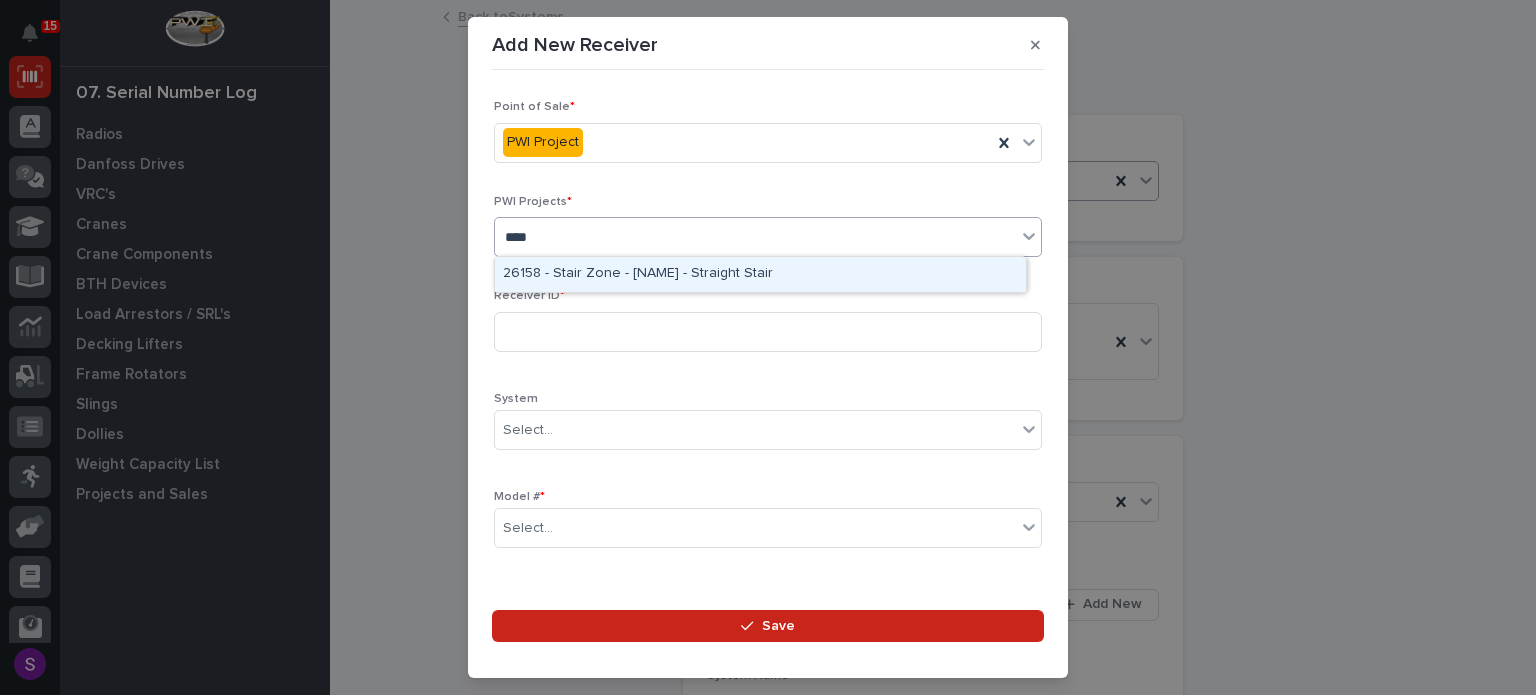 type on "*****" 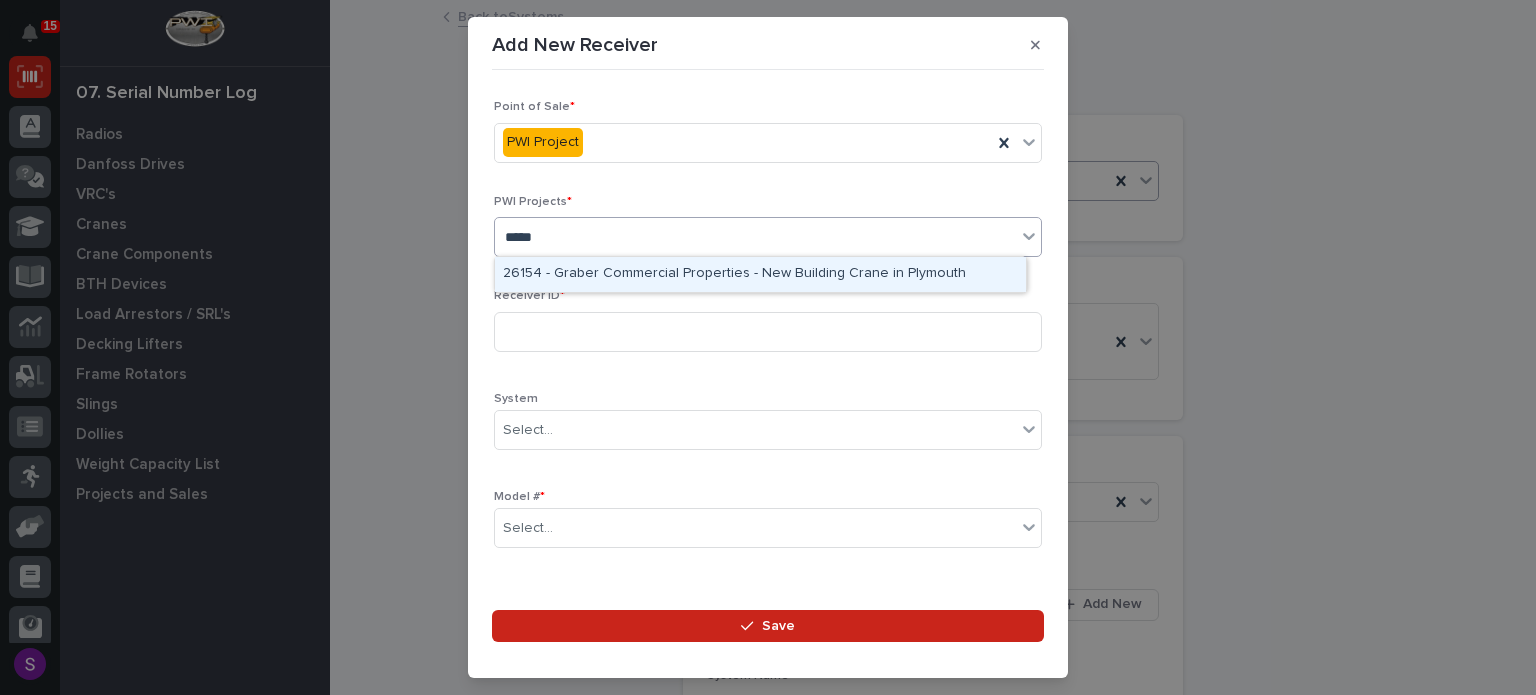 type 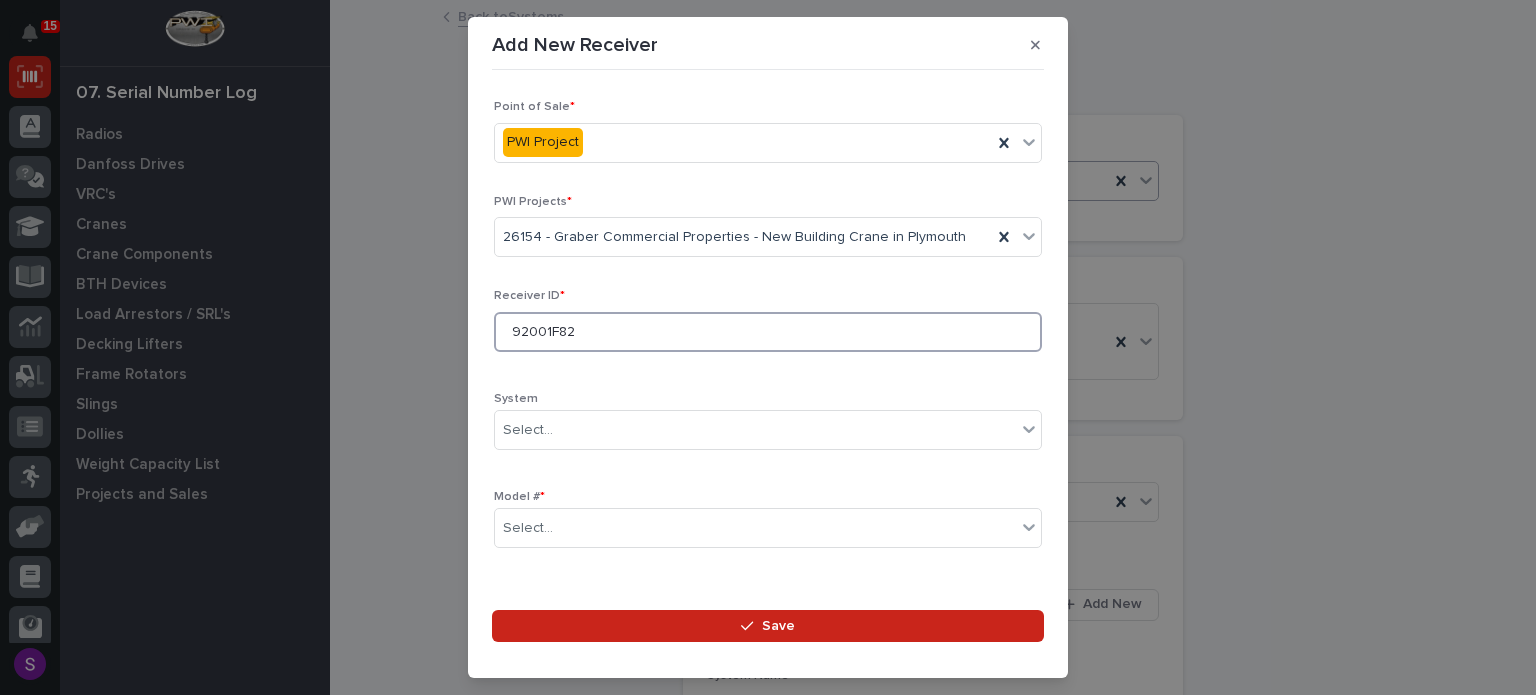 type on "92001F82" 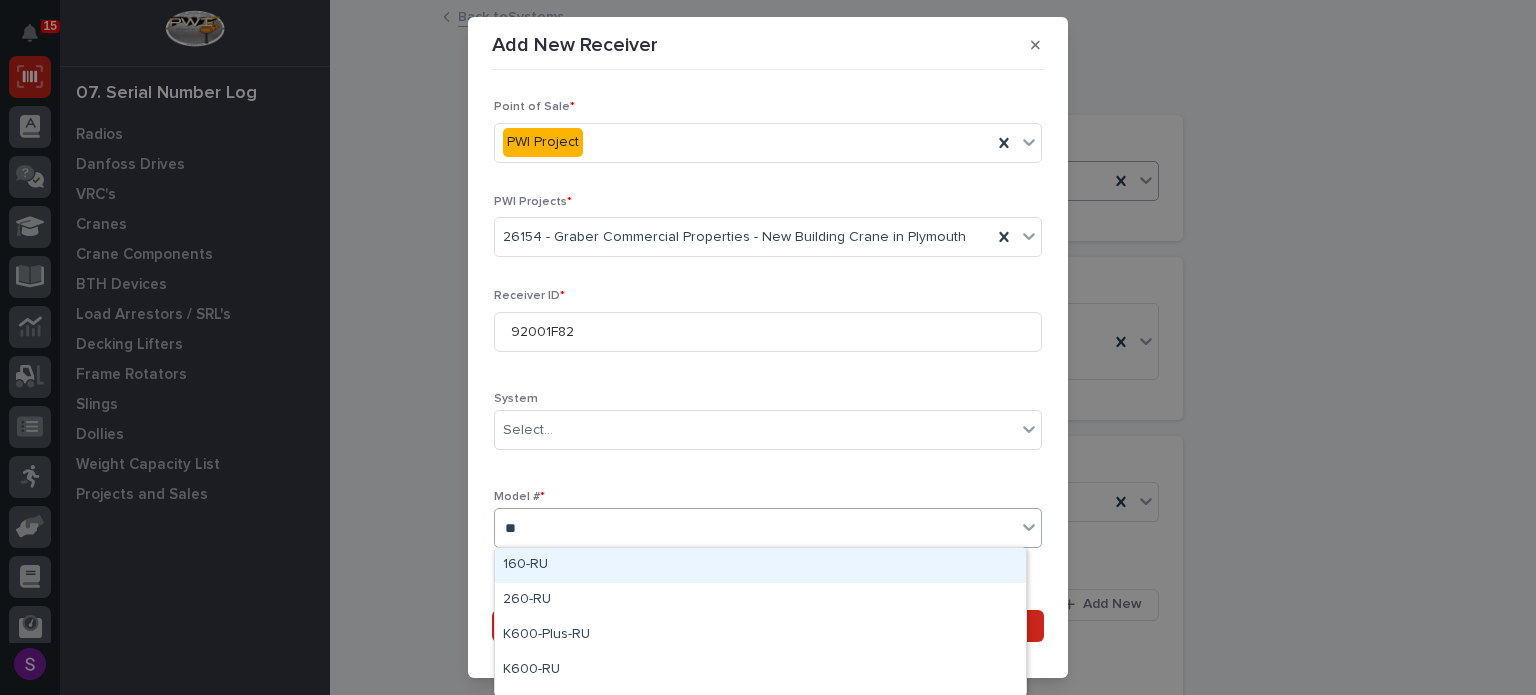 type on "***" 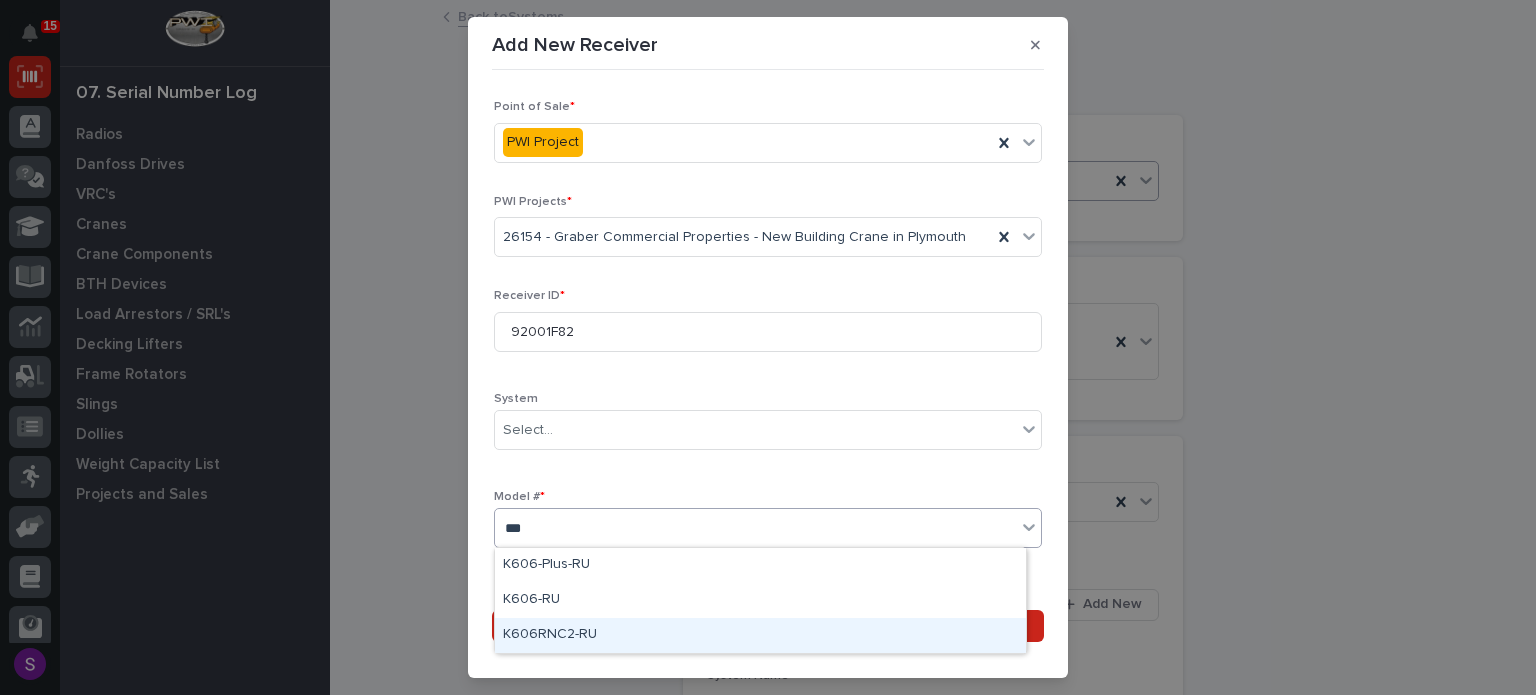 type 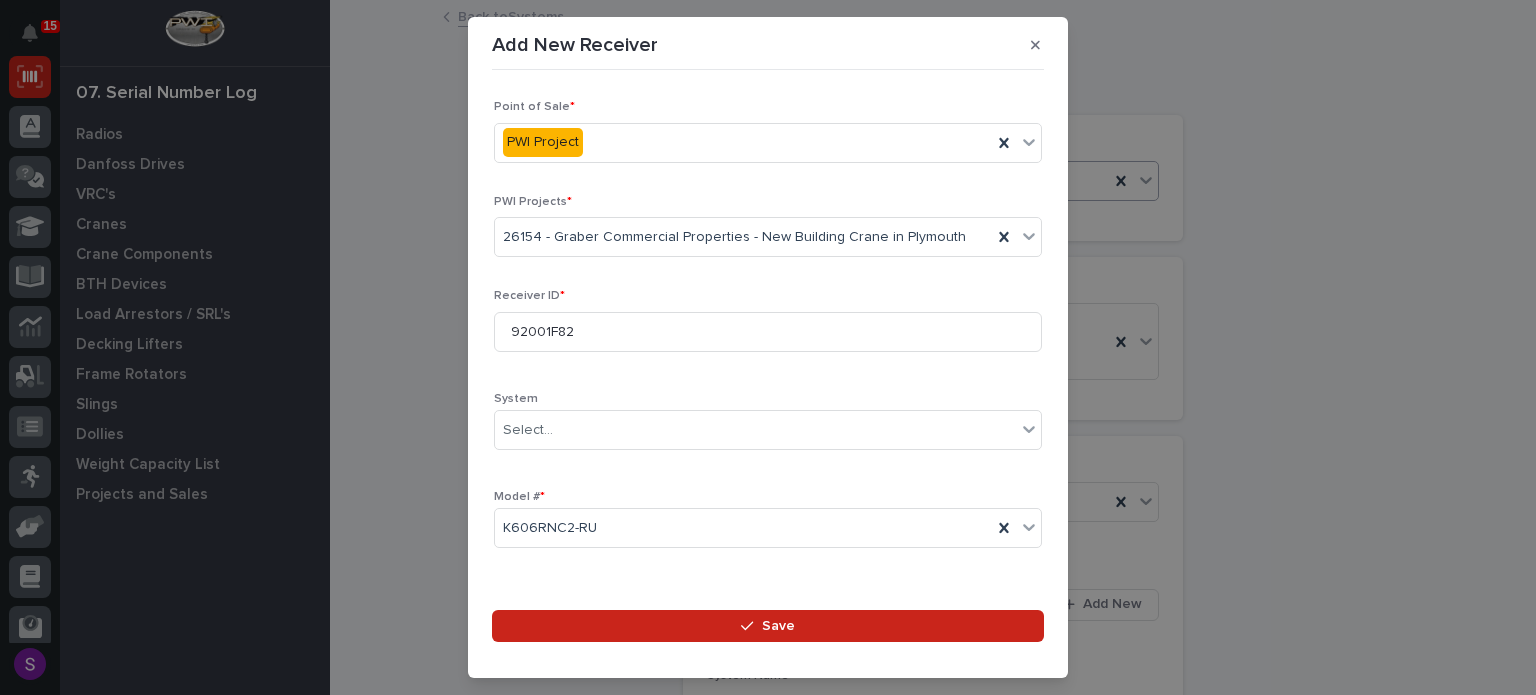 scroll, scrollTop: 296, scrollLeft: 0, axis: vertical 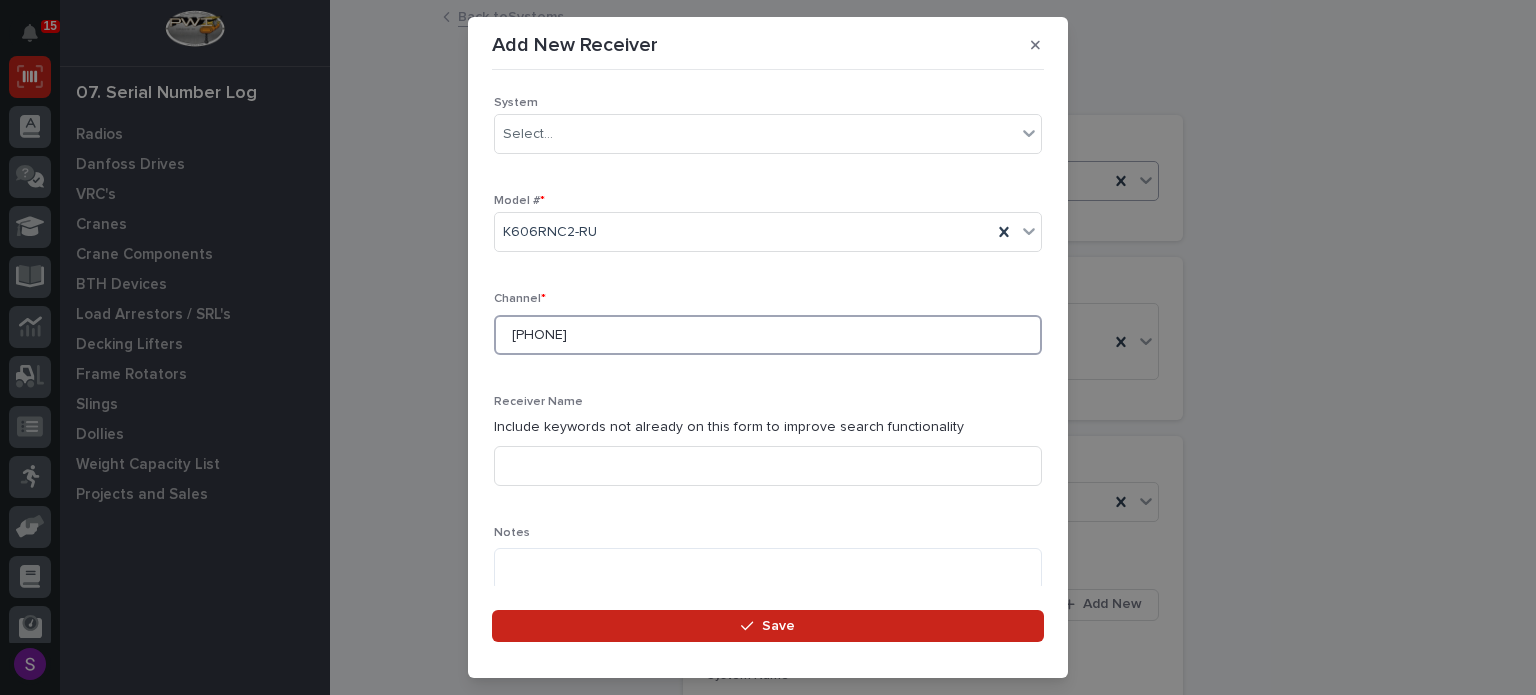 type on "[PHONE]" 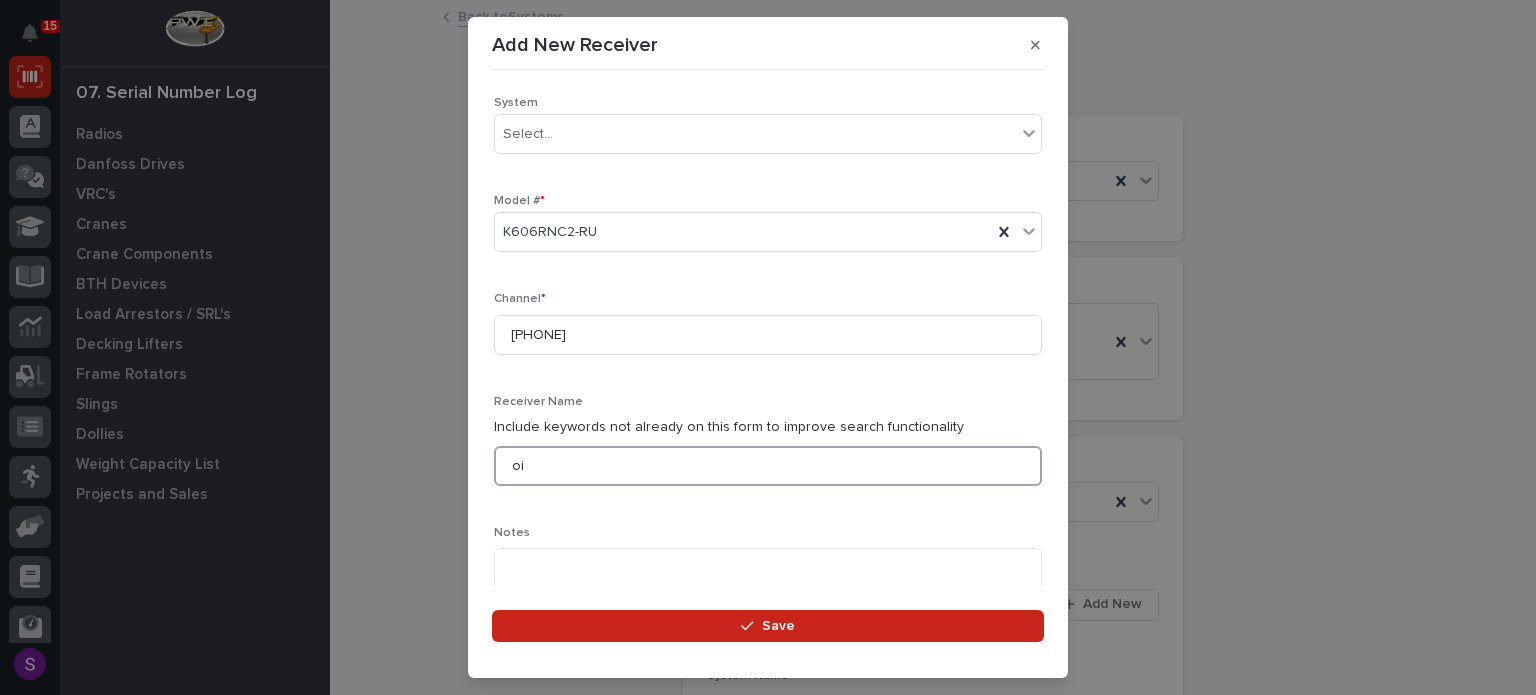 type on "o" 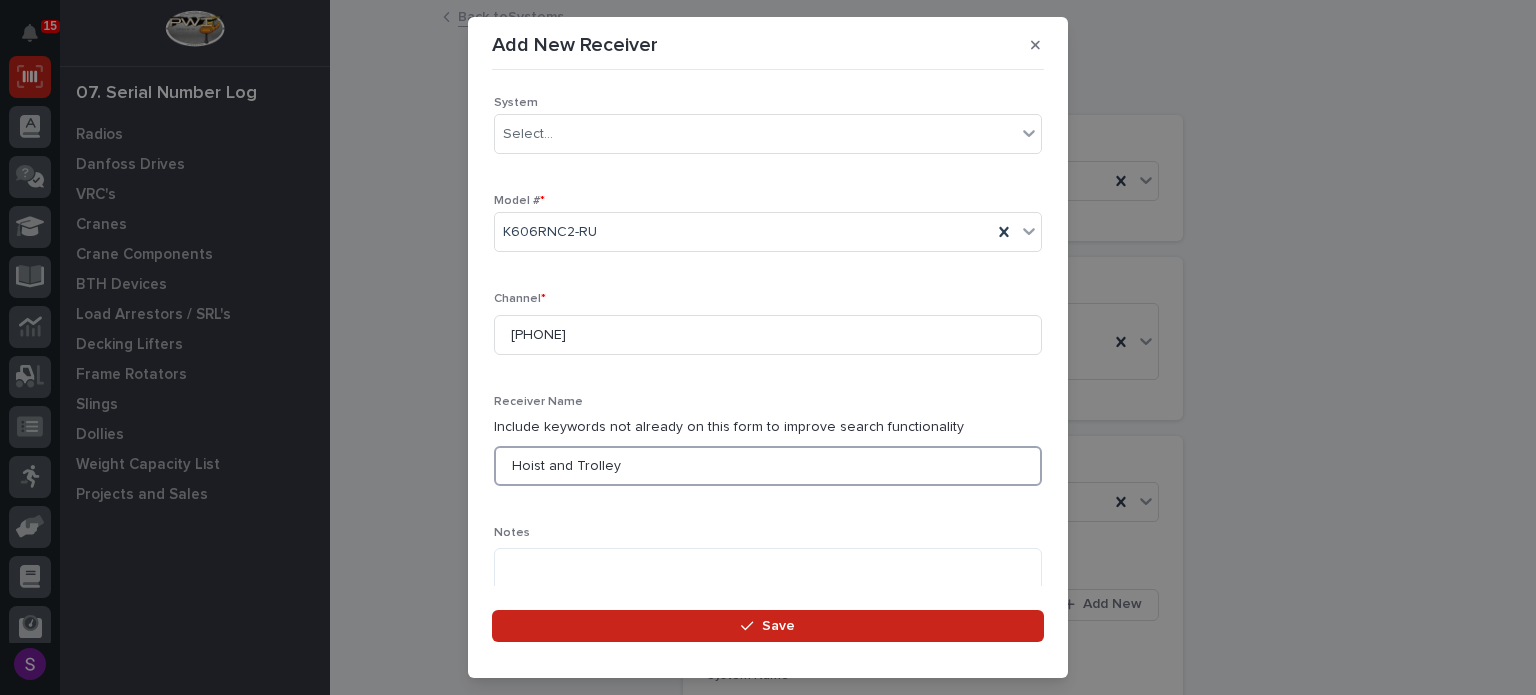 type on "Hoist and Trolley" 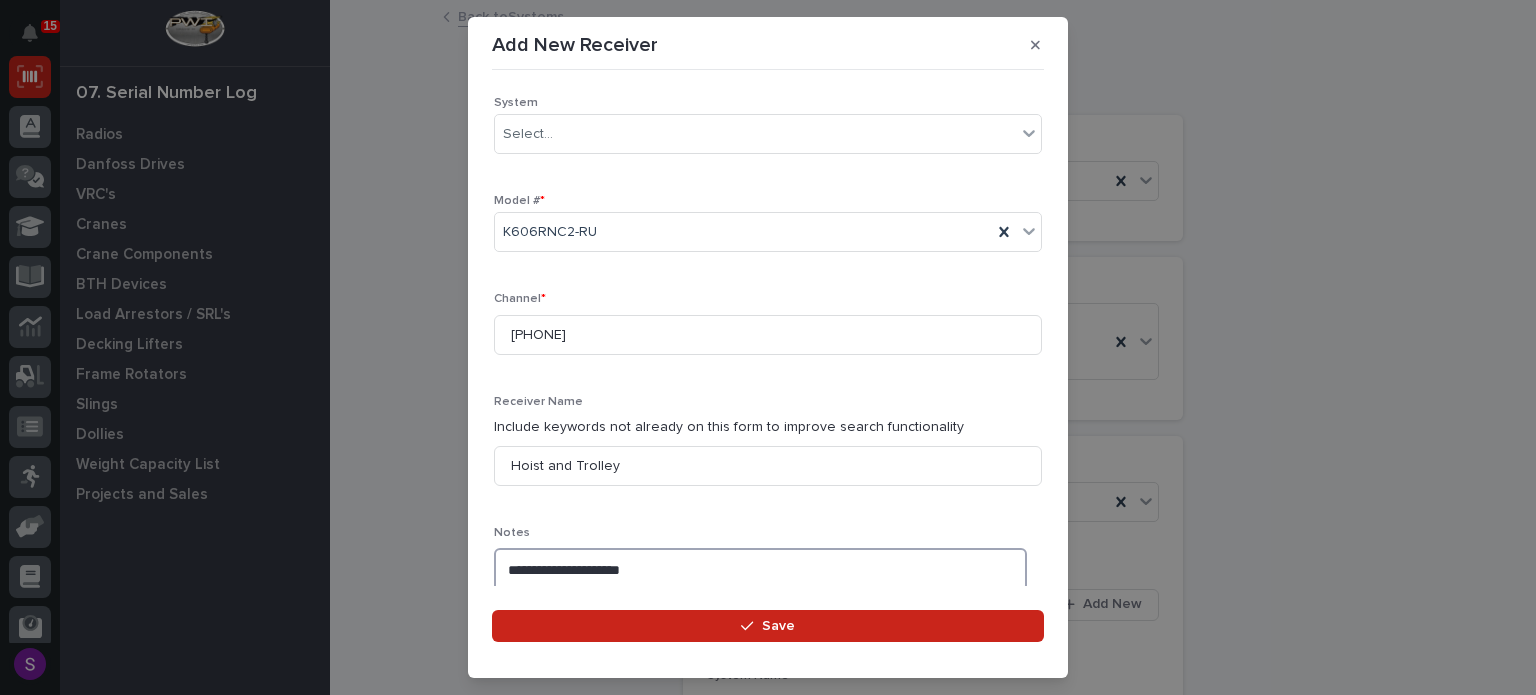 type on "**********" 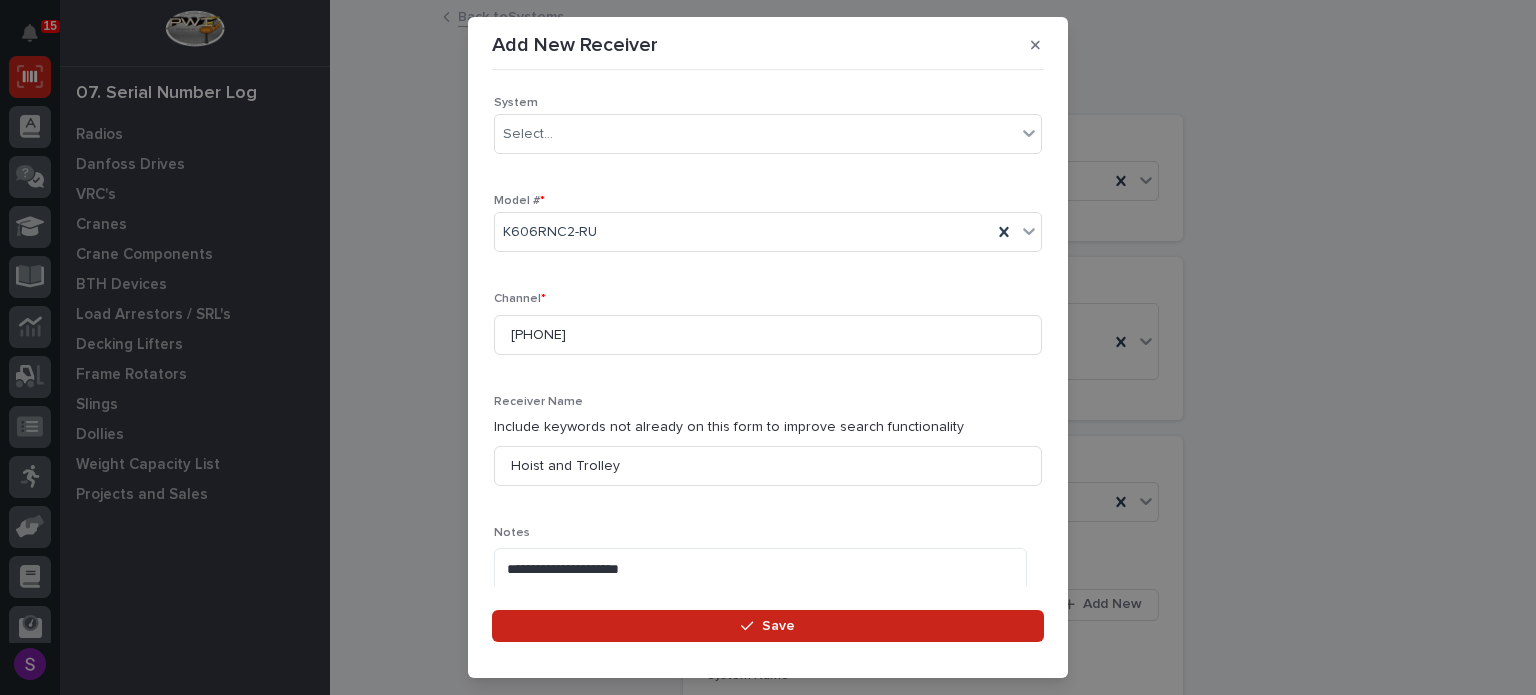 scroll, scrollTop: 636, scrollLeft: 0, axis: vertical 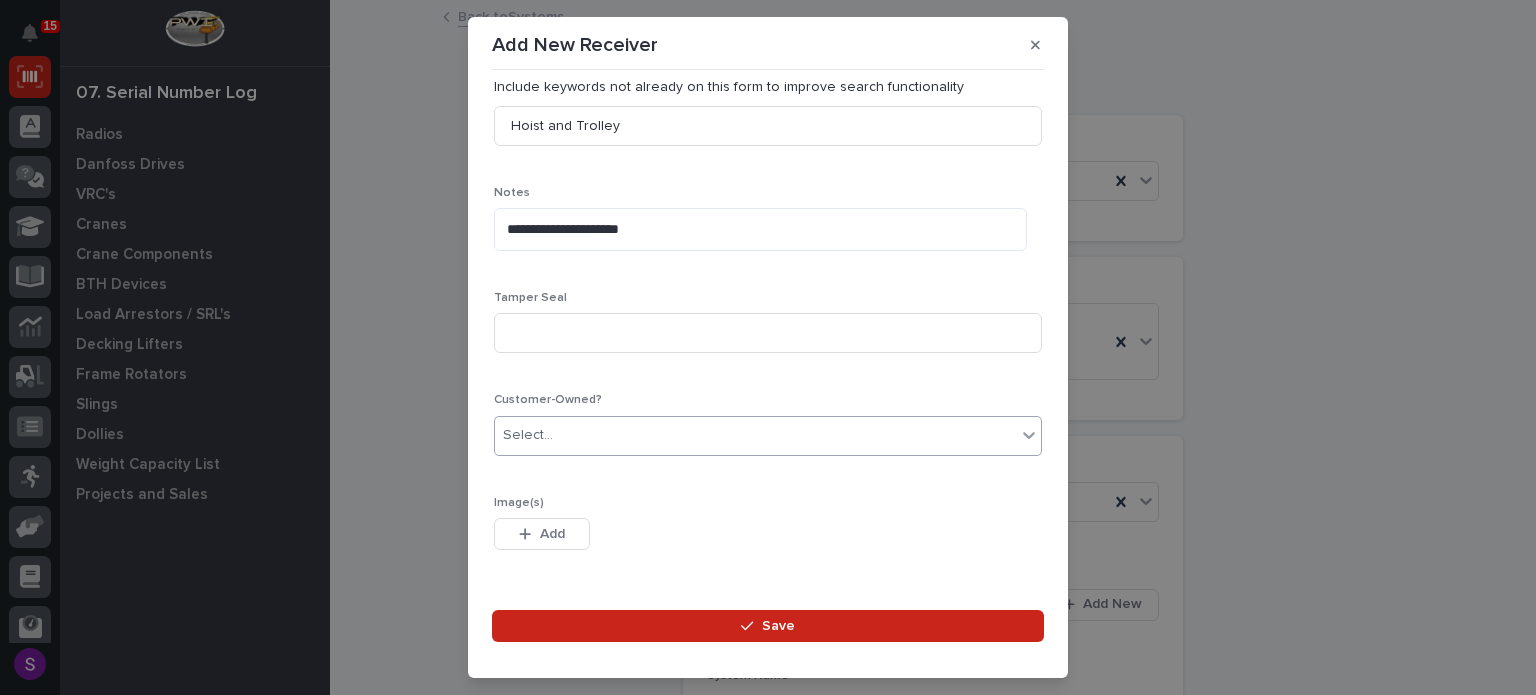 type 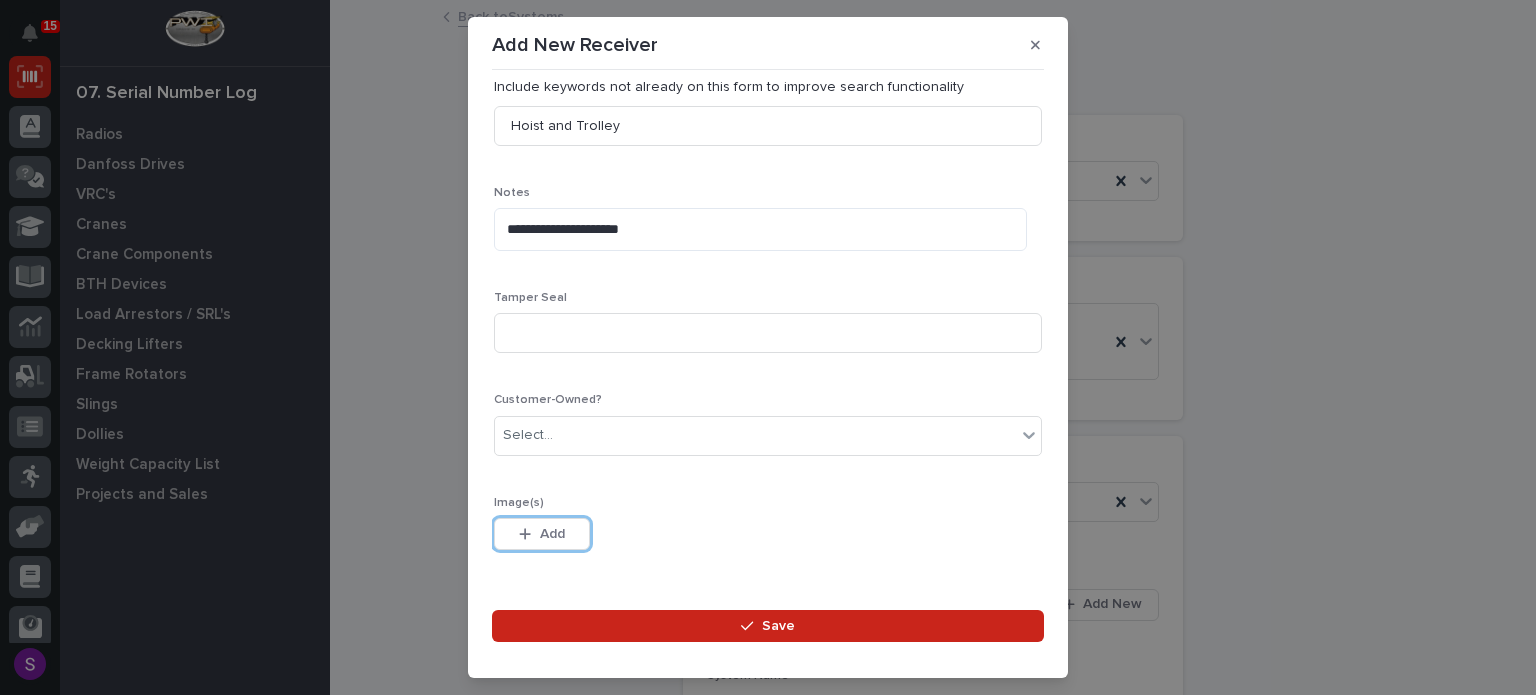 type 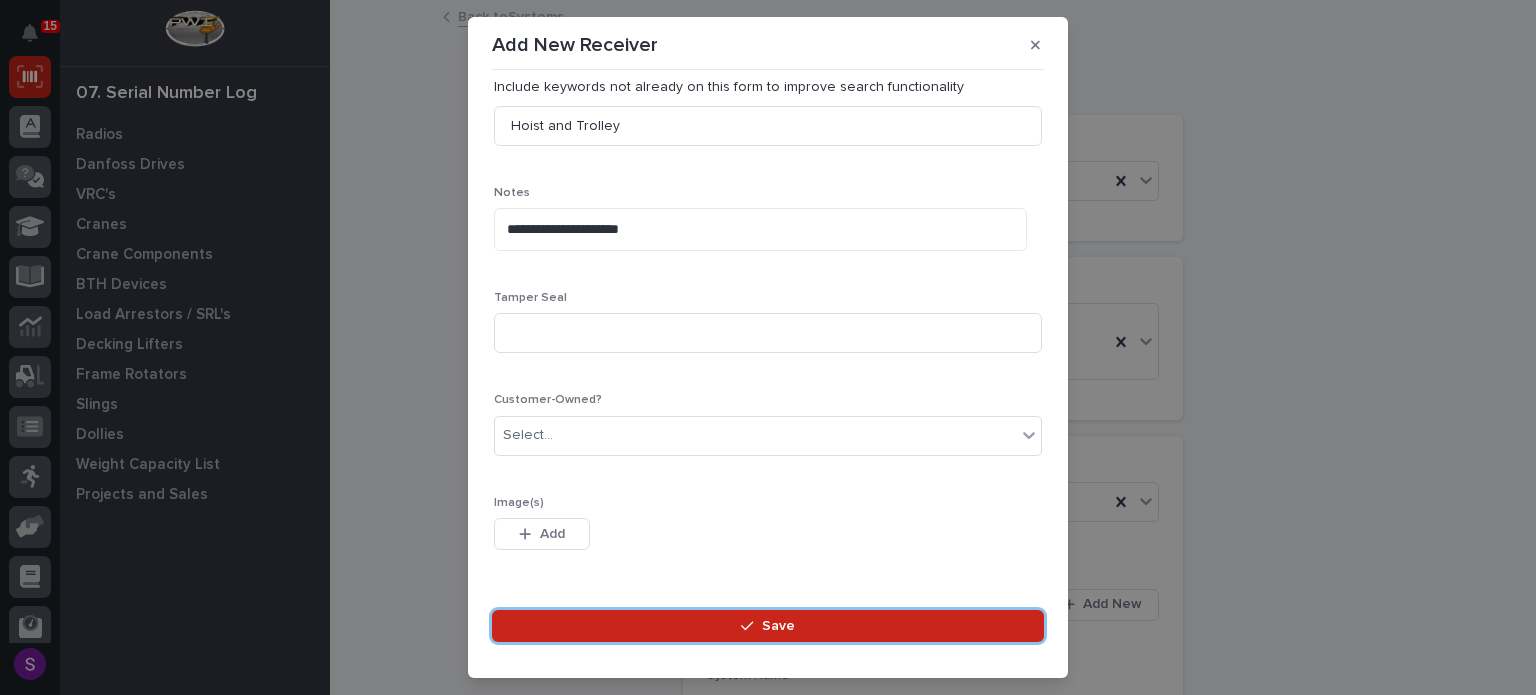 click on "Save" at bounding box center [768, 626] 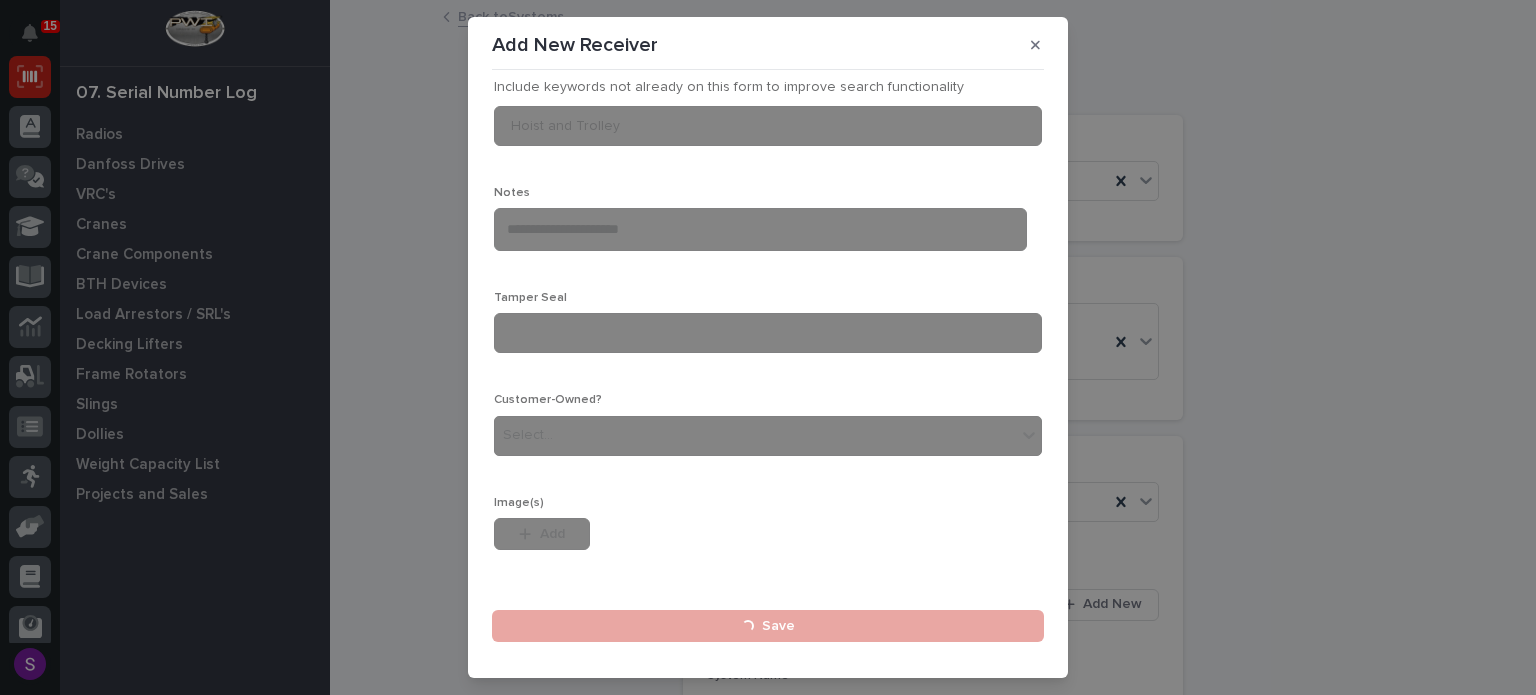 type 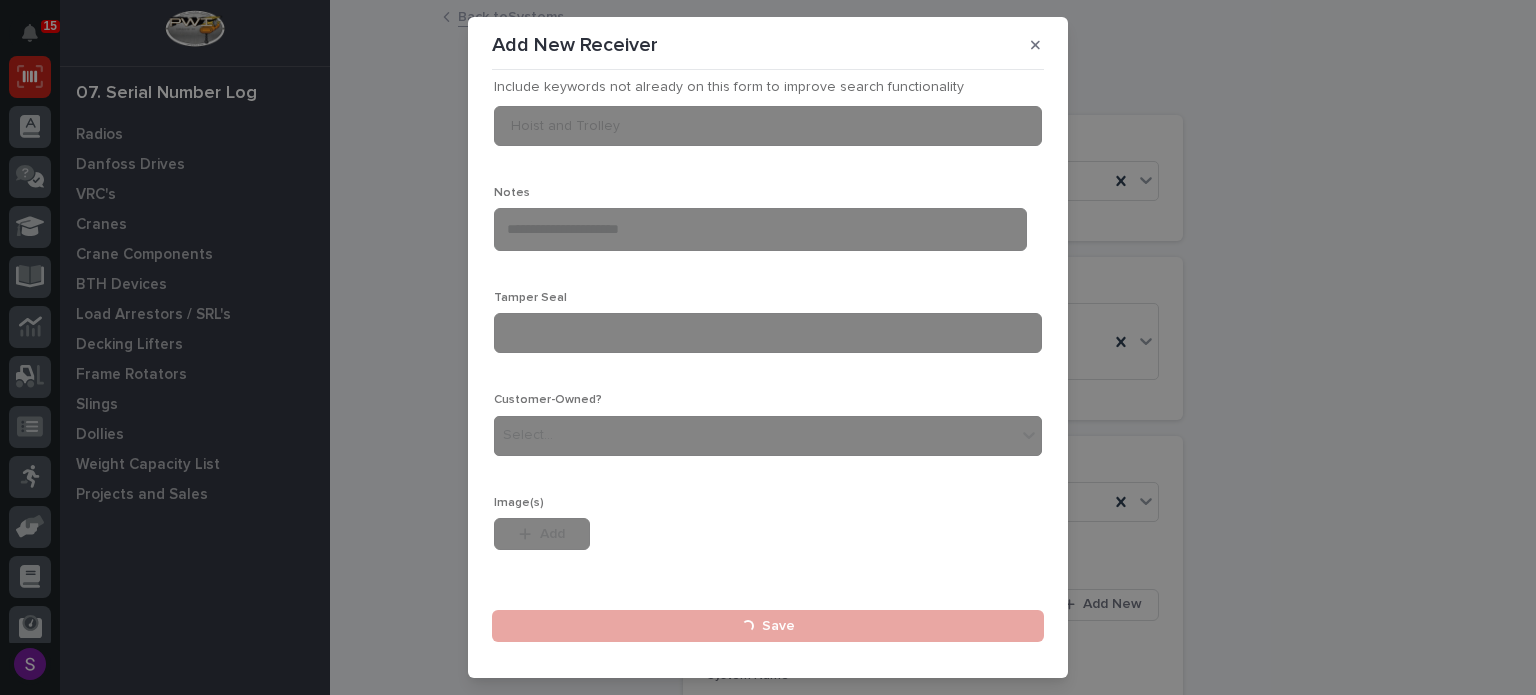 type 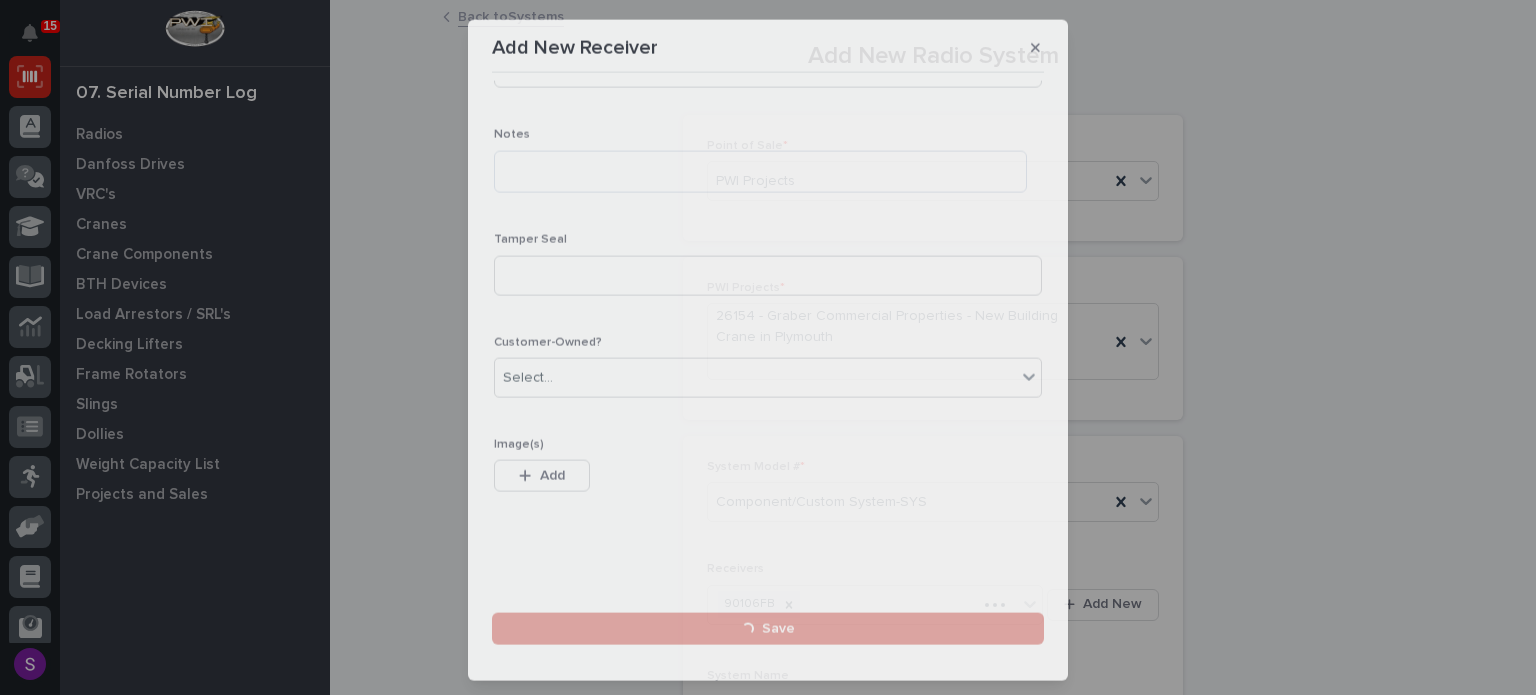 scroll, scrollTop: 0, scrollLeft: 0, axis: both 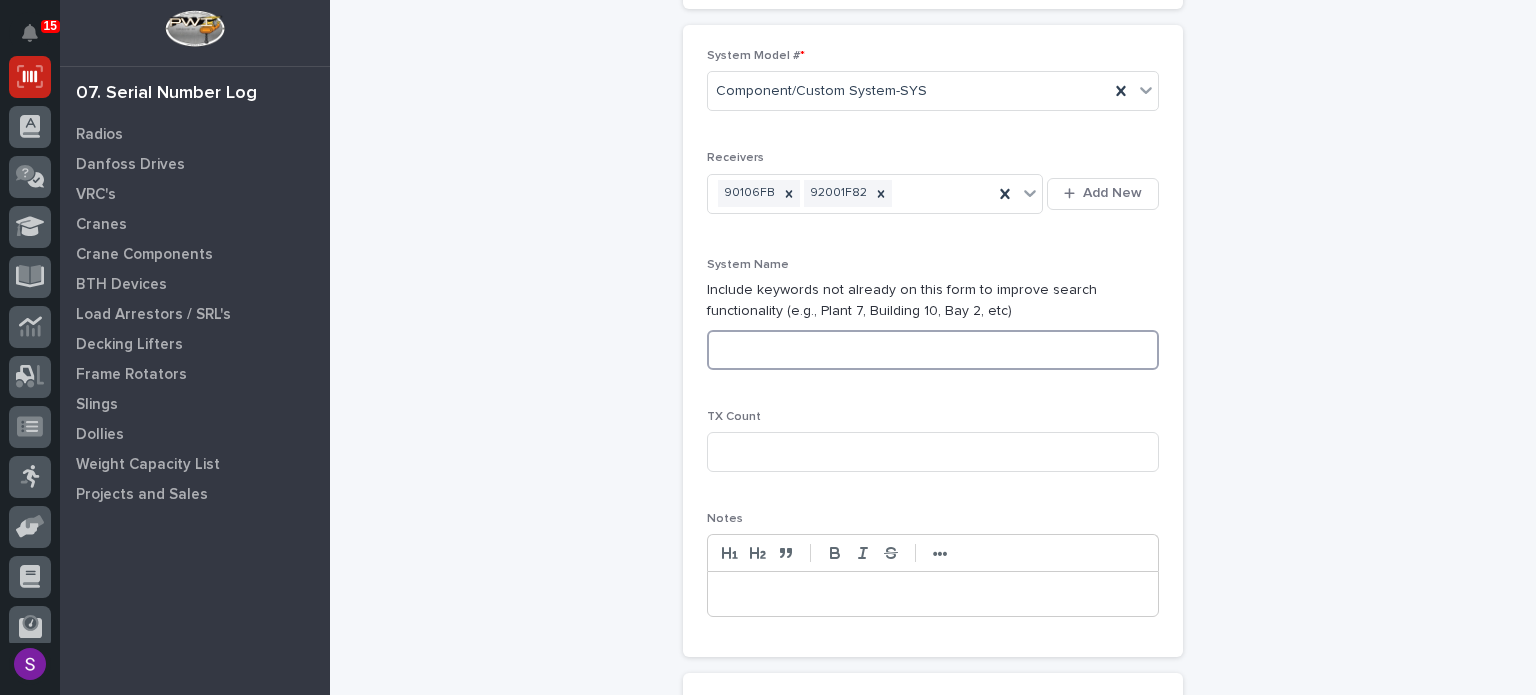click at bounding box center [933, 350] 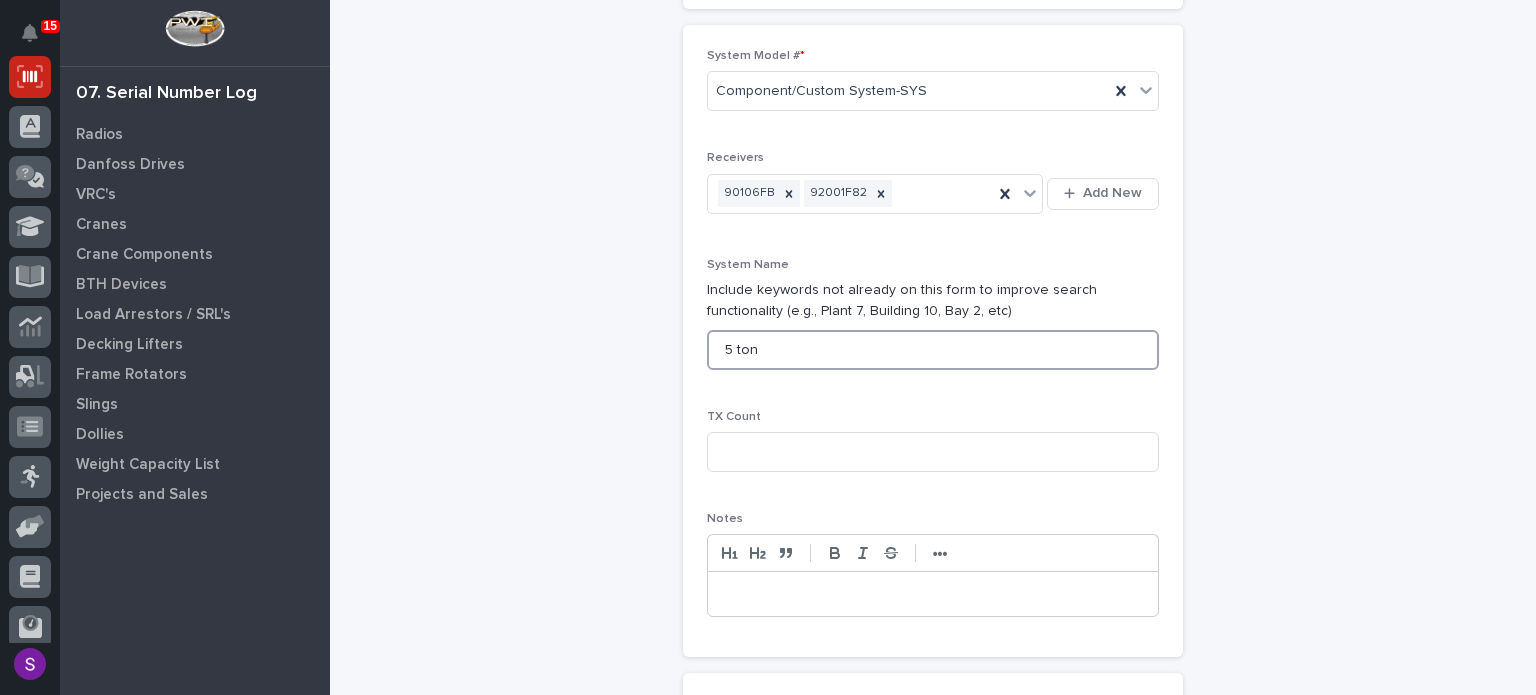 type on "5 ton" 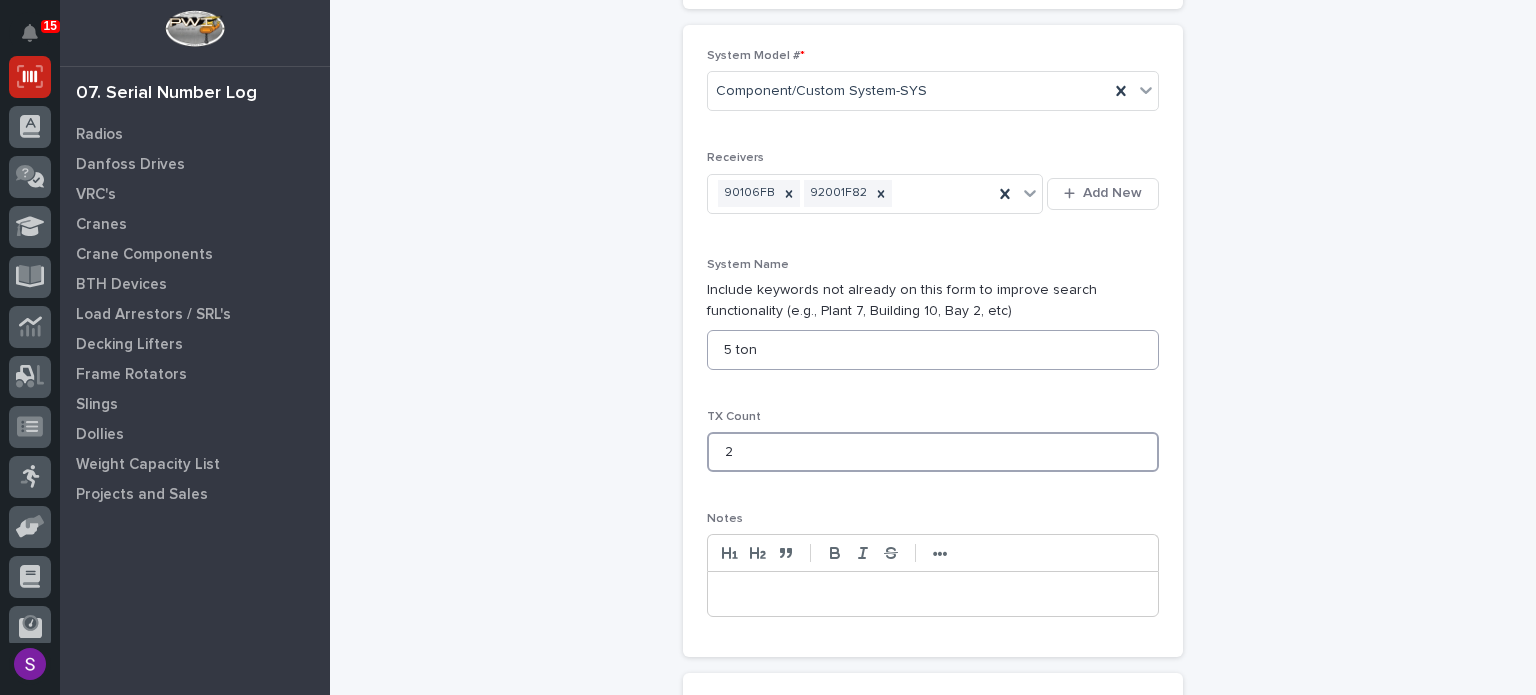 type on "2" 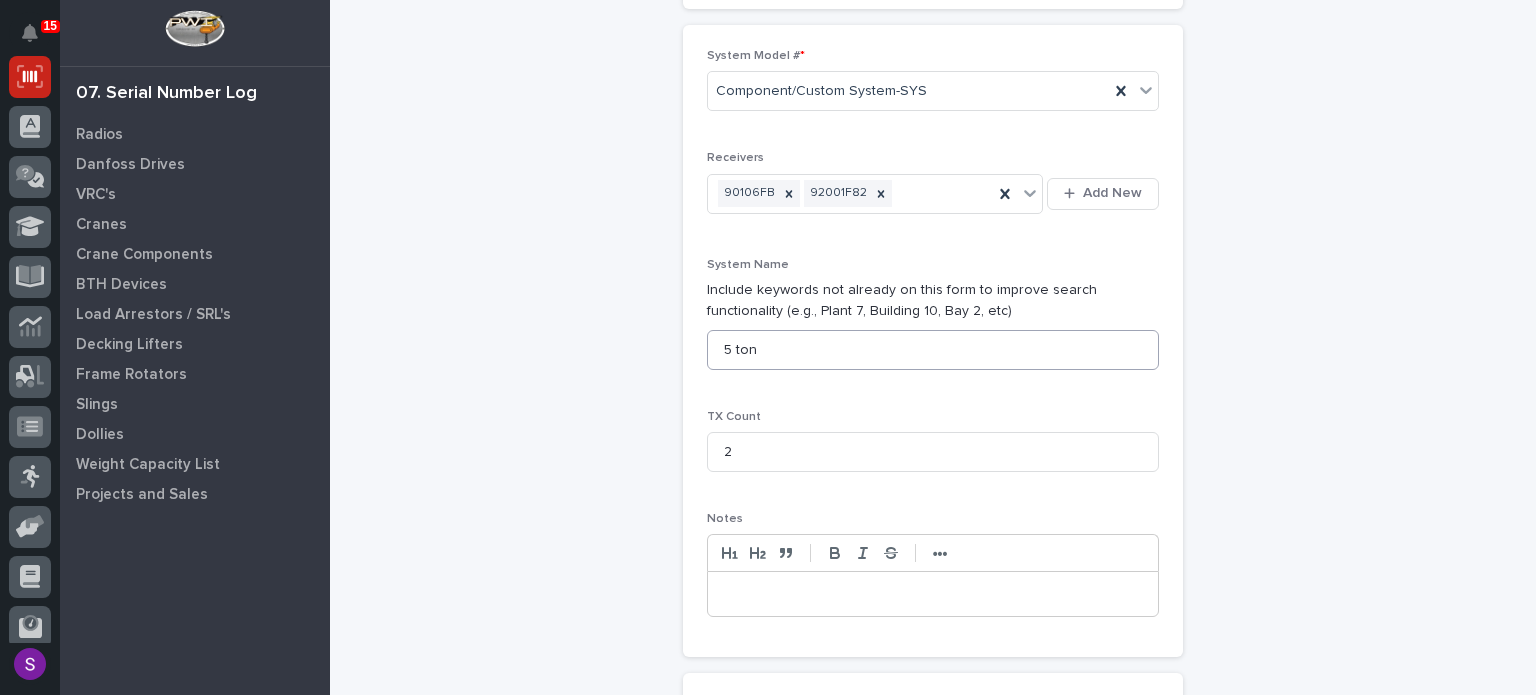 scroll, scrollTop: 800, scrollLeft: 0, axis: vertical 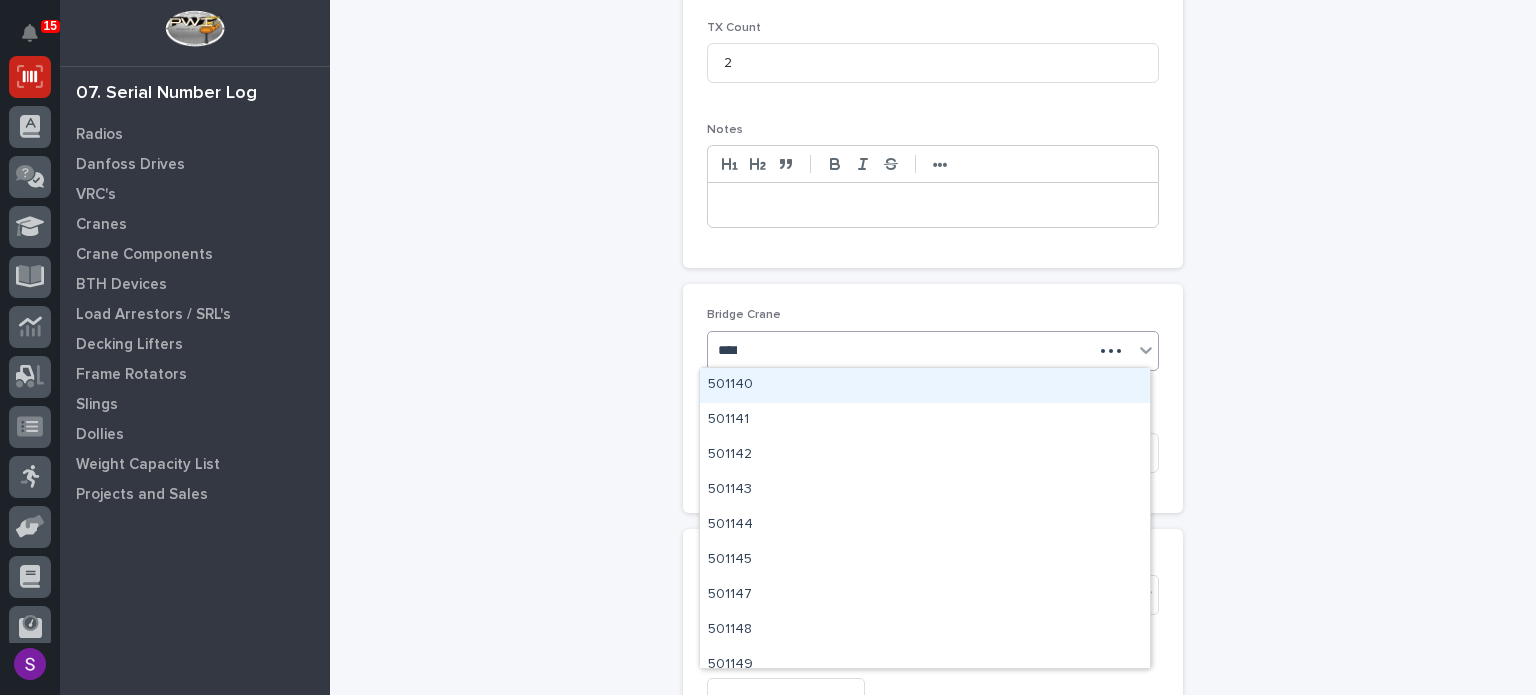 type on "*****" 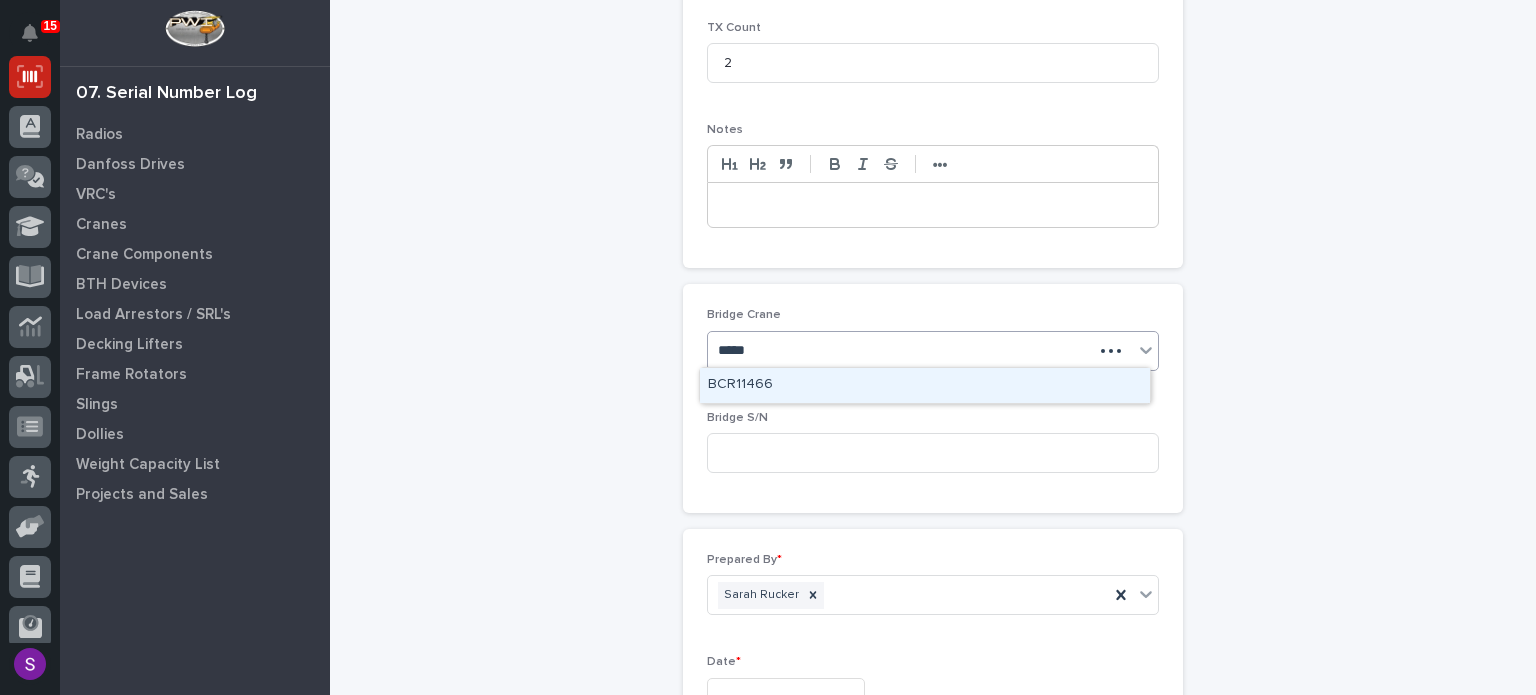 type 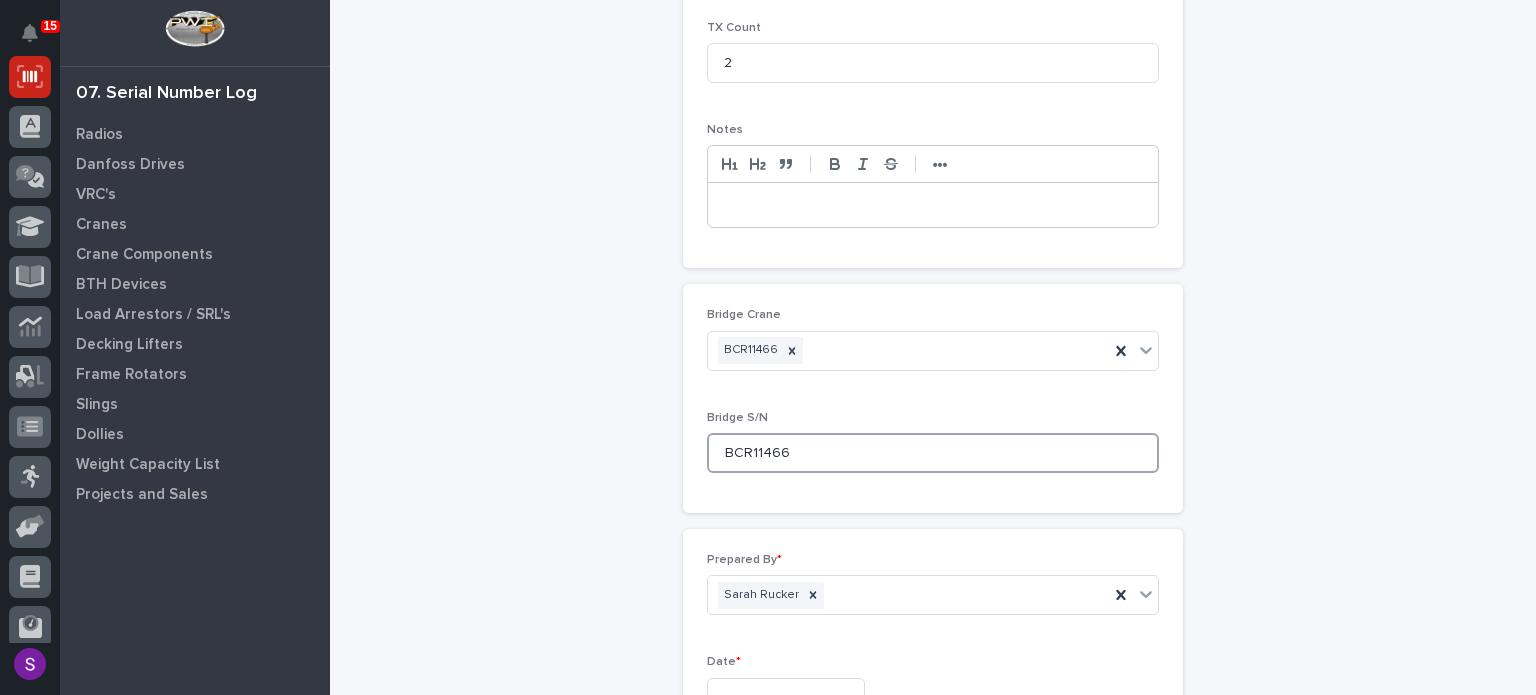 type on "BCR11466" 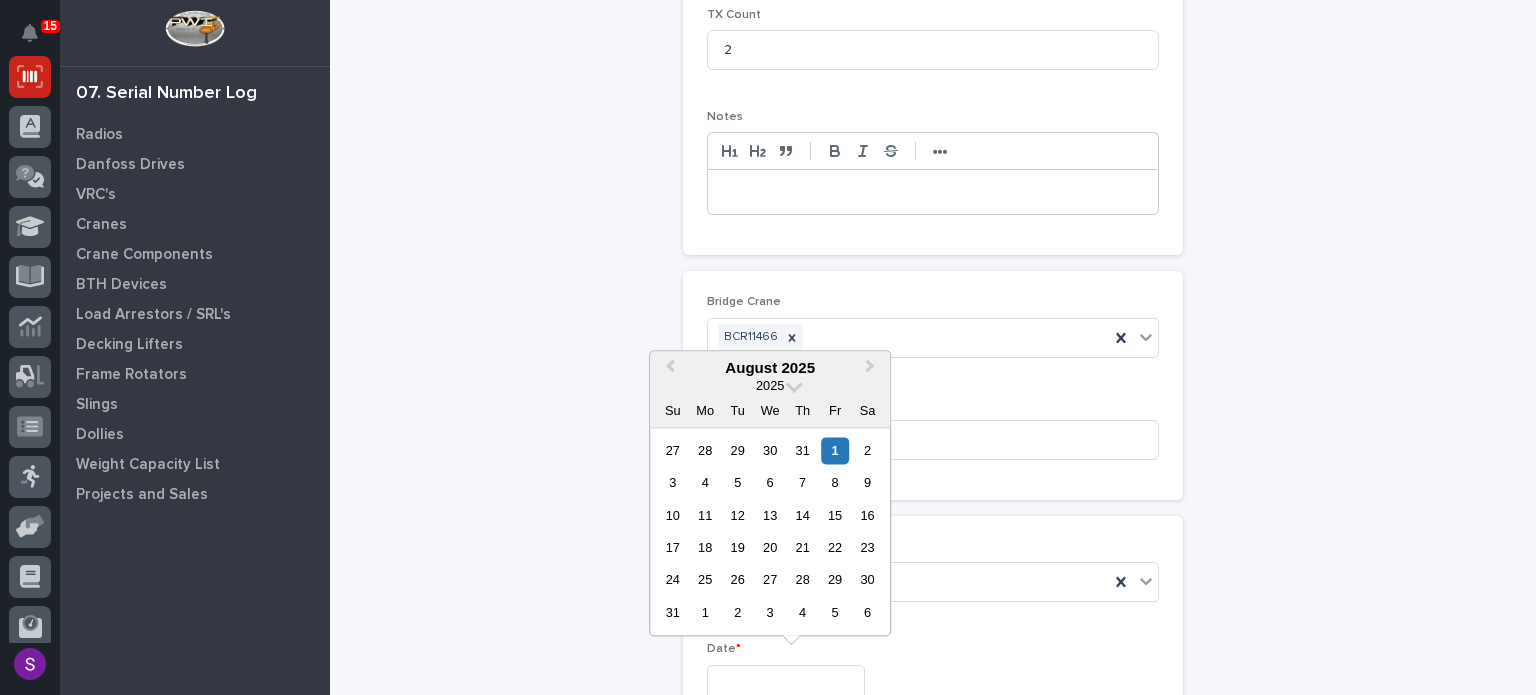 type on "**********" 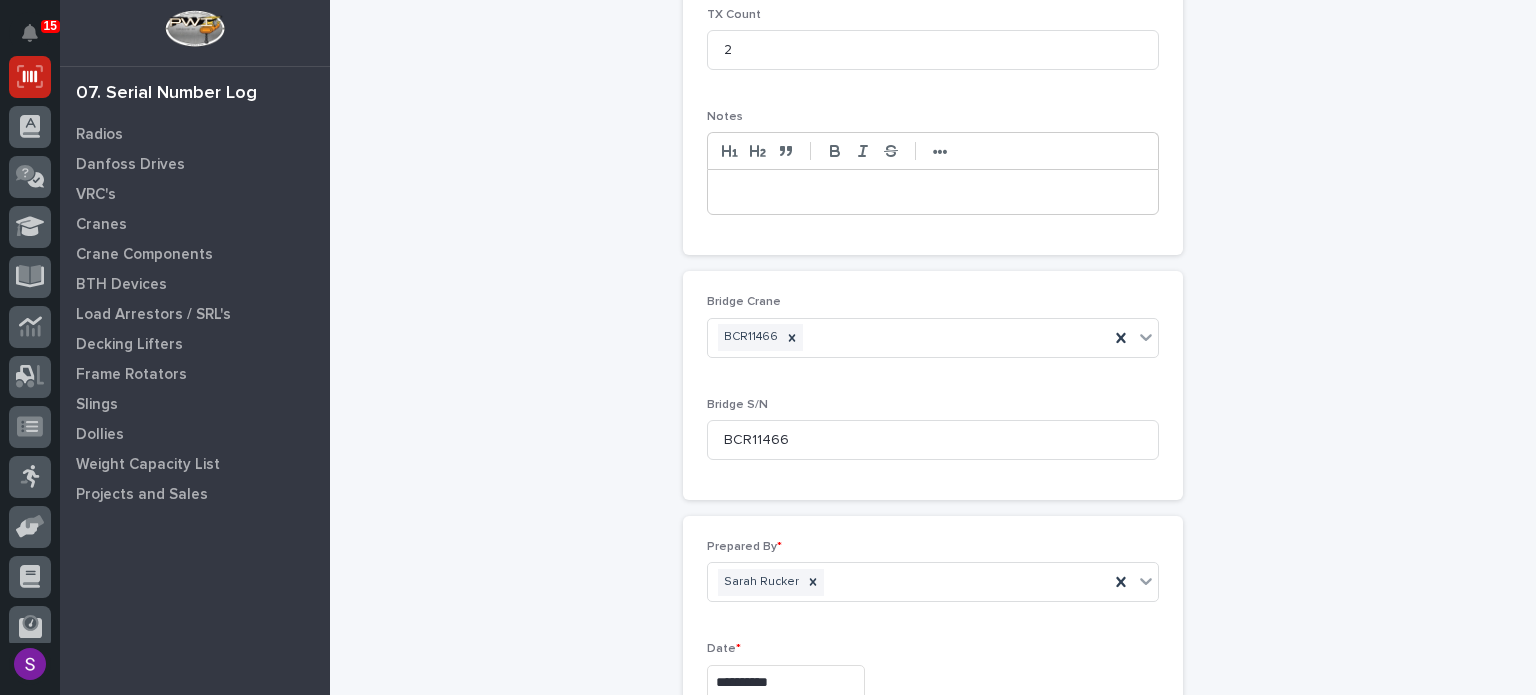 type 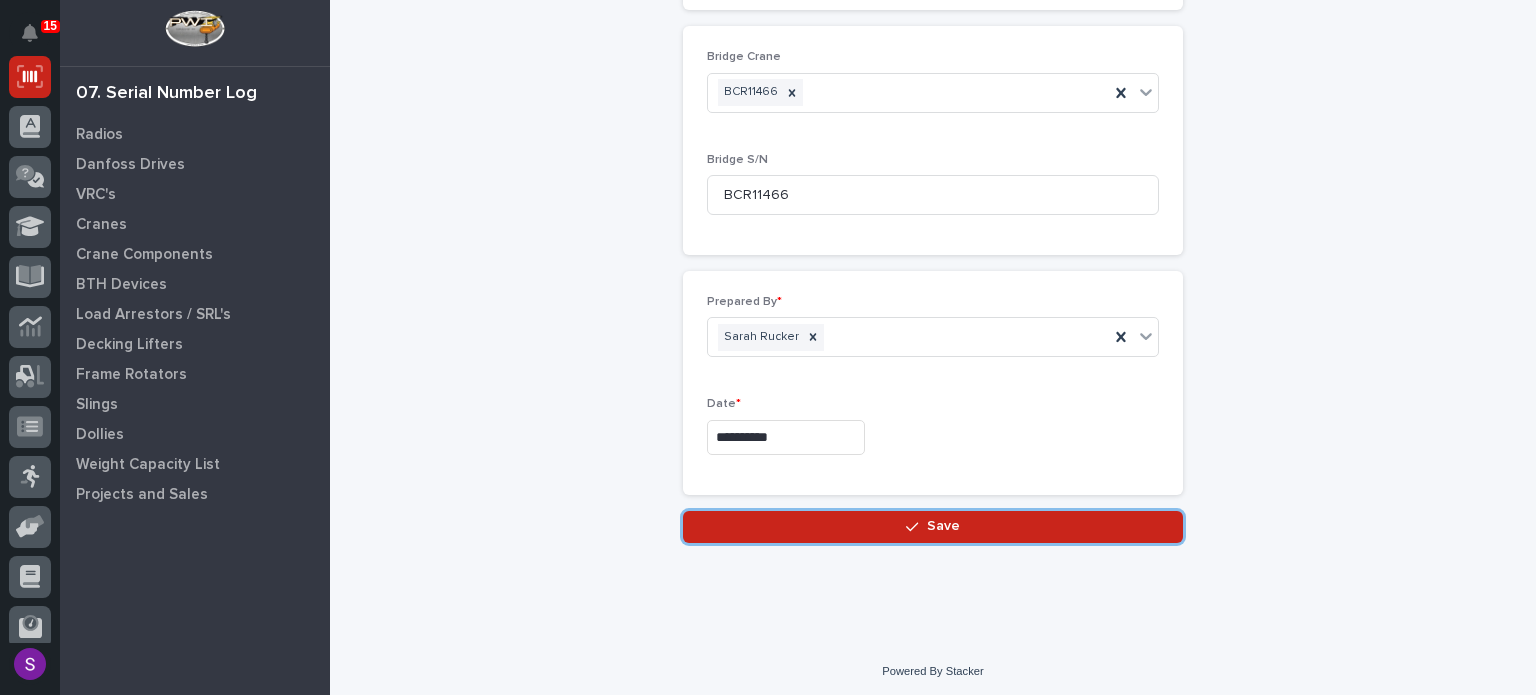 click on "Save" at bounding box center (933, 527) 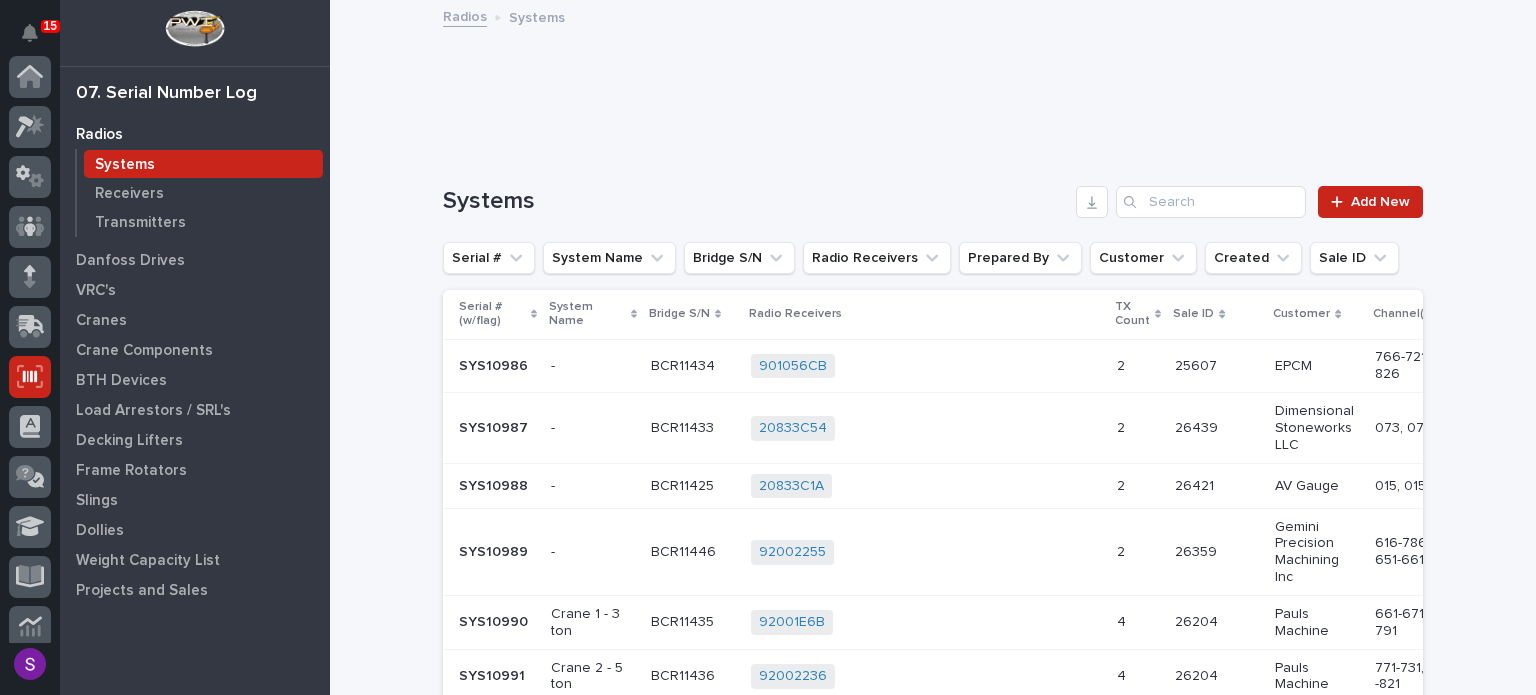 scroll, scrollTop: 300, scrollLeft: 0, axis: vertical 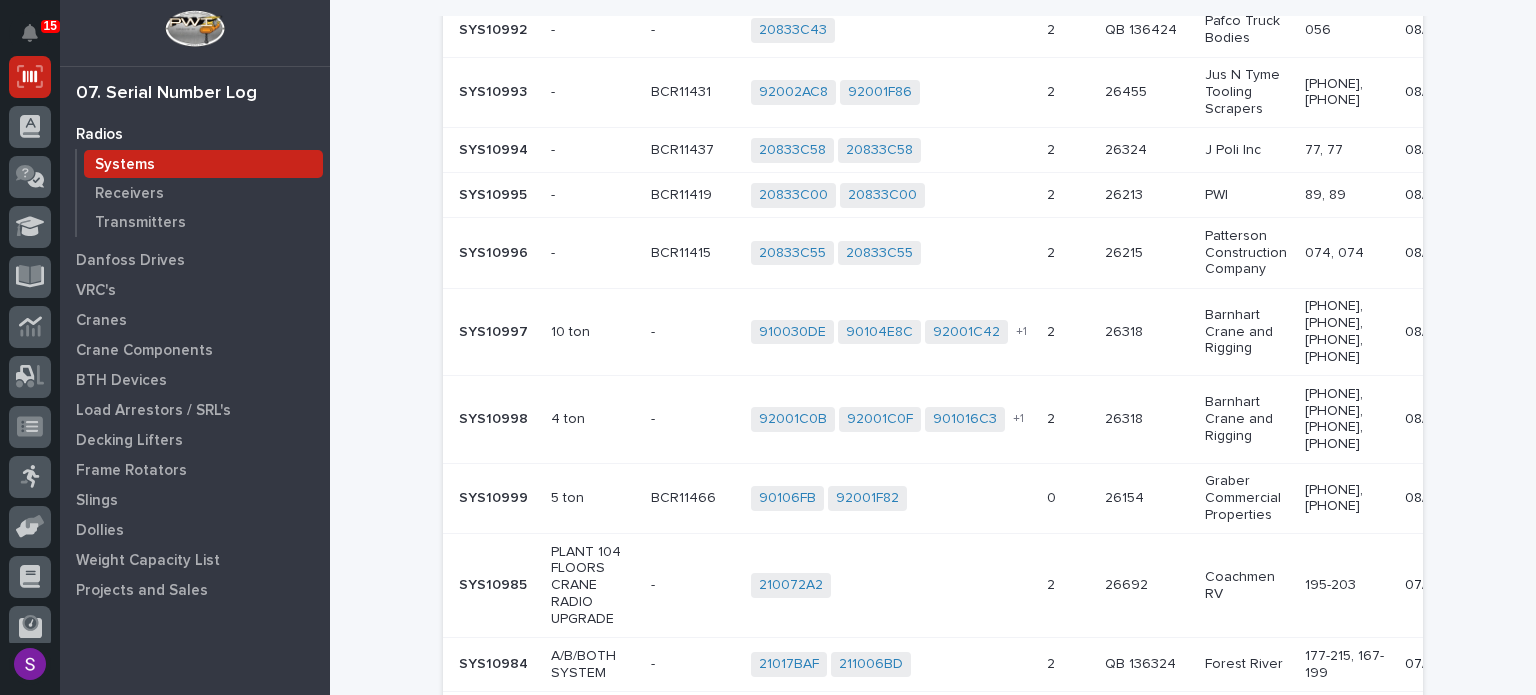 click on "90106FB   92001F82   + 0" at bounding box center (891, 498) 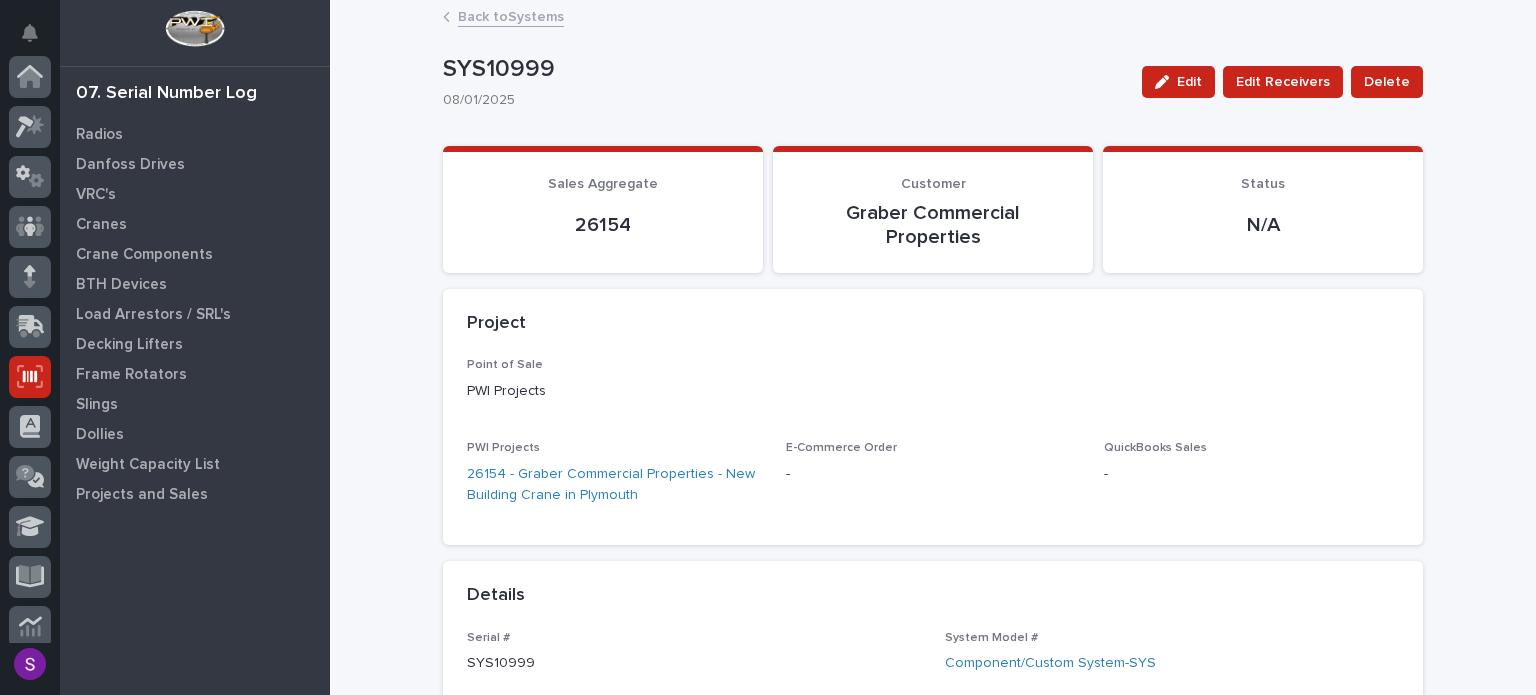 scroll, scrollTop: 300, scrollLeft: 0, axis: vertical 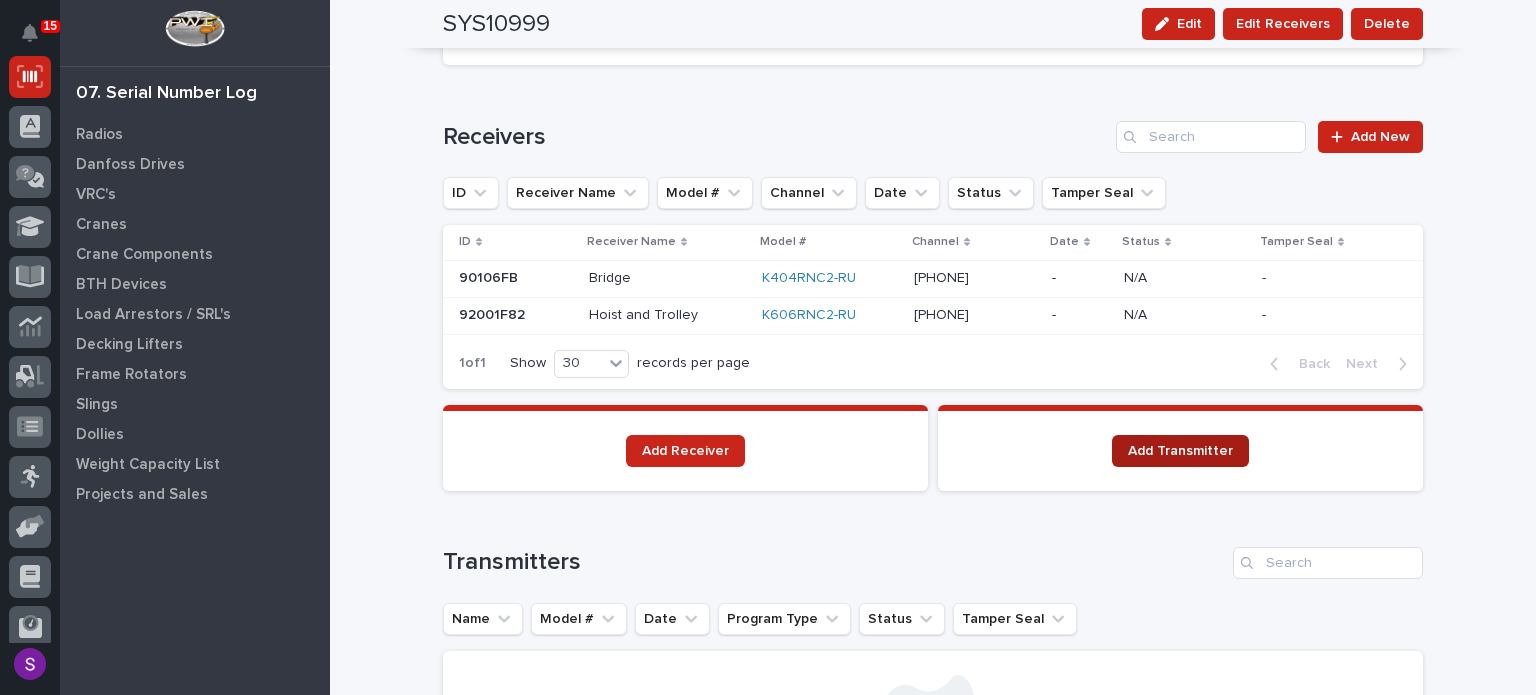 click on "Add Transmitter" at bounding box center [1180, 451] 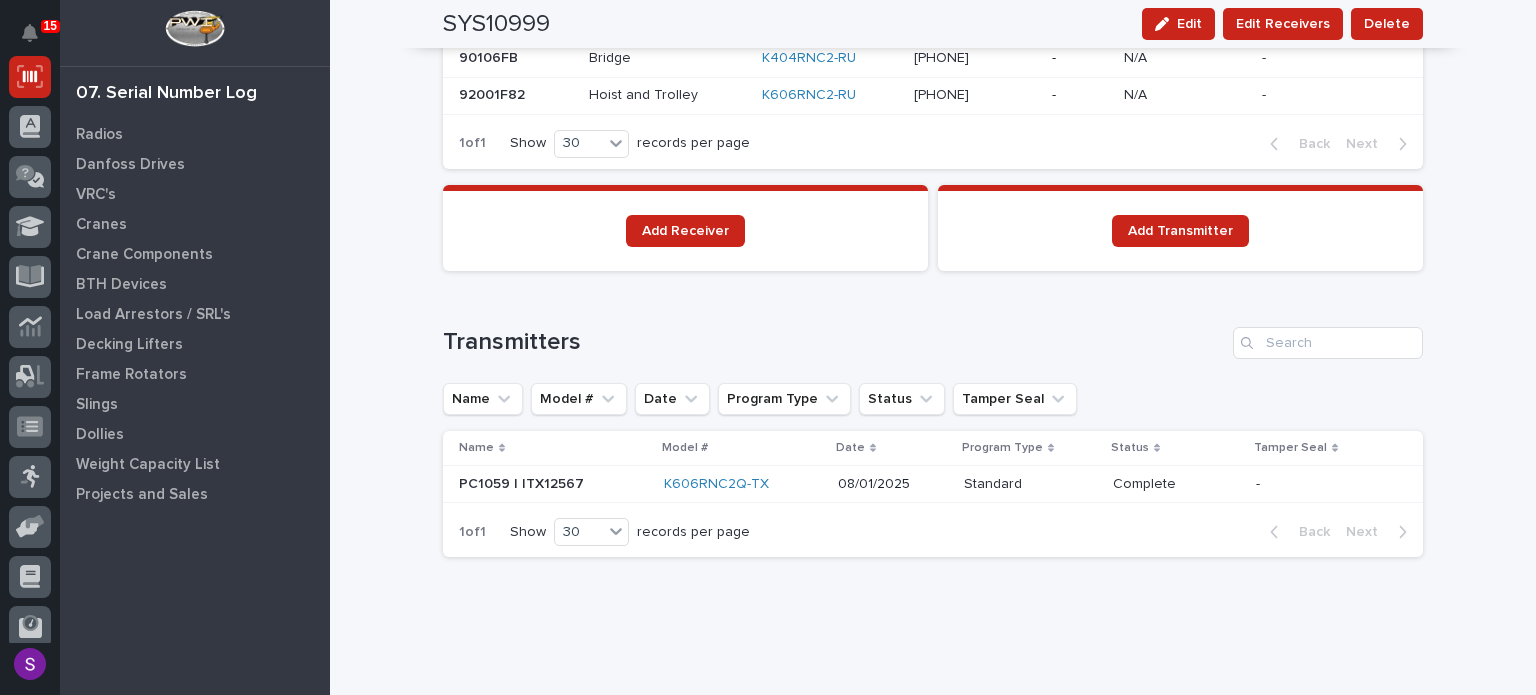 scroll, scrollTop: 1628, scrollLeft: 0, axis: vertical 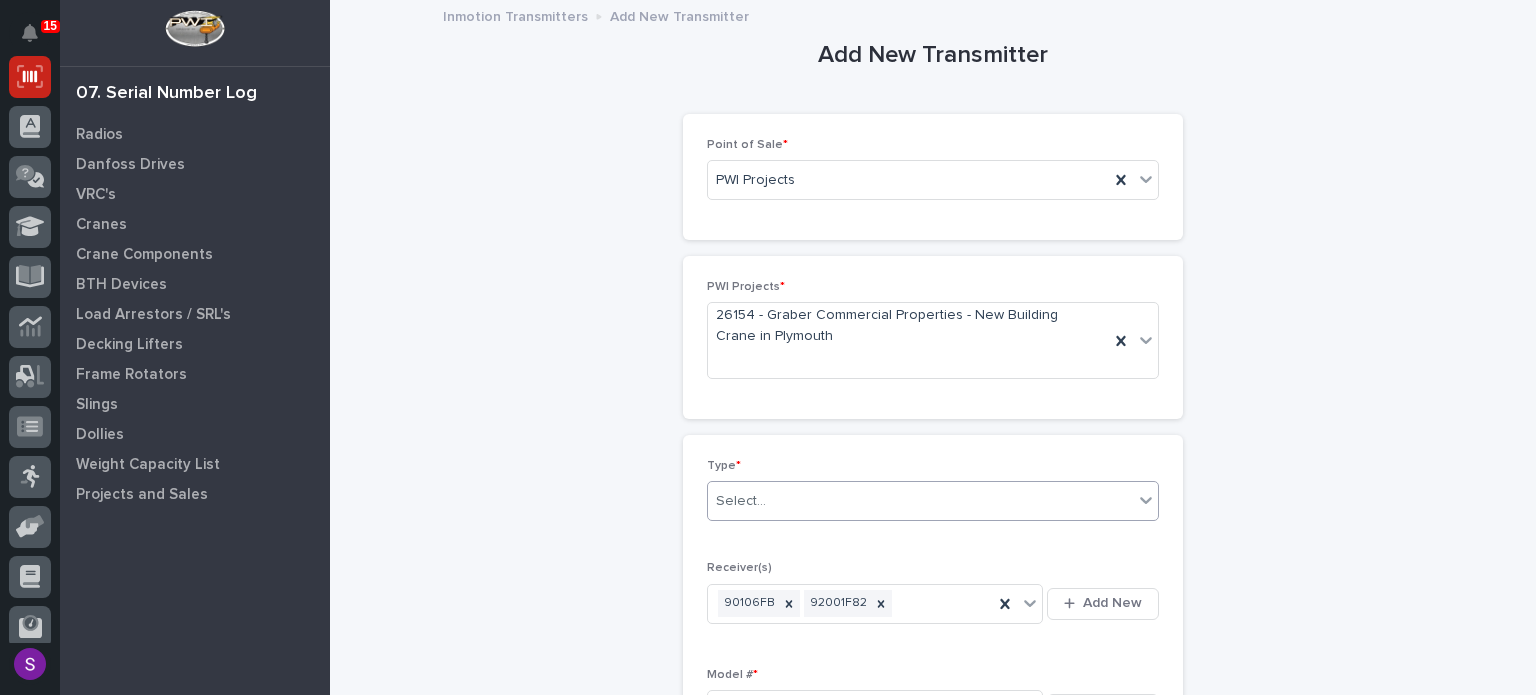 click on "Select..." at bounding box center (920, 501) 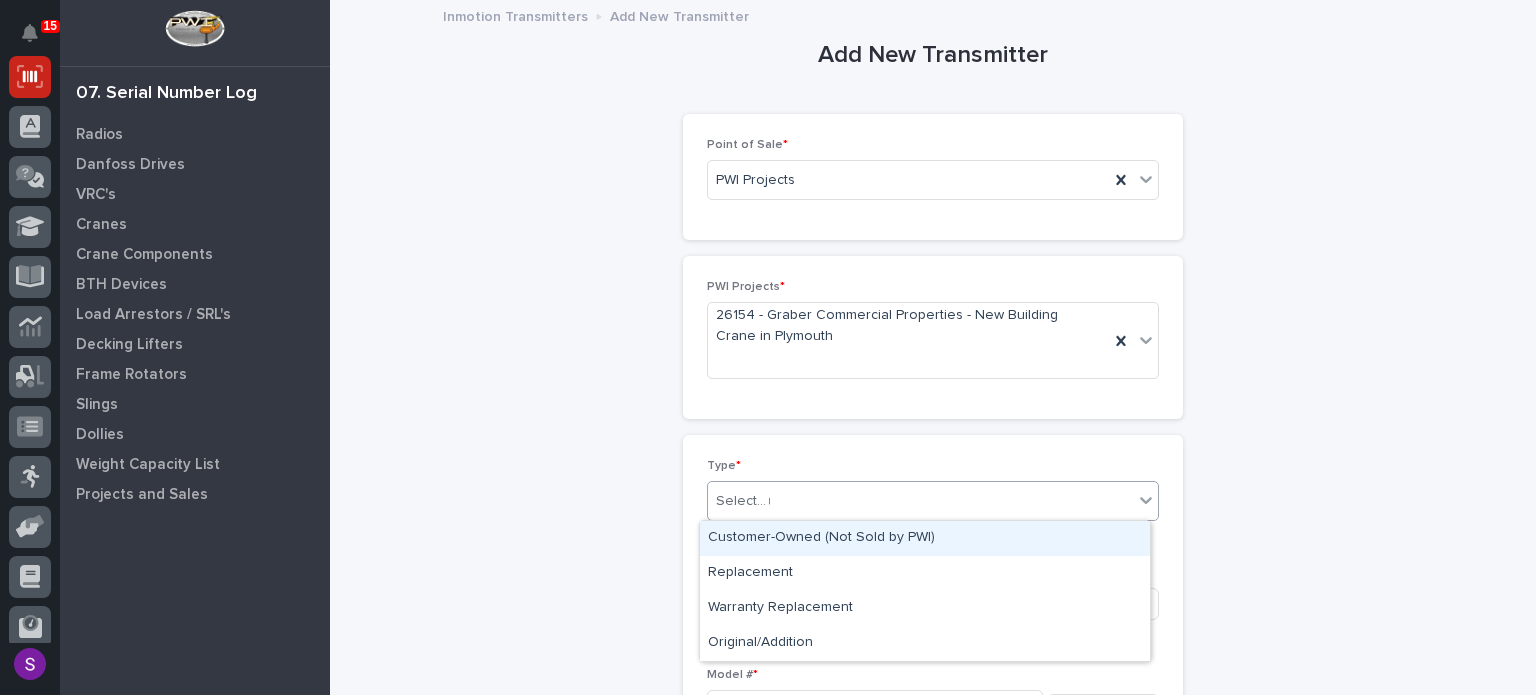 type on "**" 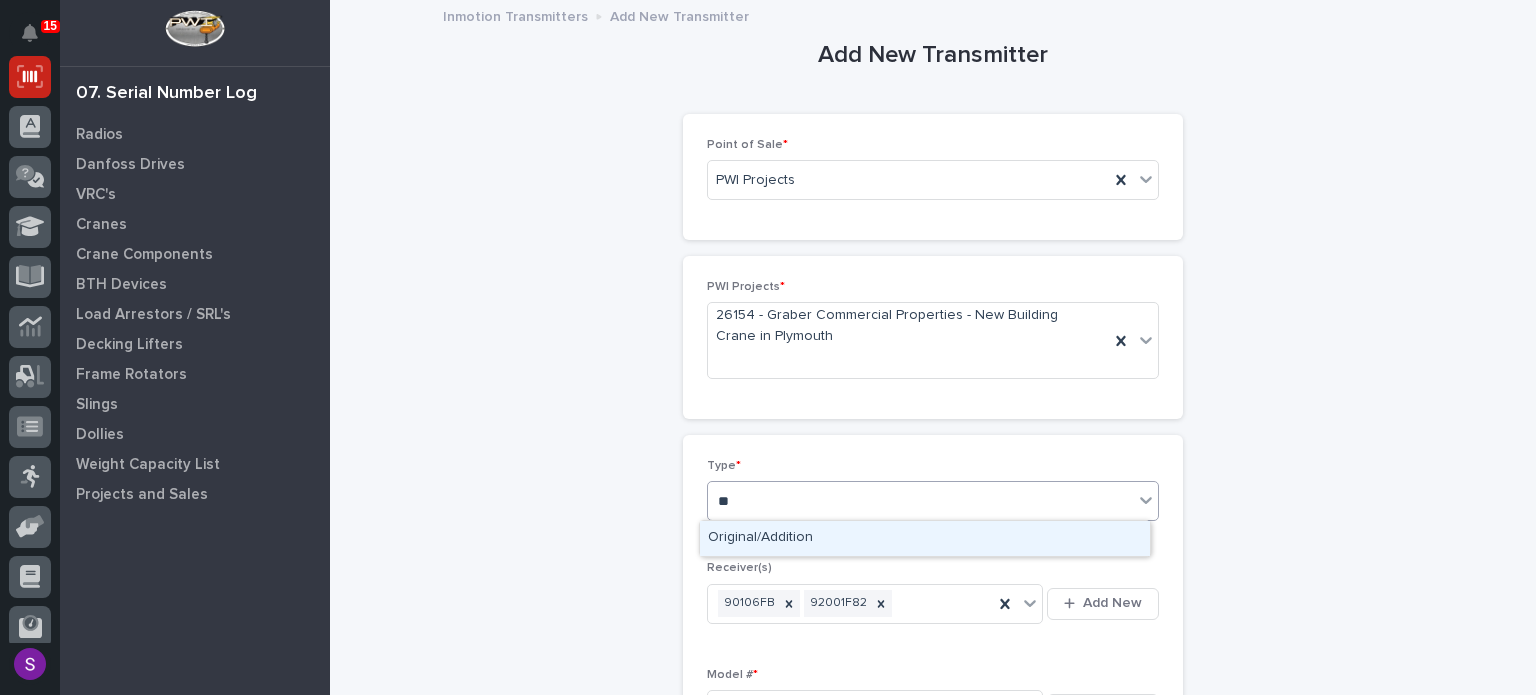 type 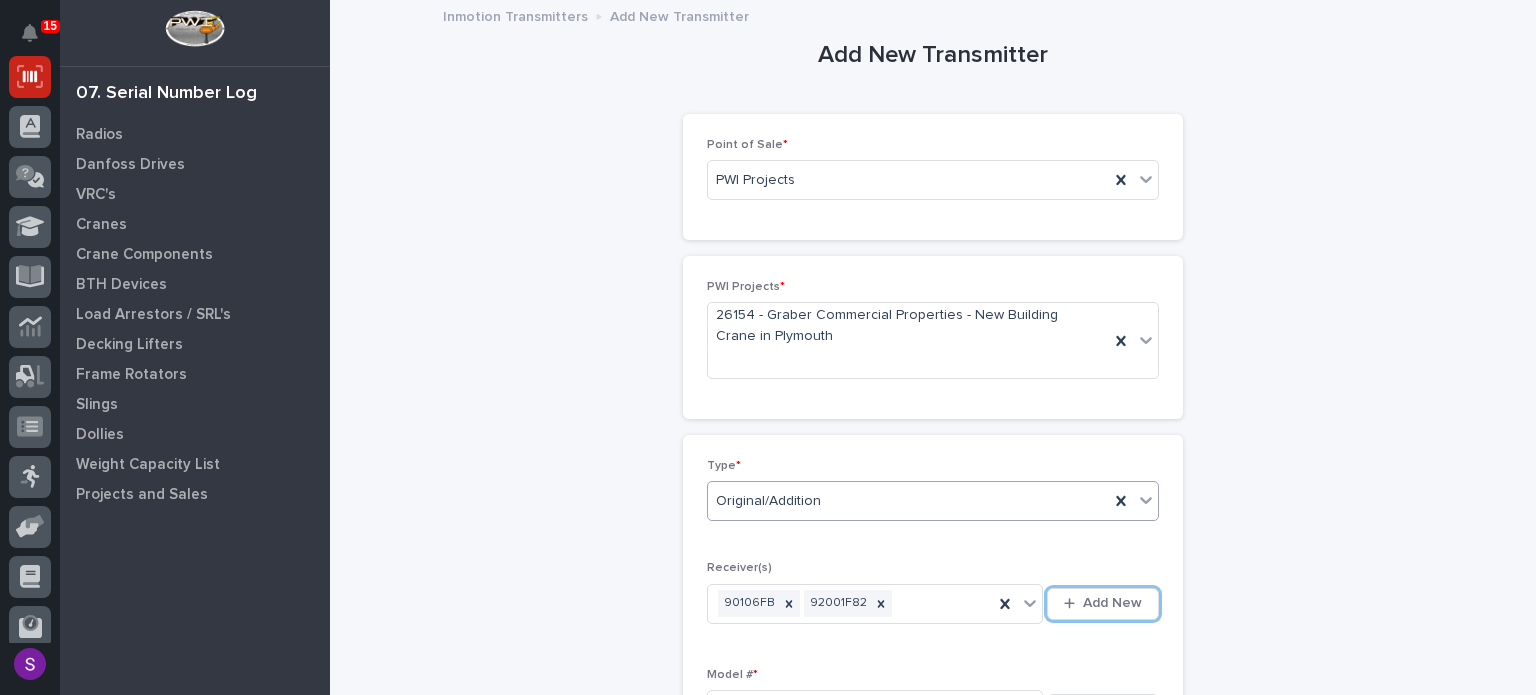 type 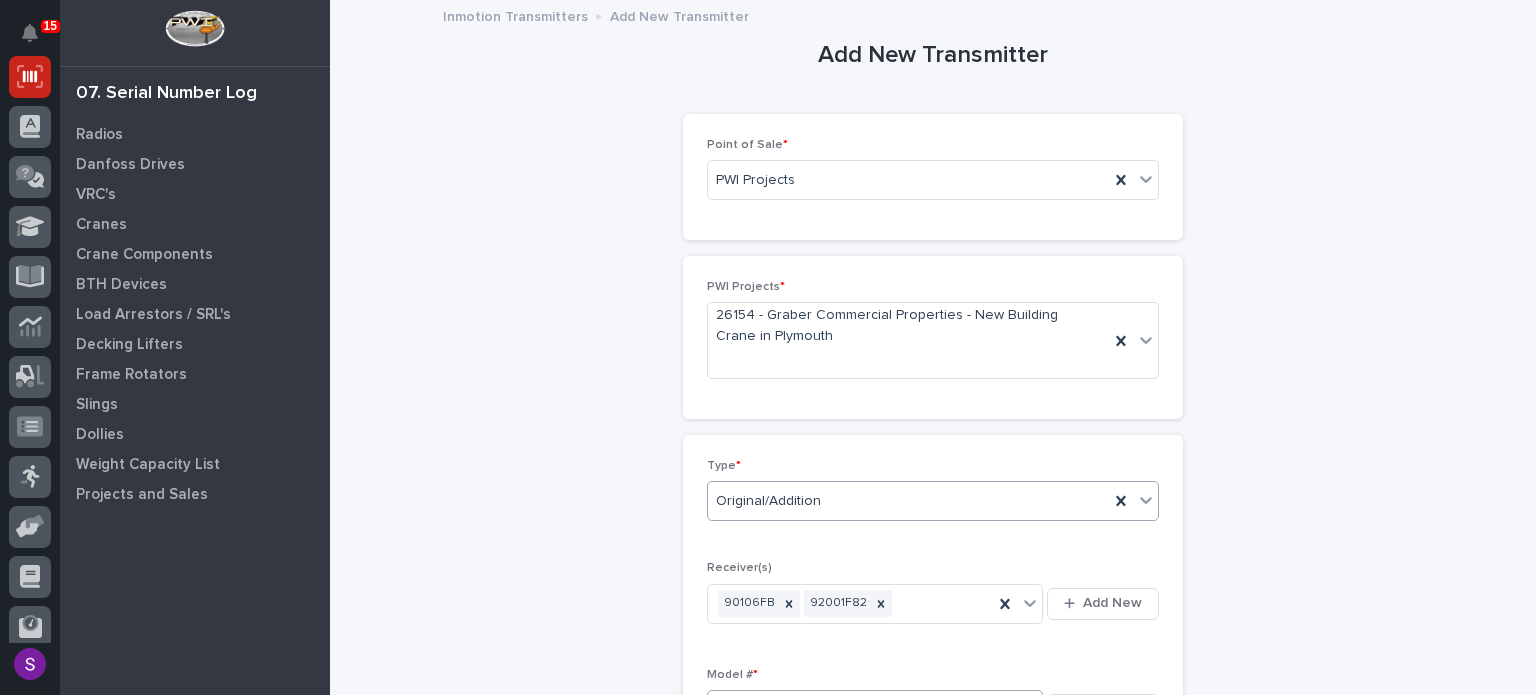 scroll, scrollTop: 360, scrollLeft: 0, axis: vertical 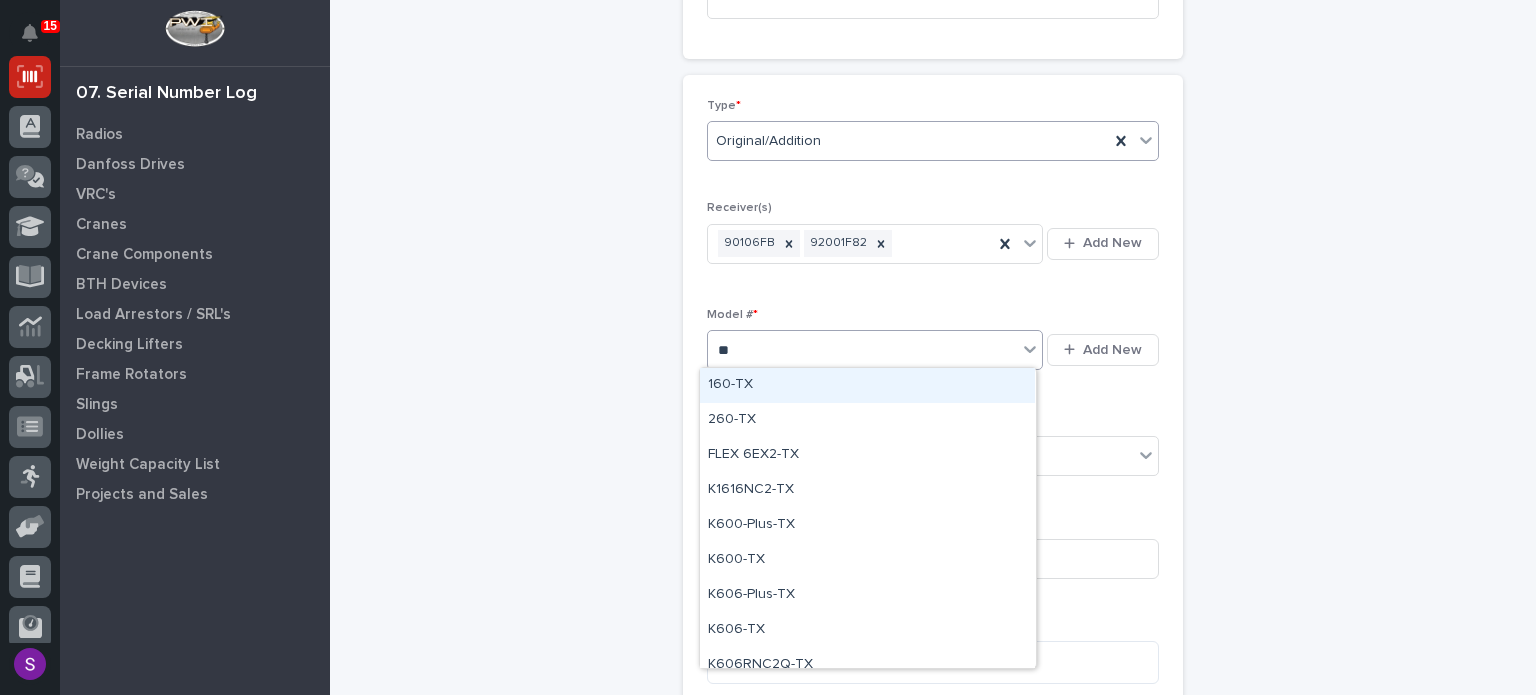 type on "***" 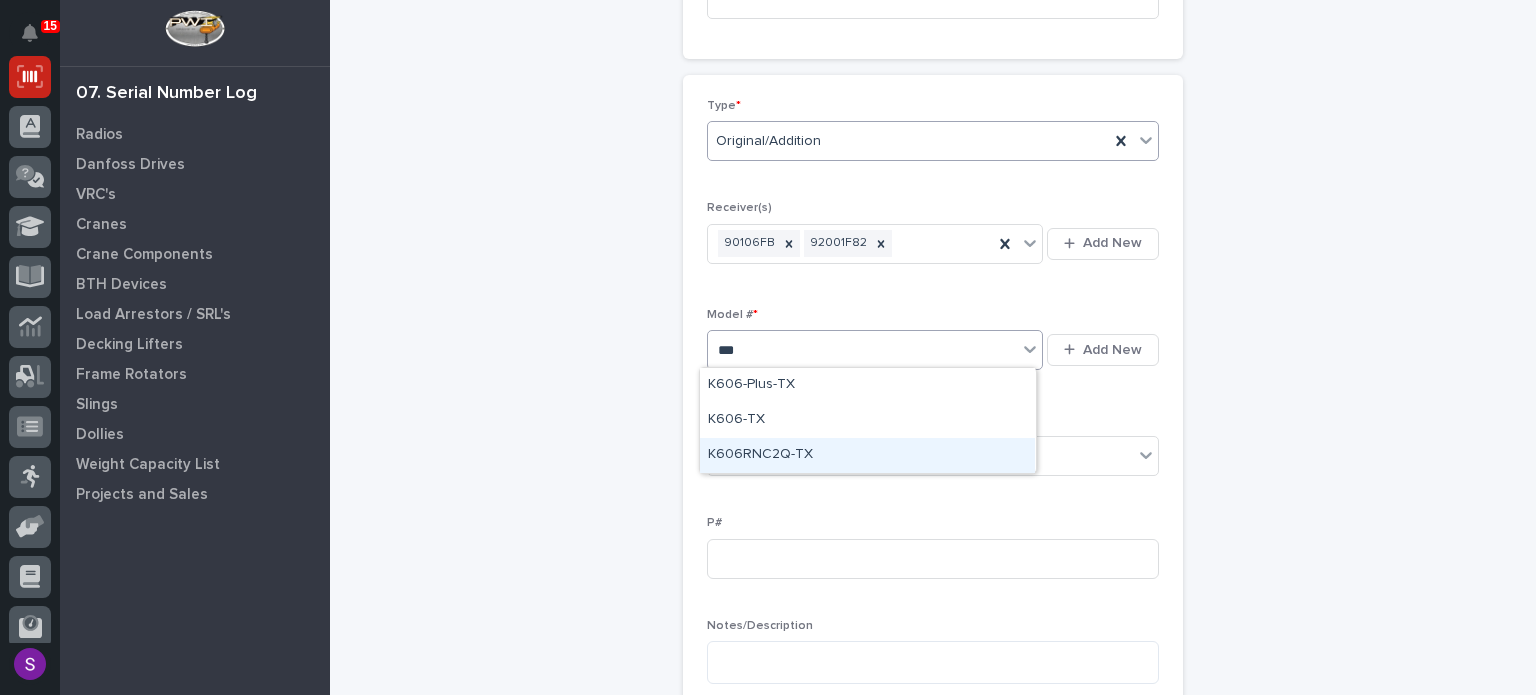 type 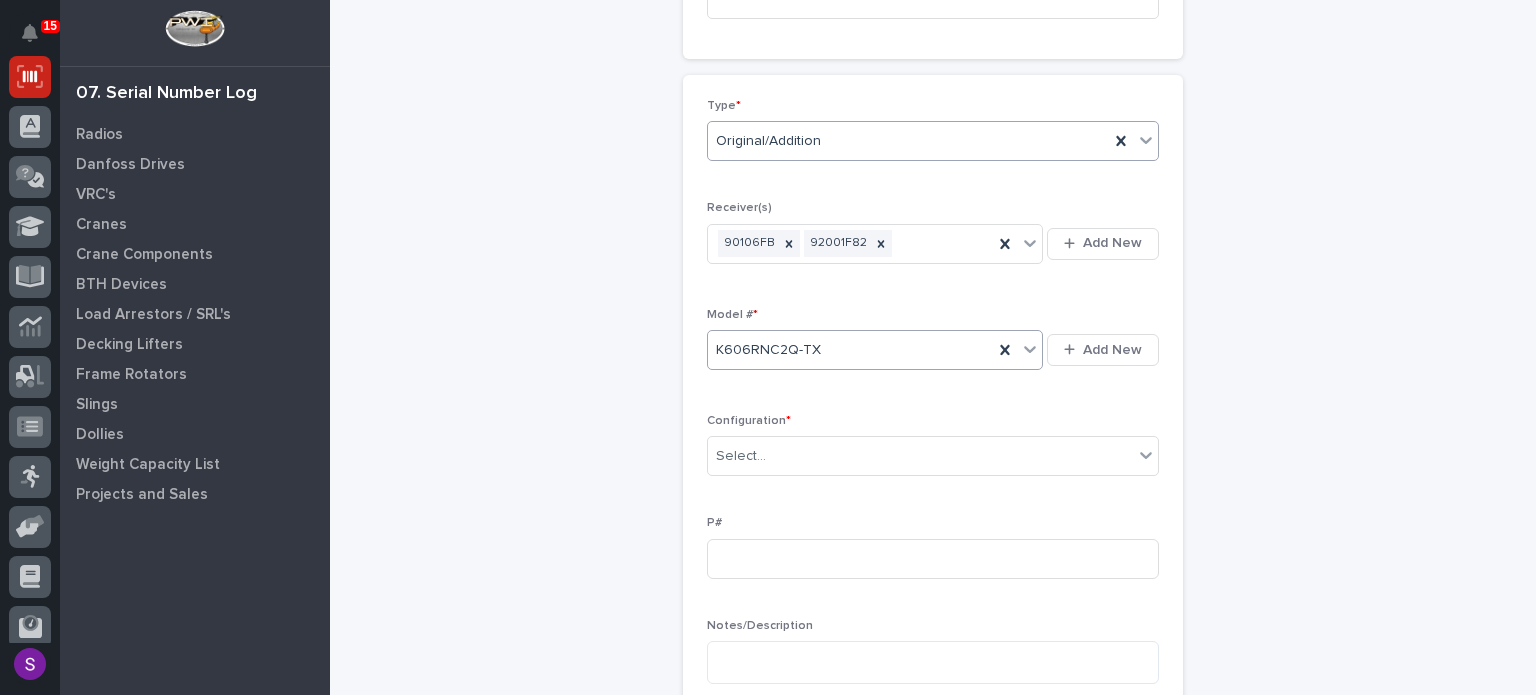 type 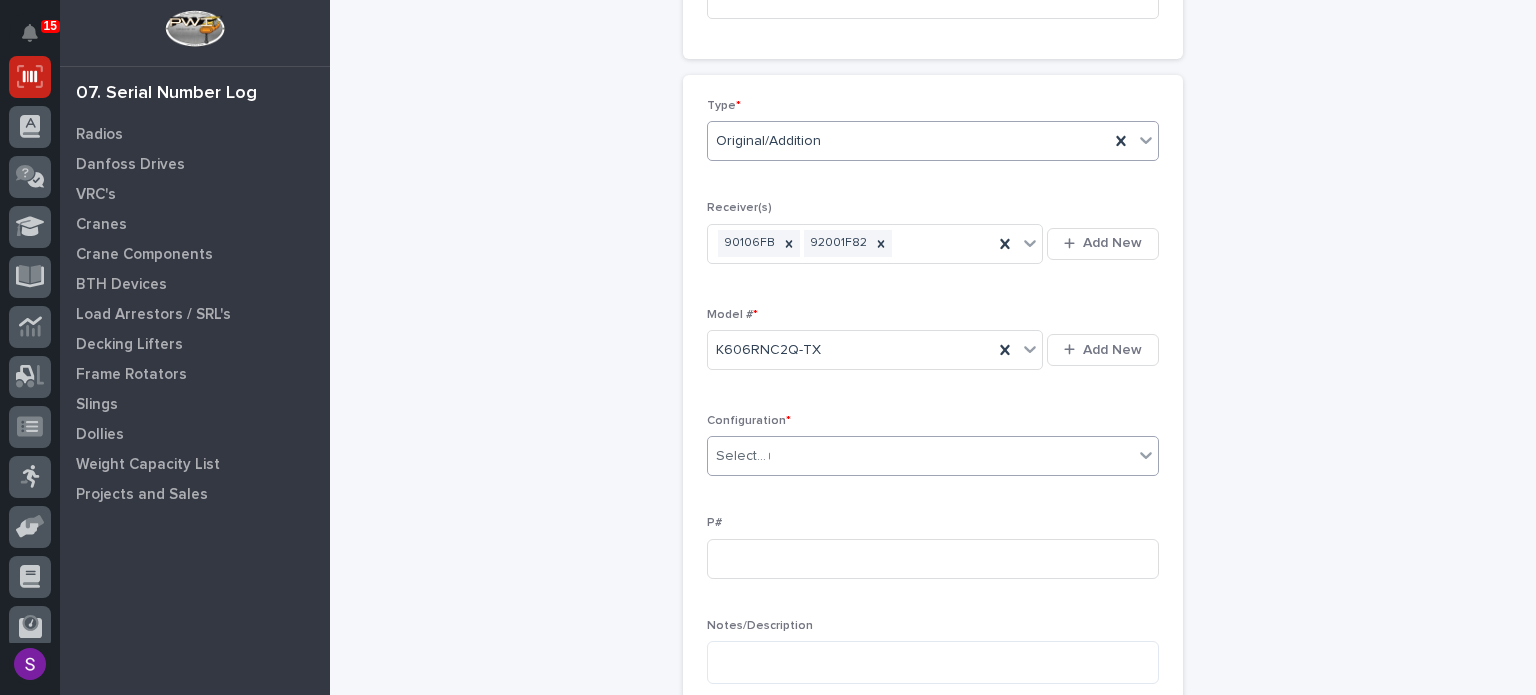 type on "**" 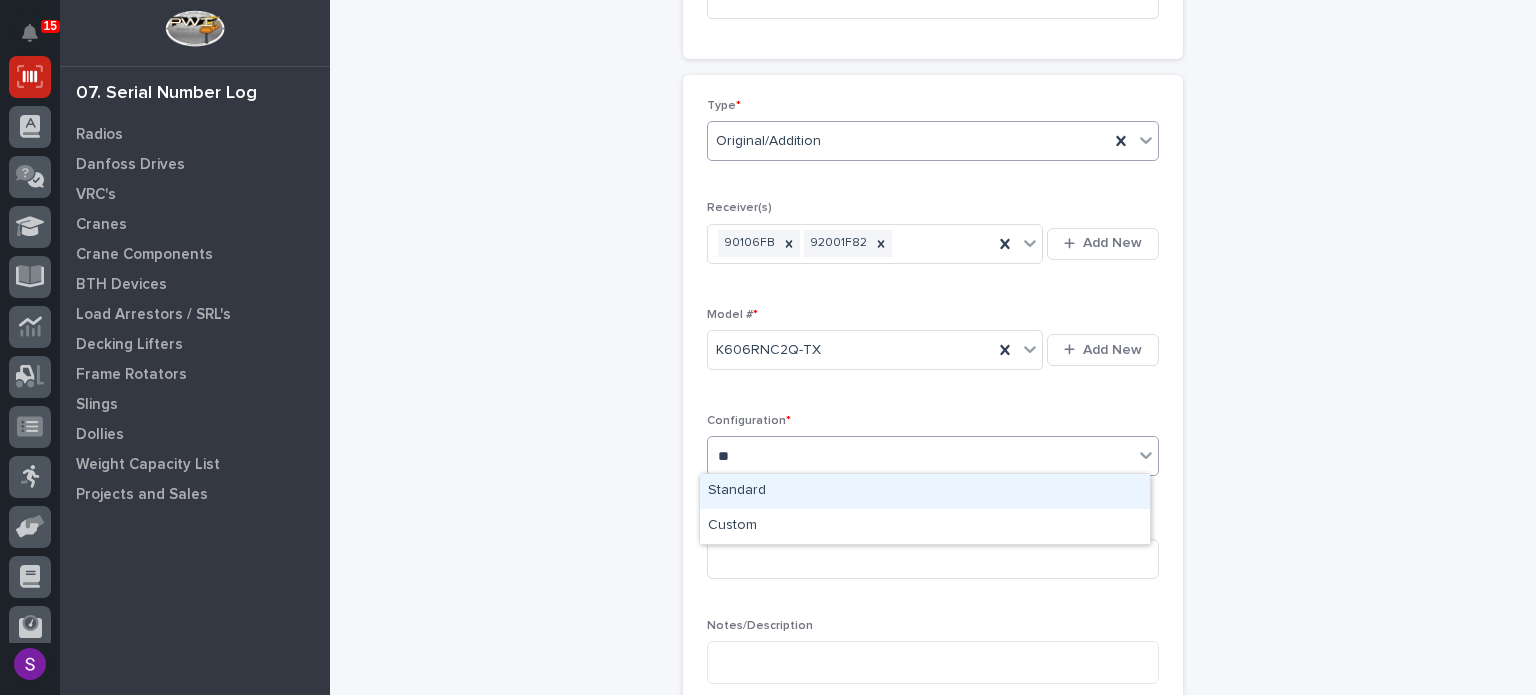 type 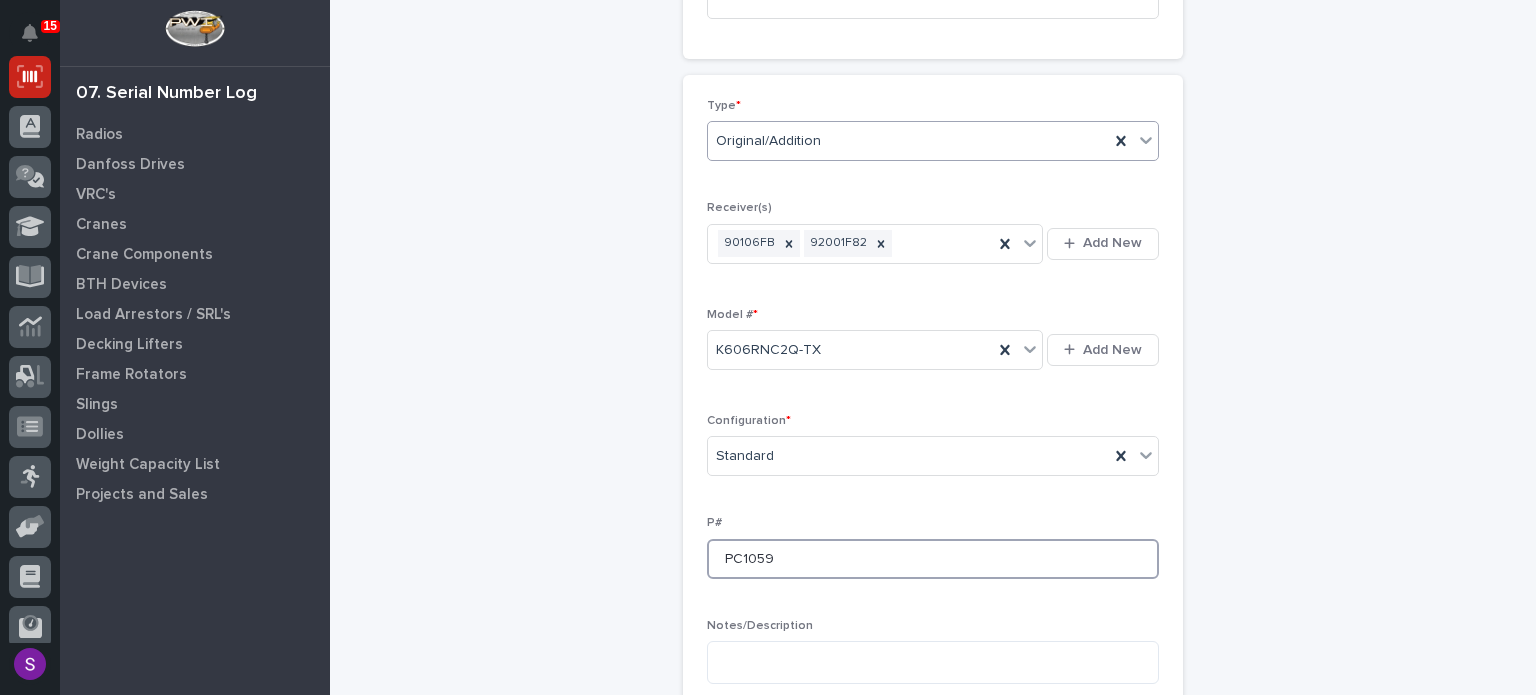 type on "PC1059" 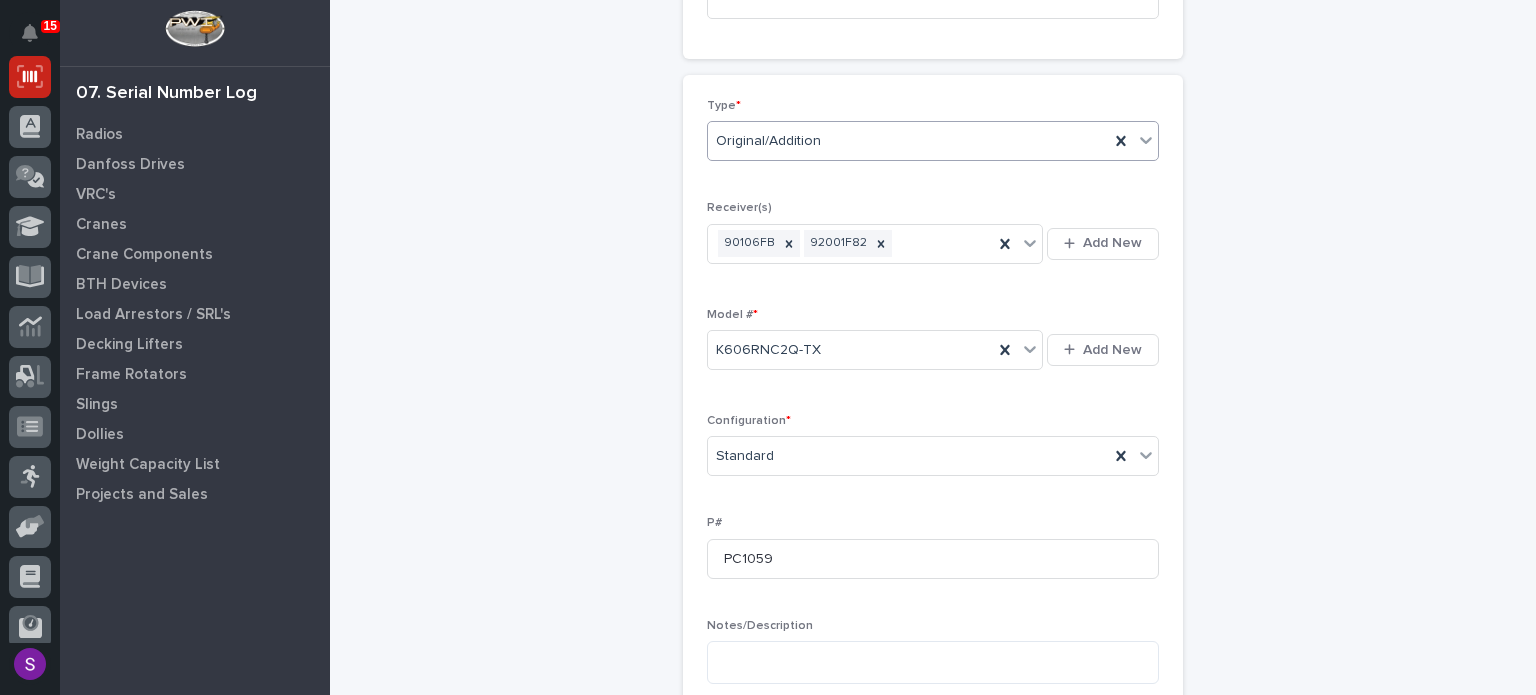 scroll, scrollTop: 776, scrollLeft: 0, axis: vertical 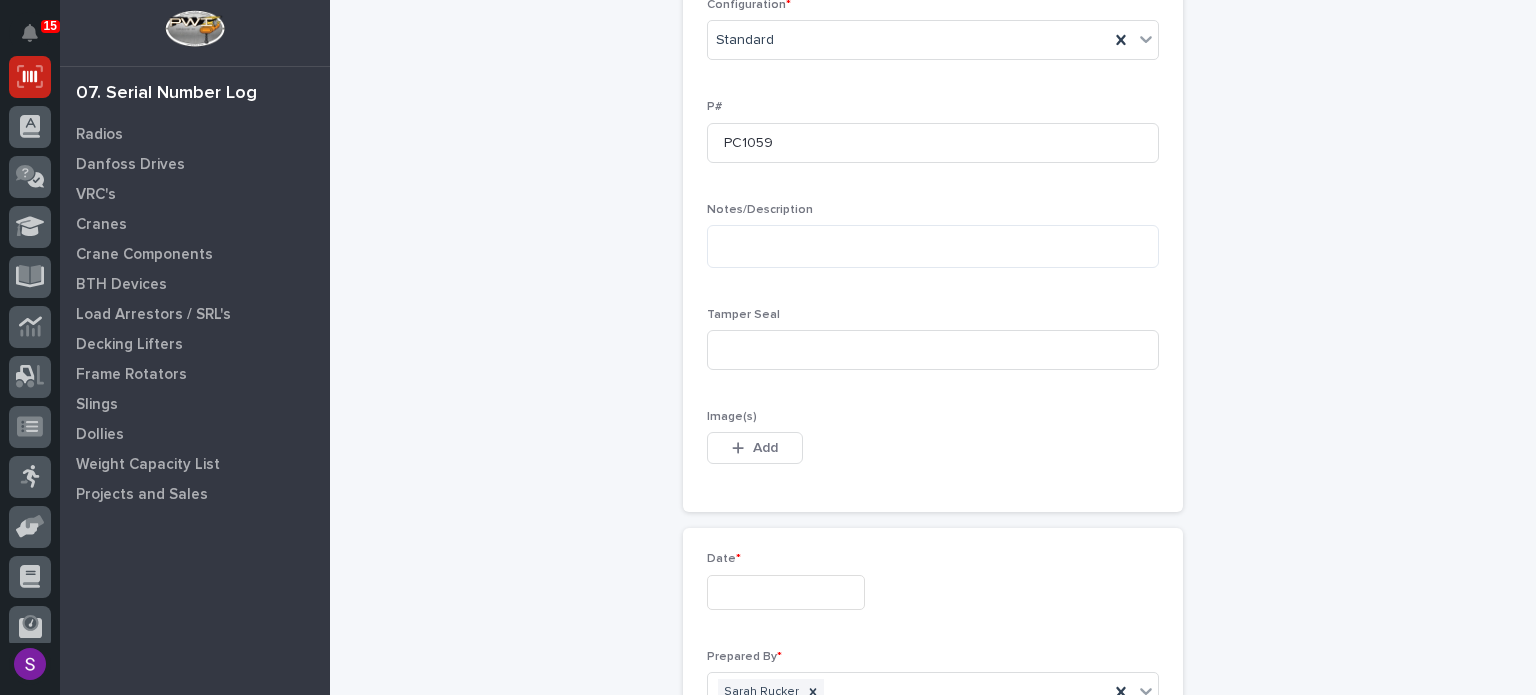 type 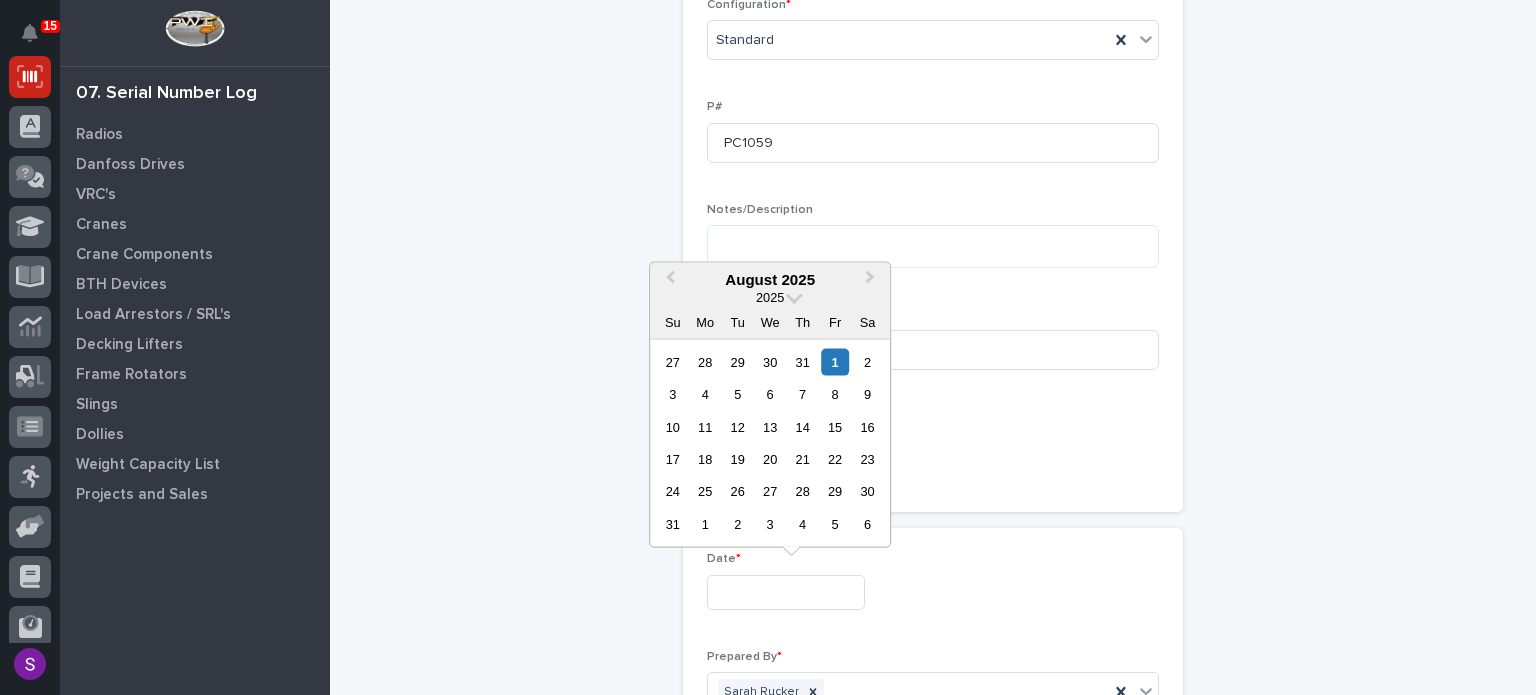 type on "**********" 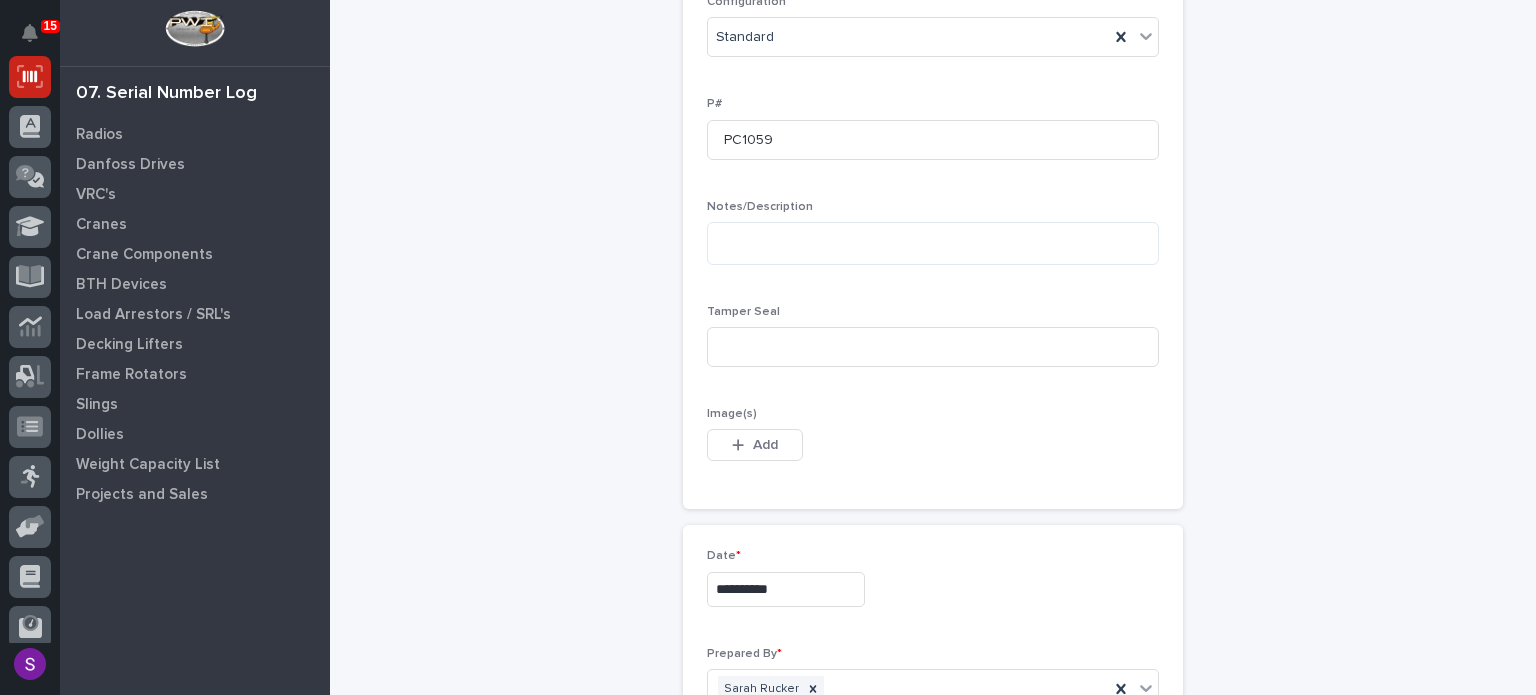 scroll, scrollTop: 1136, scrollLeft: 0, axis: vertical 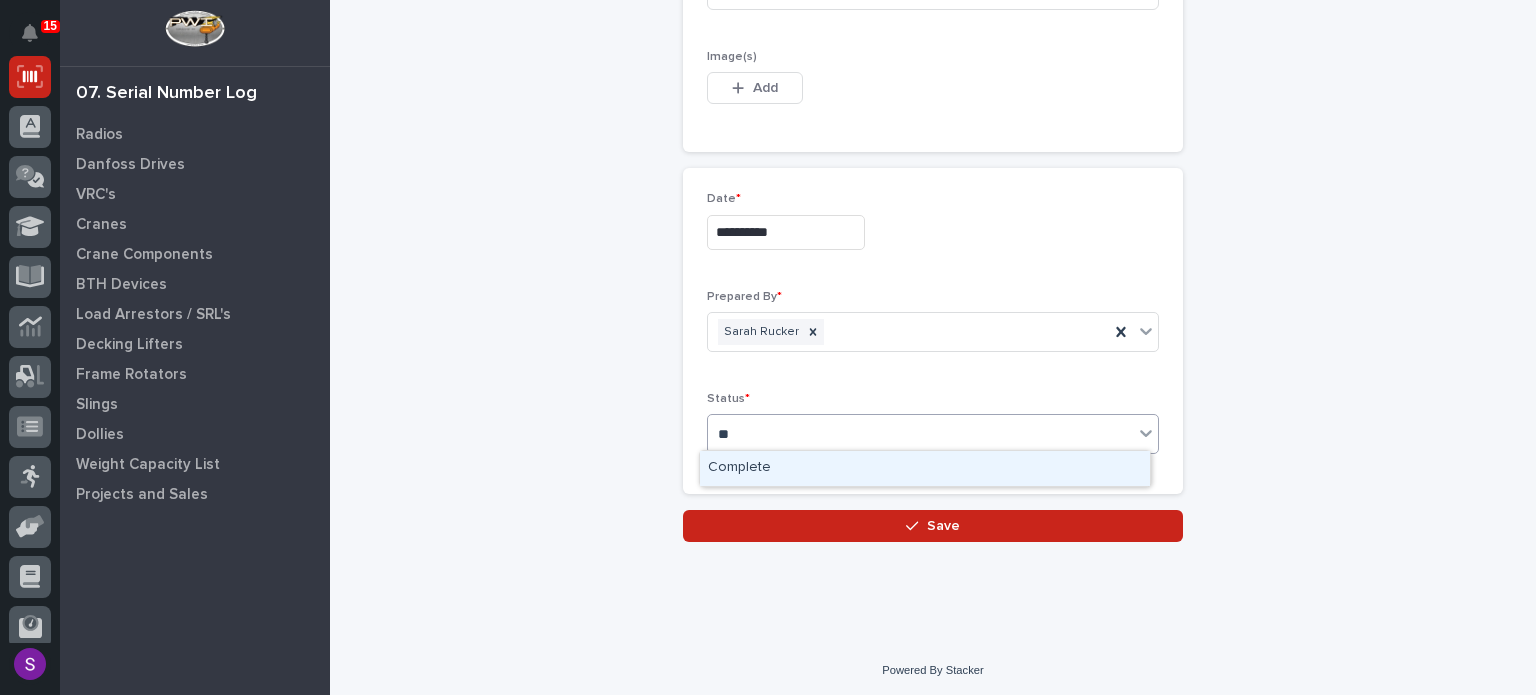 type on "***" 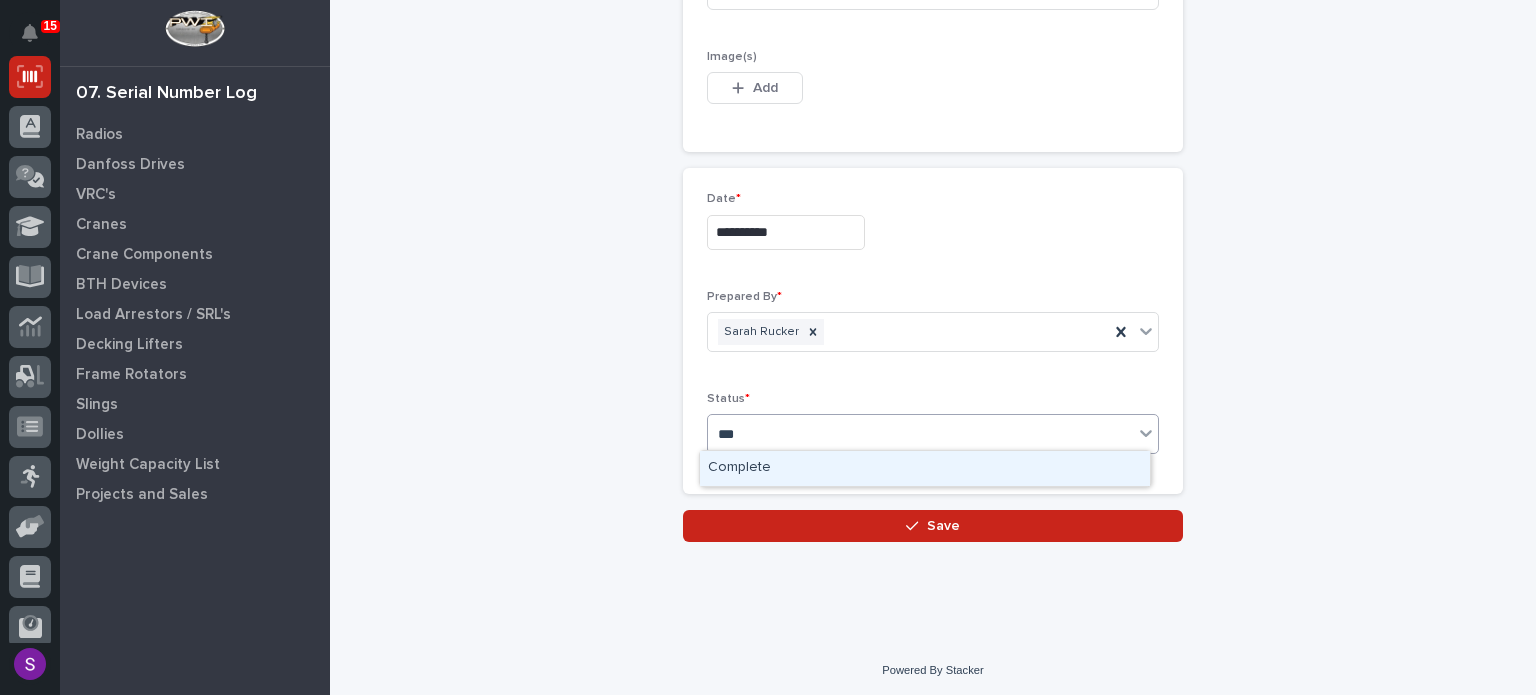 type 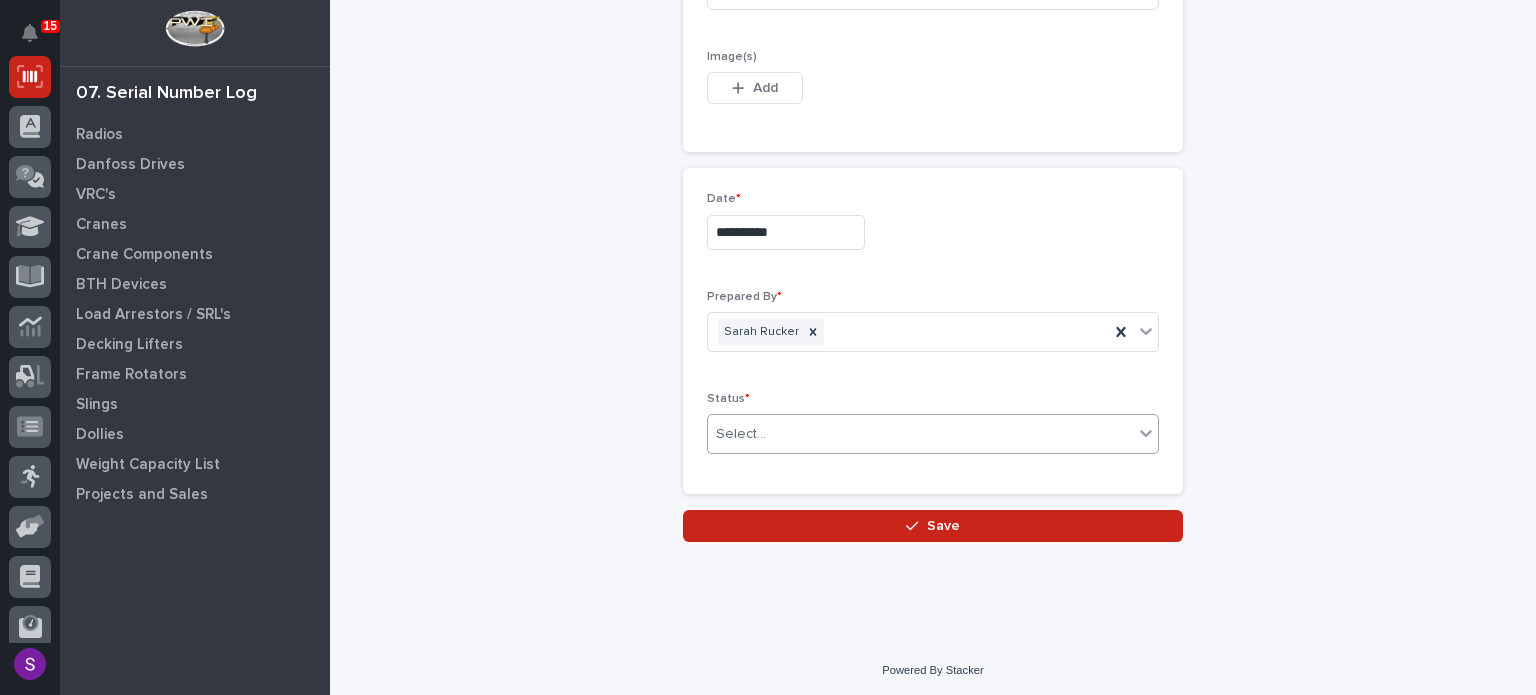 type 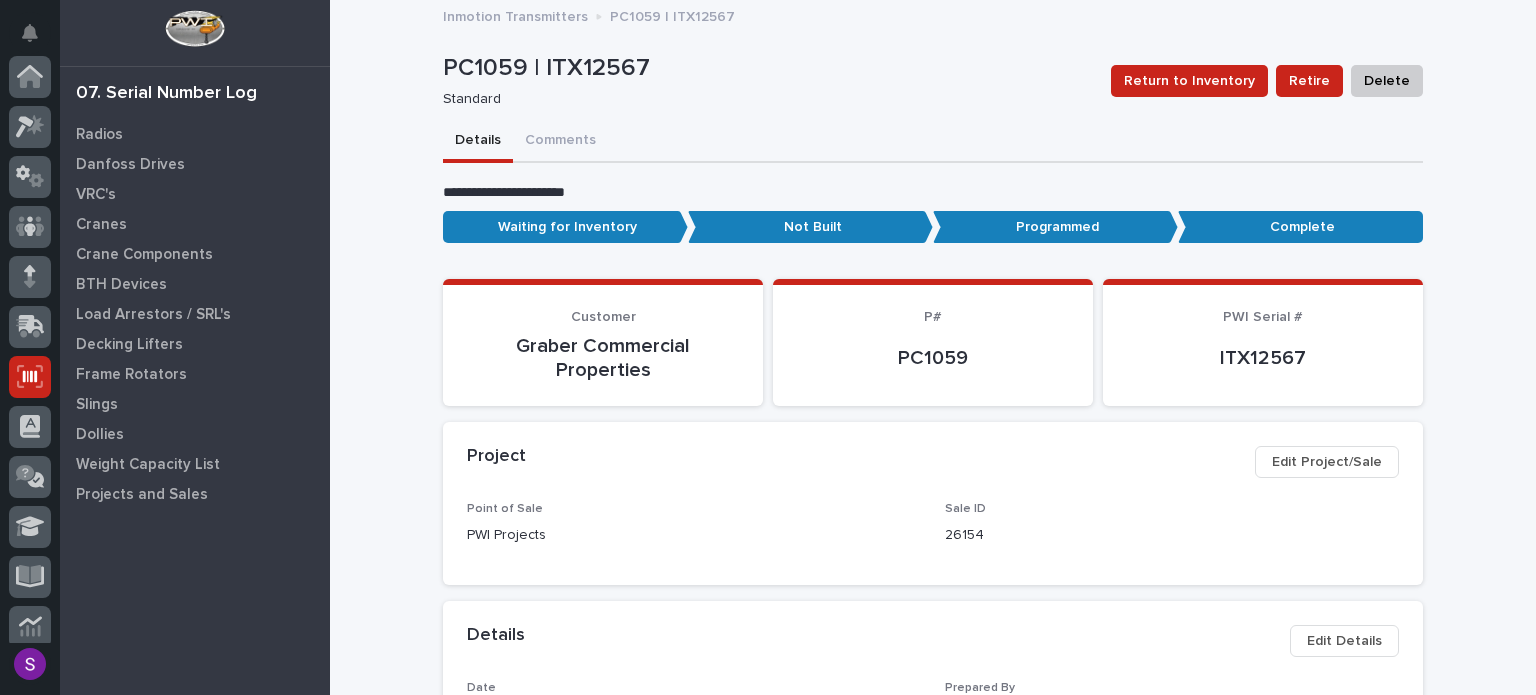scroll, scrollTop: 300, scrollLeft: 0, axis: vertical 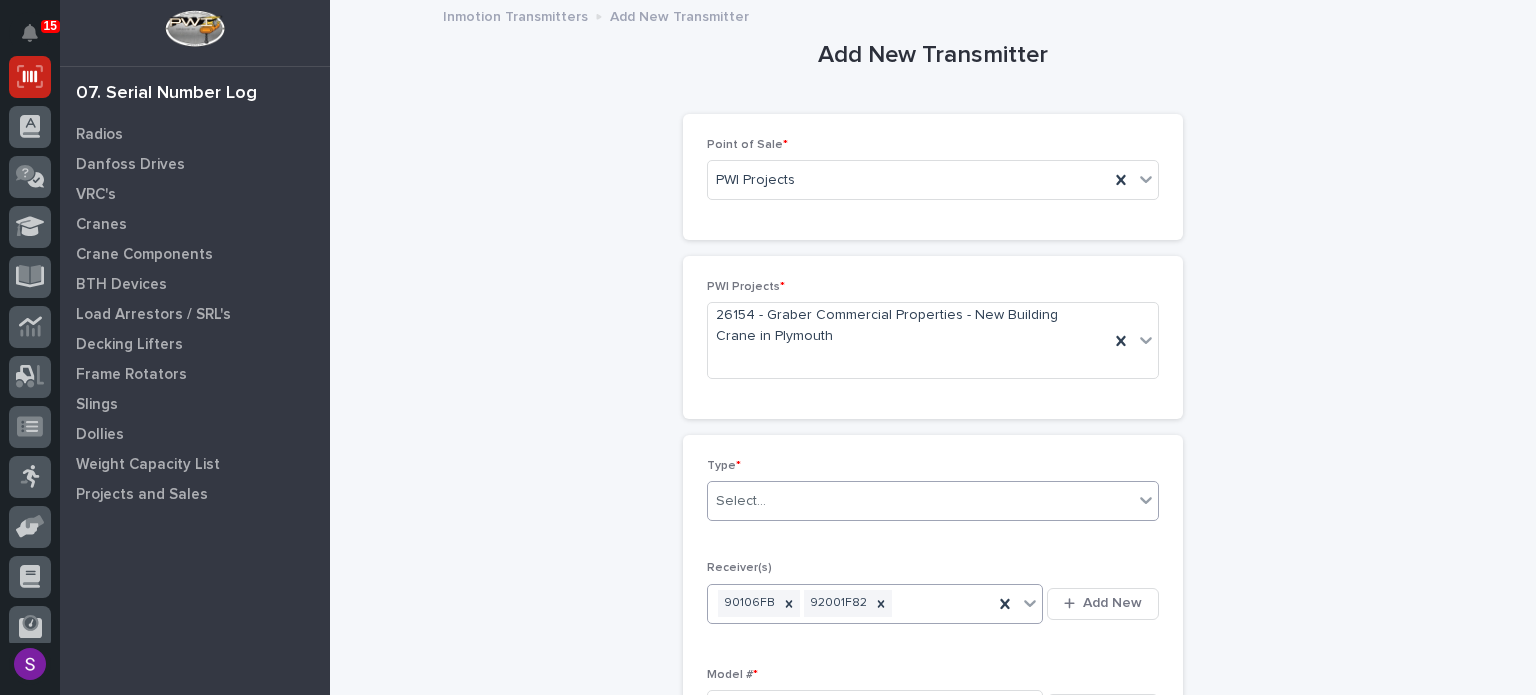 click on "Select..." at bounding box center (920, 501) 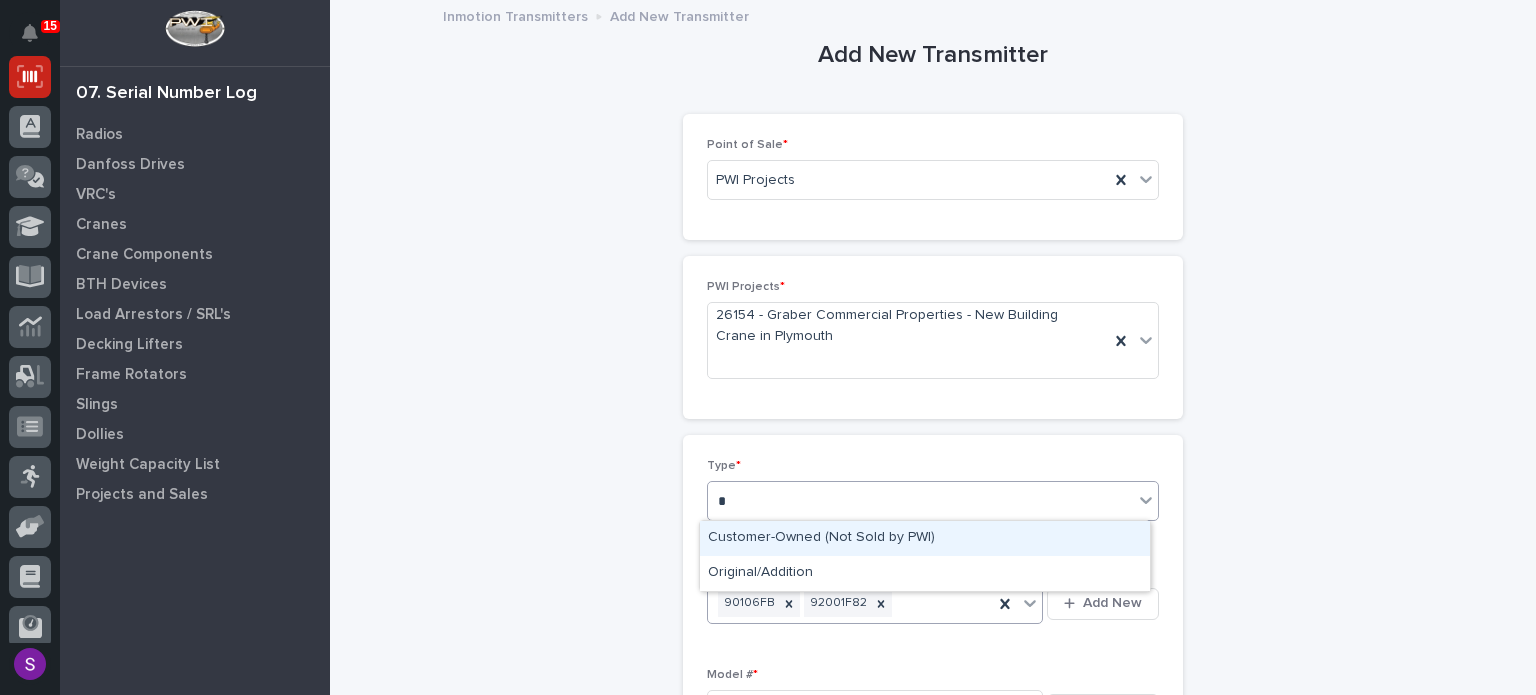 type on "**" 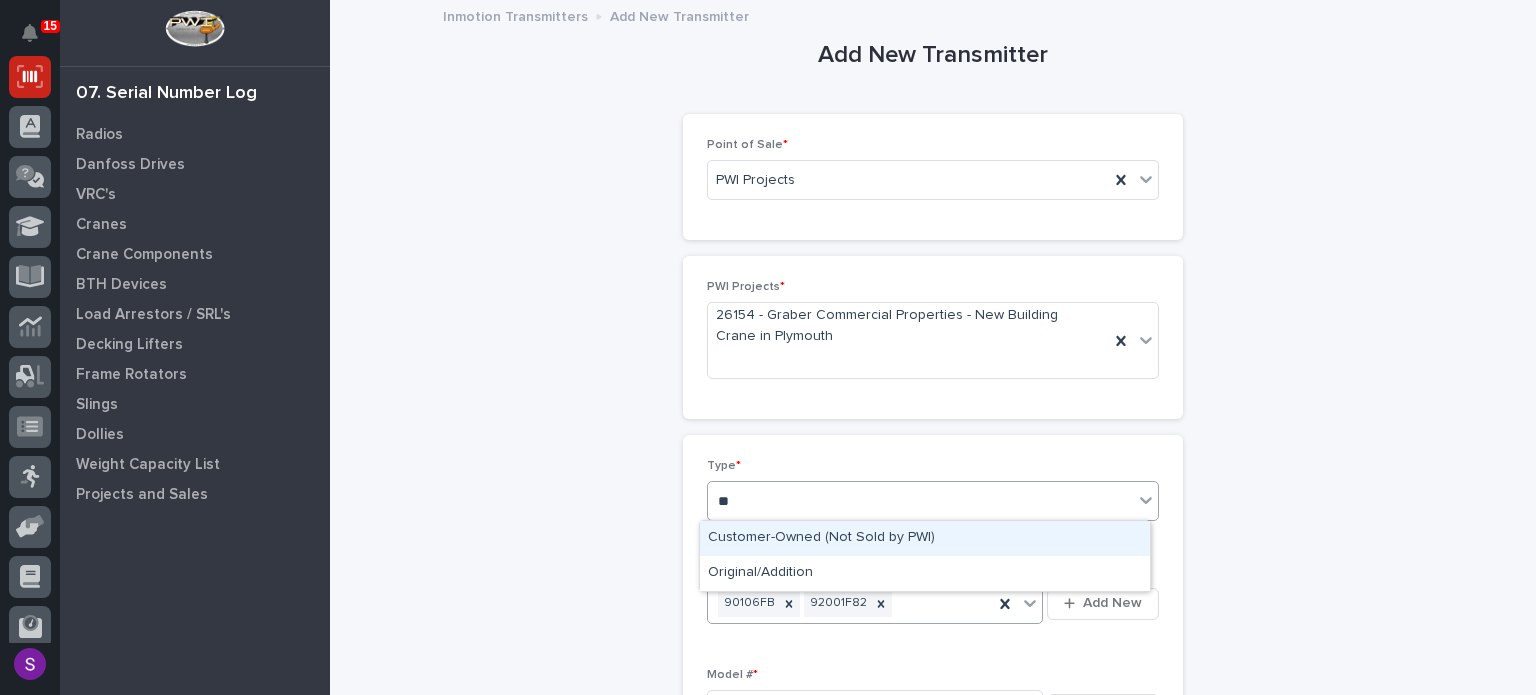 type 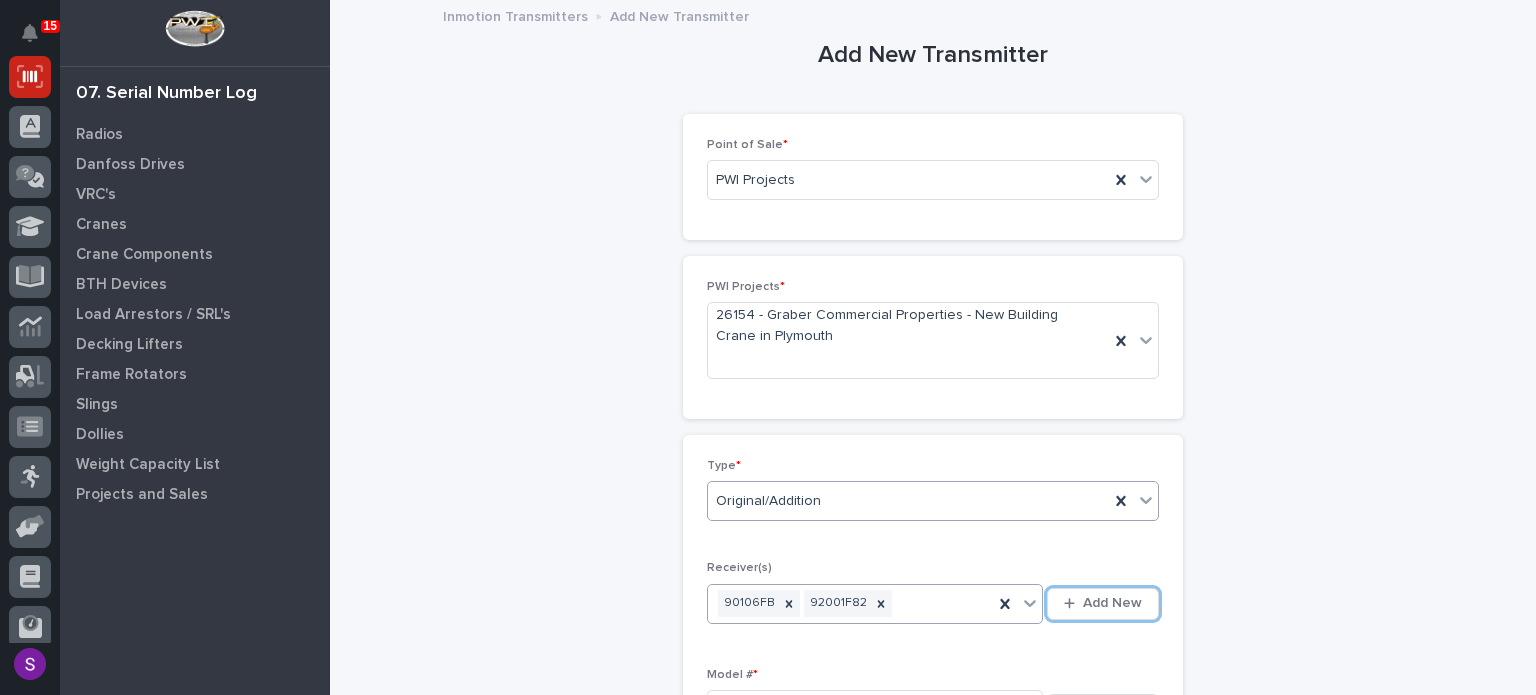 type 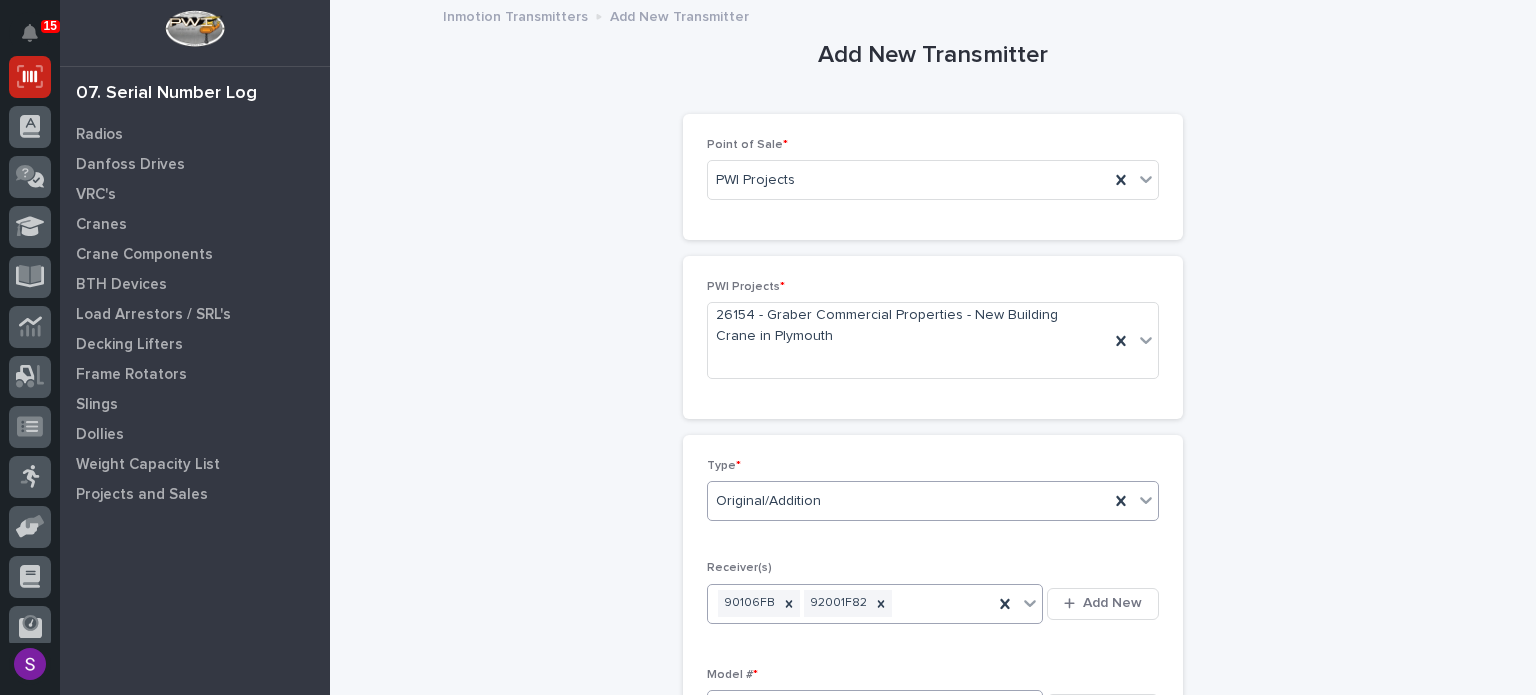 scroll, scrollTop: 360, scrollLeft: 0, axis: vertical 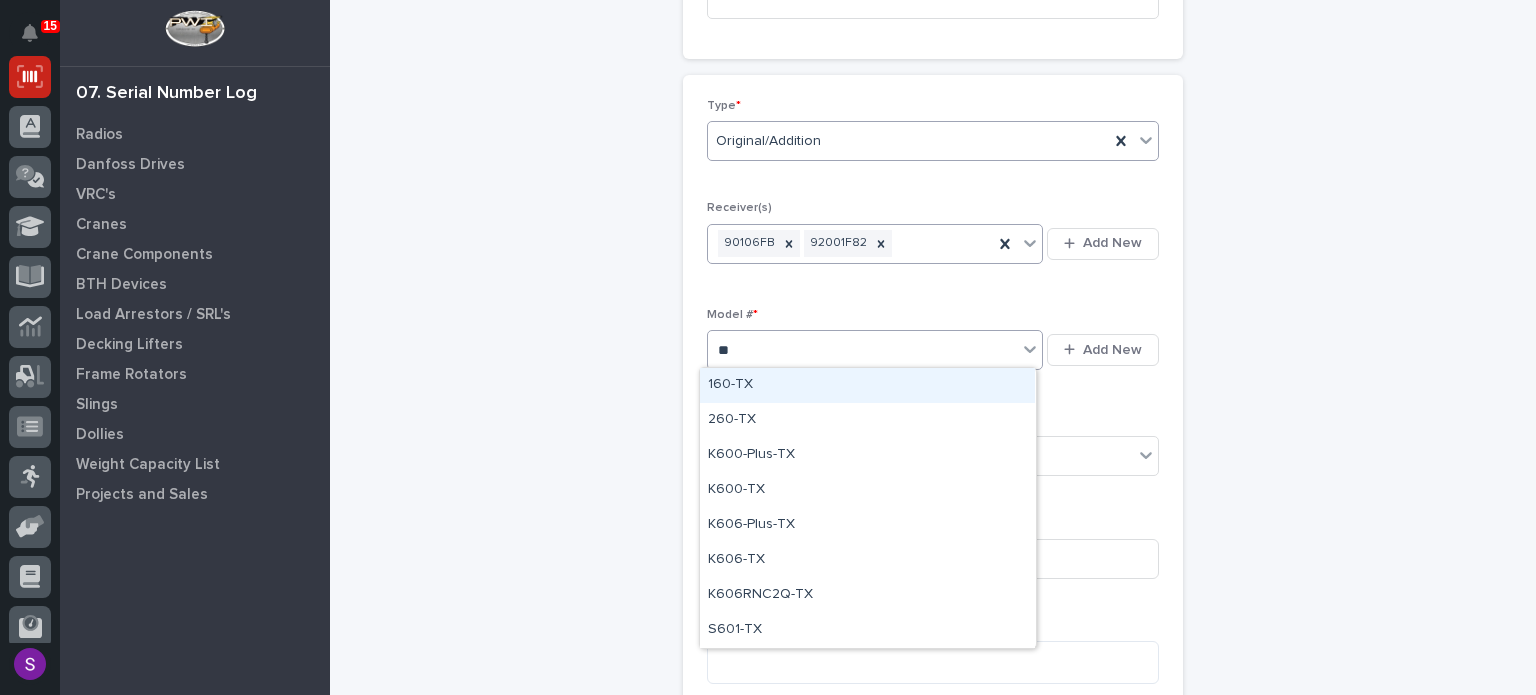 type on "***" 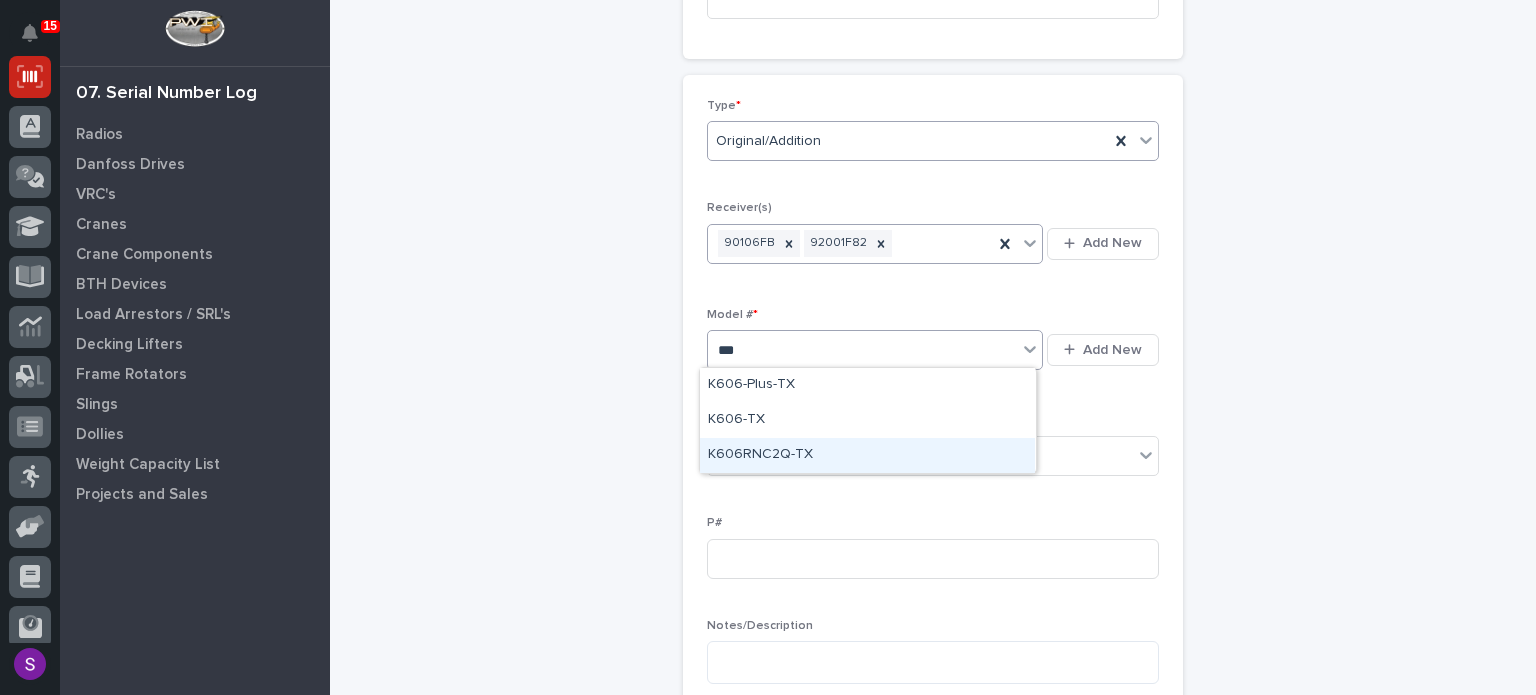 type 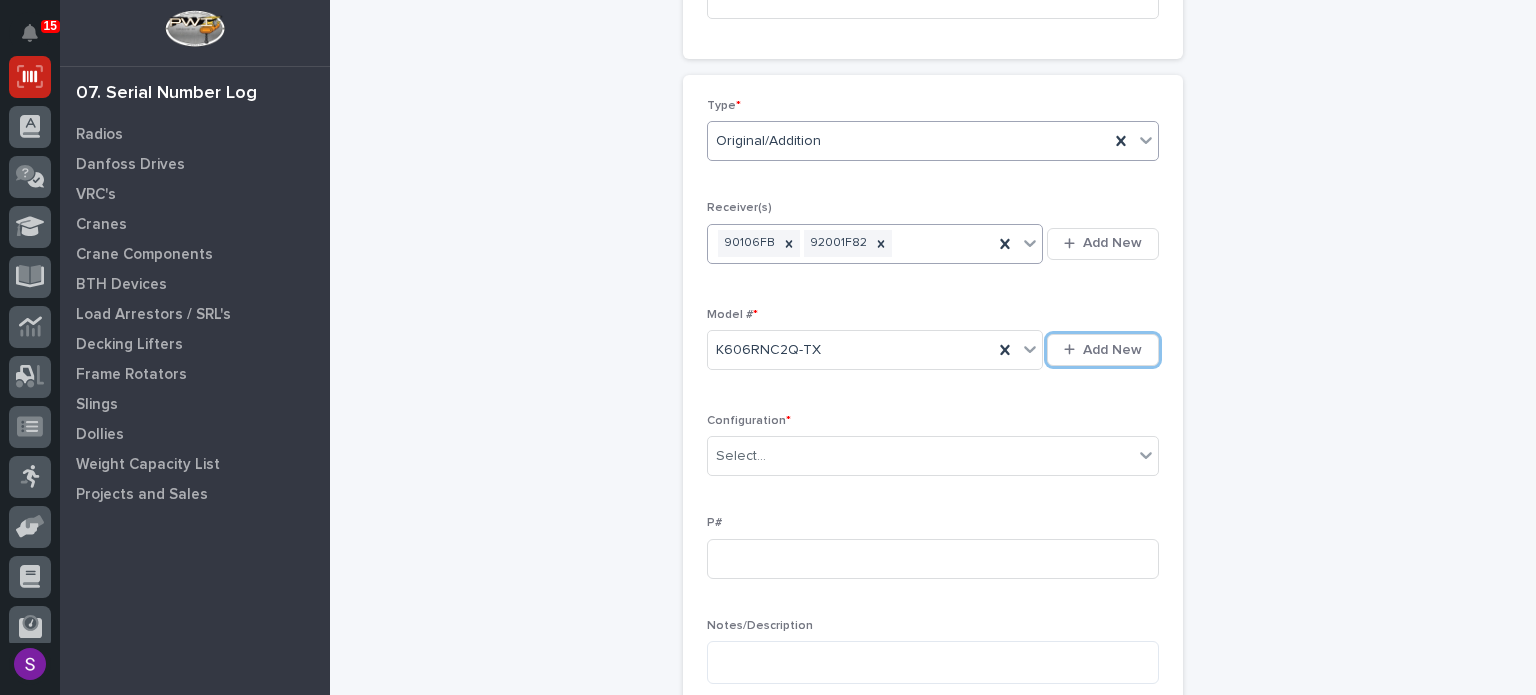type 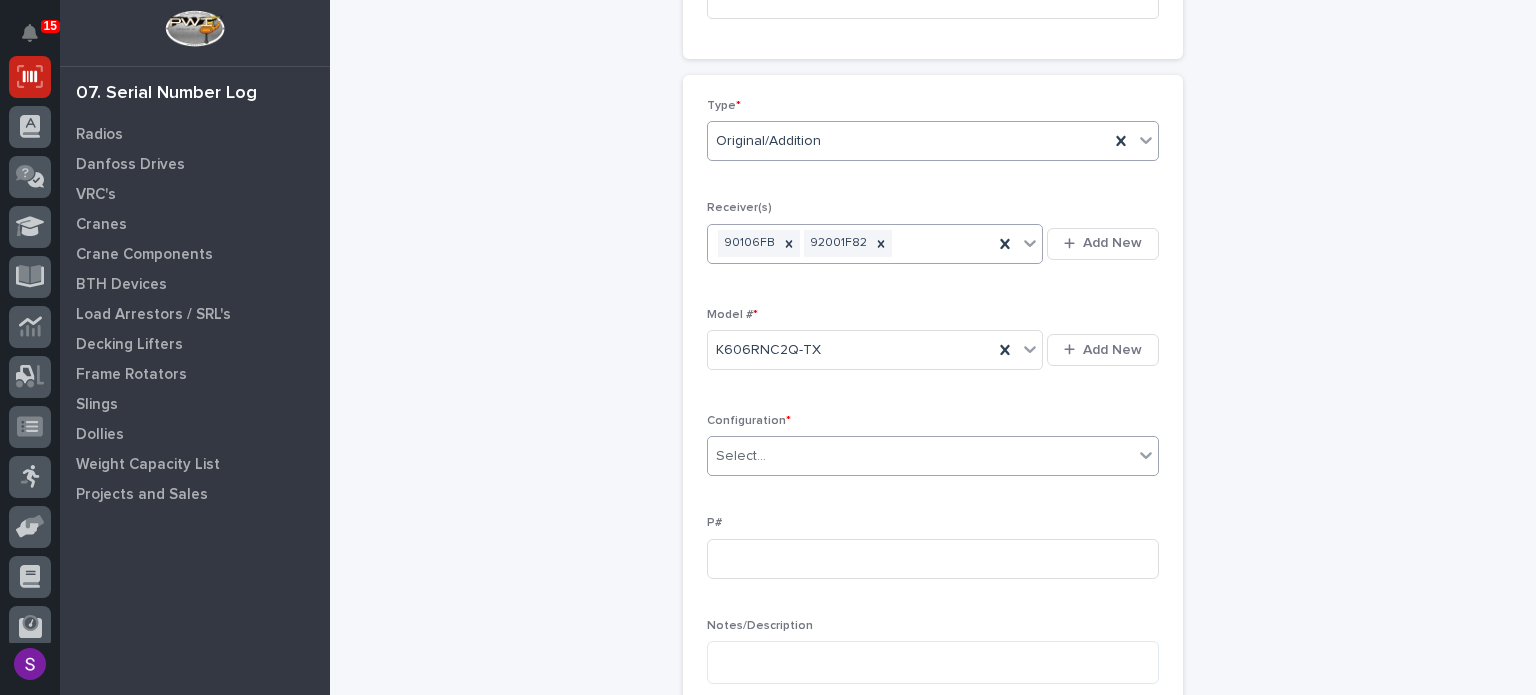 type on "*" 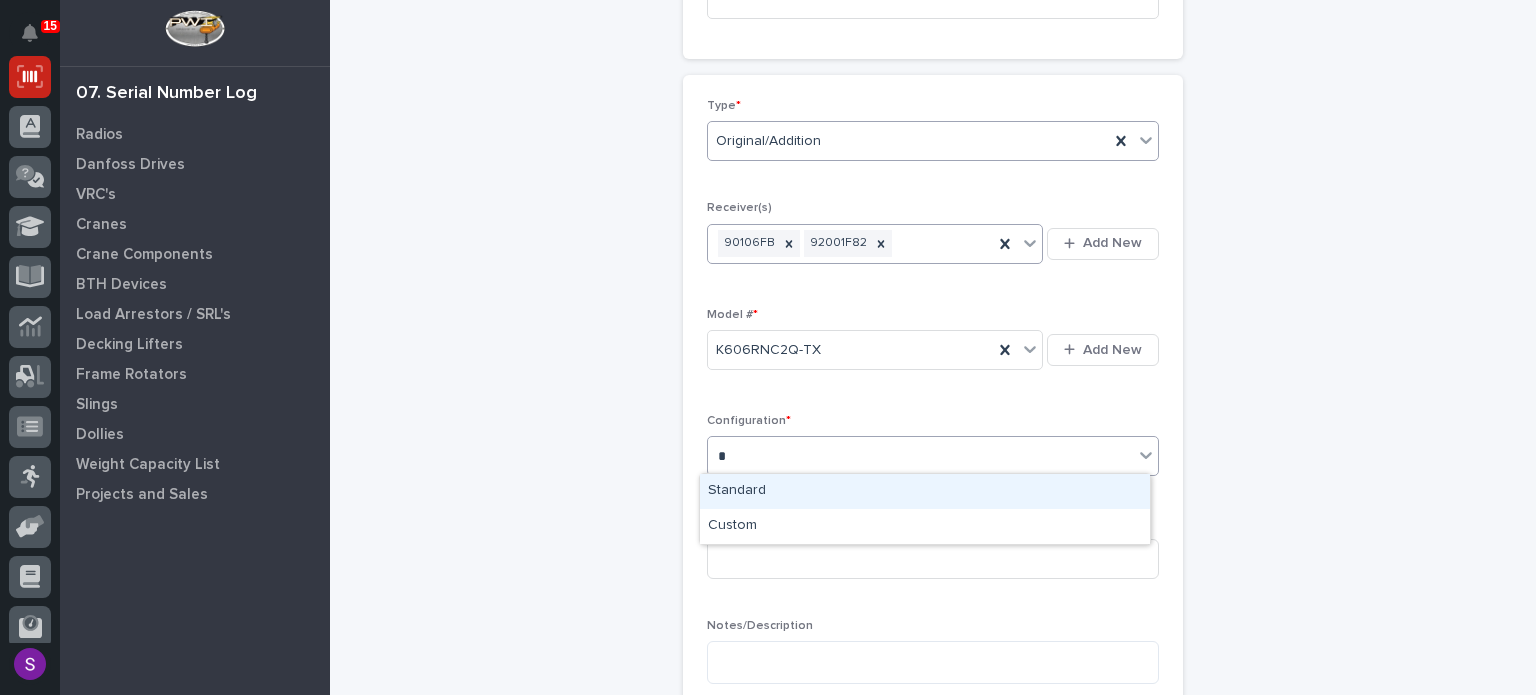 type 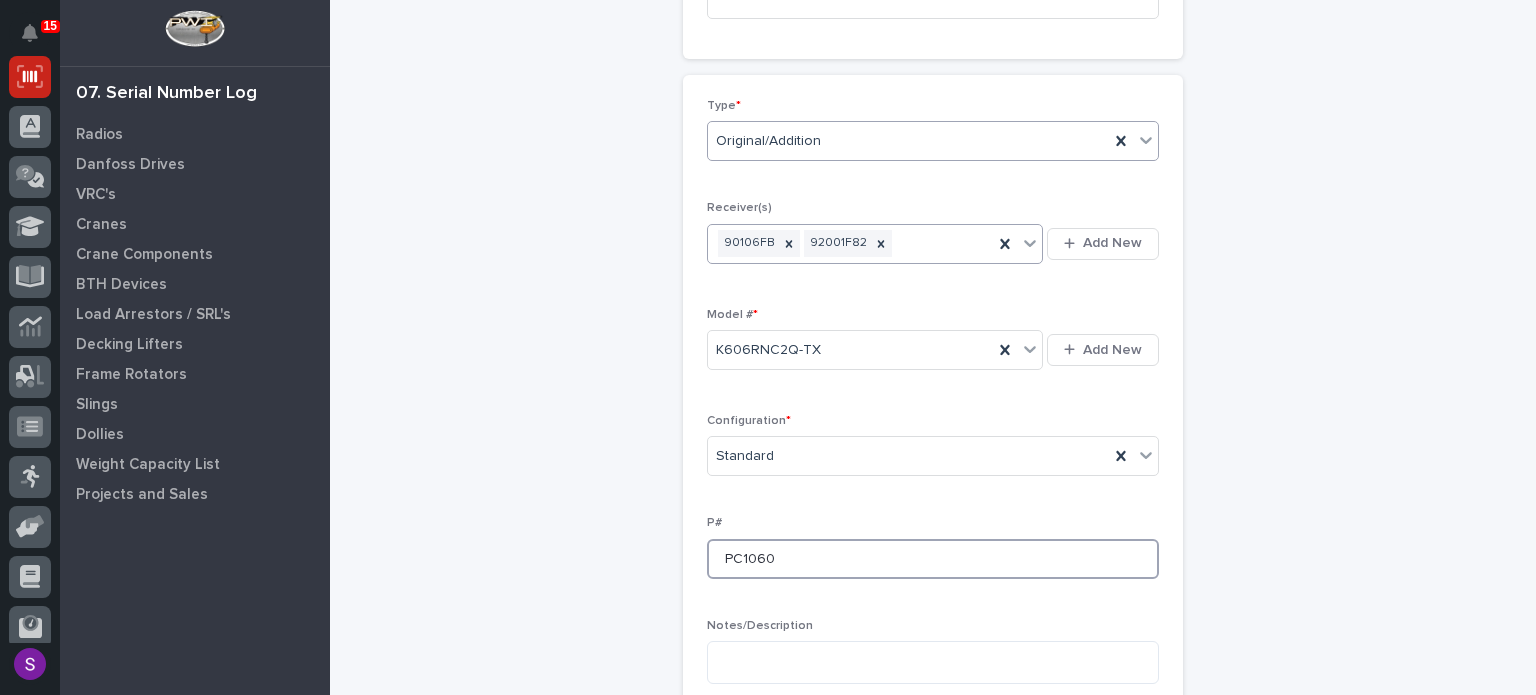 type on "PC1060" 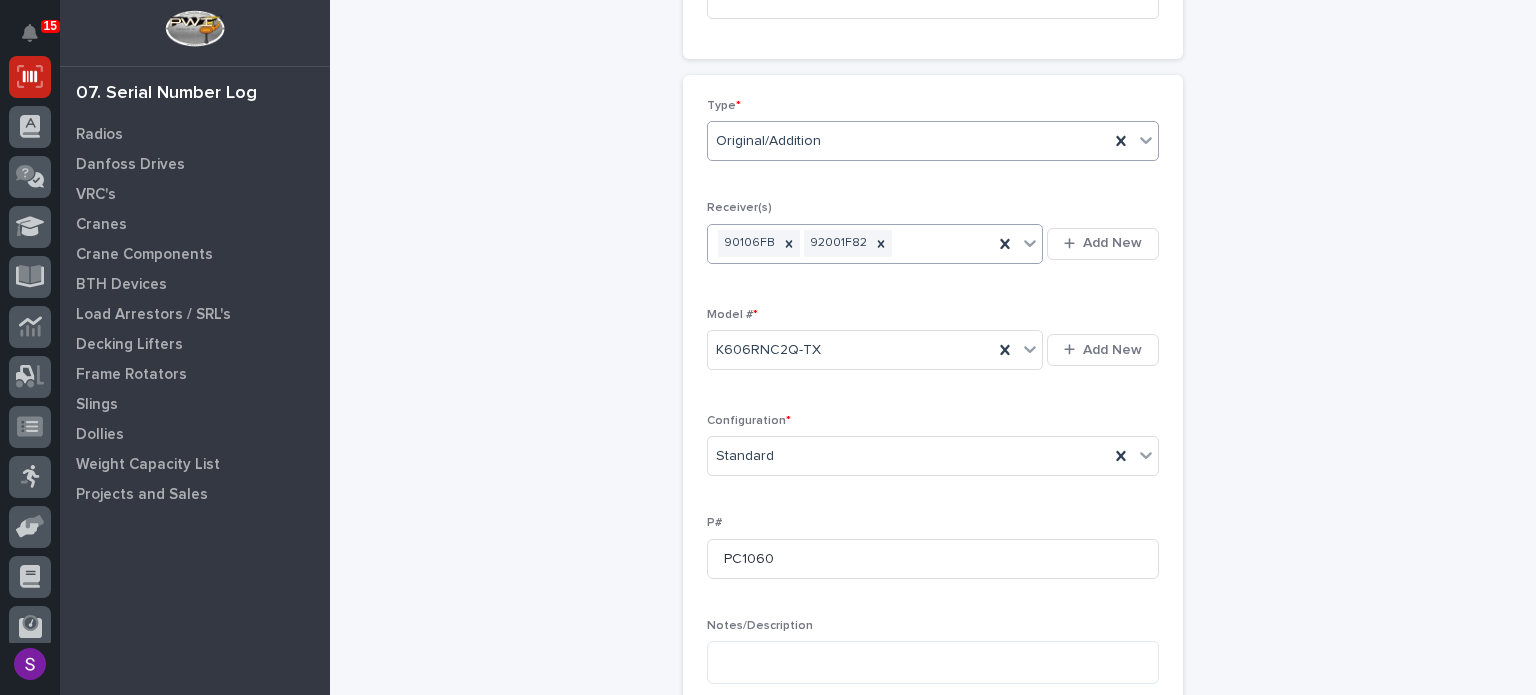scroll, scrollTop: 776, scrollLeft: 0, axis: vertical 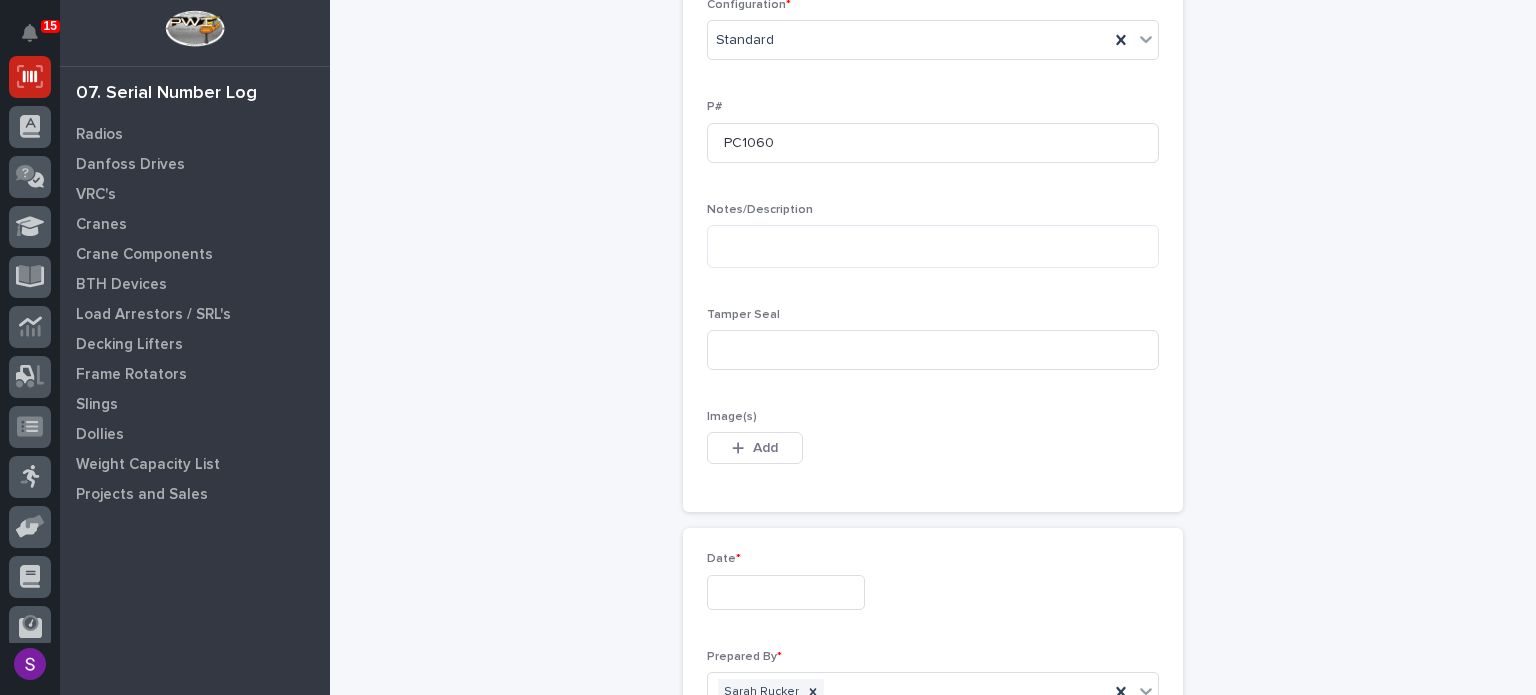 type 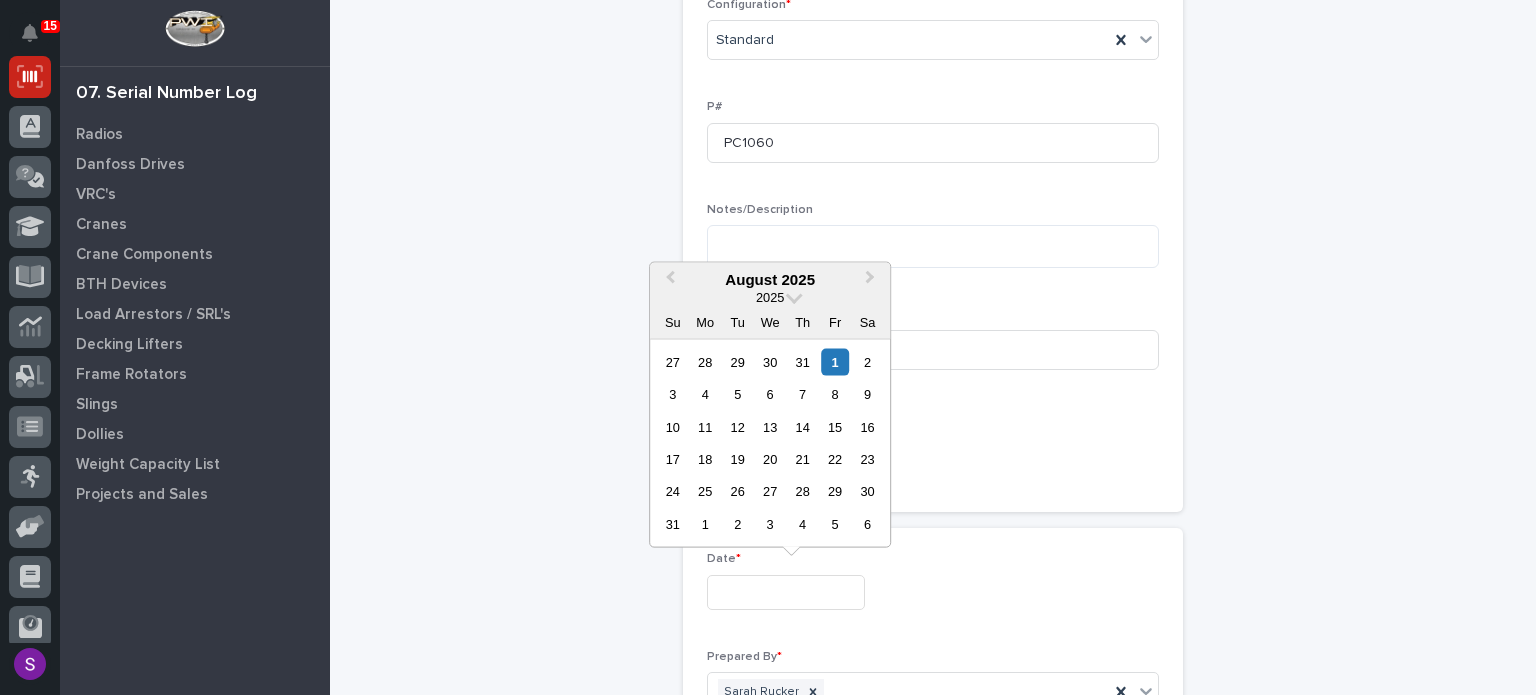 type on "**********" 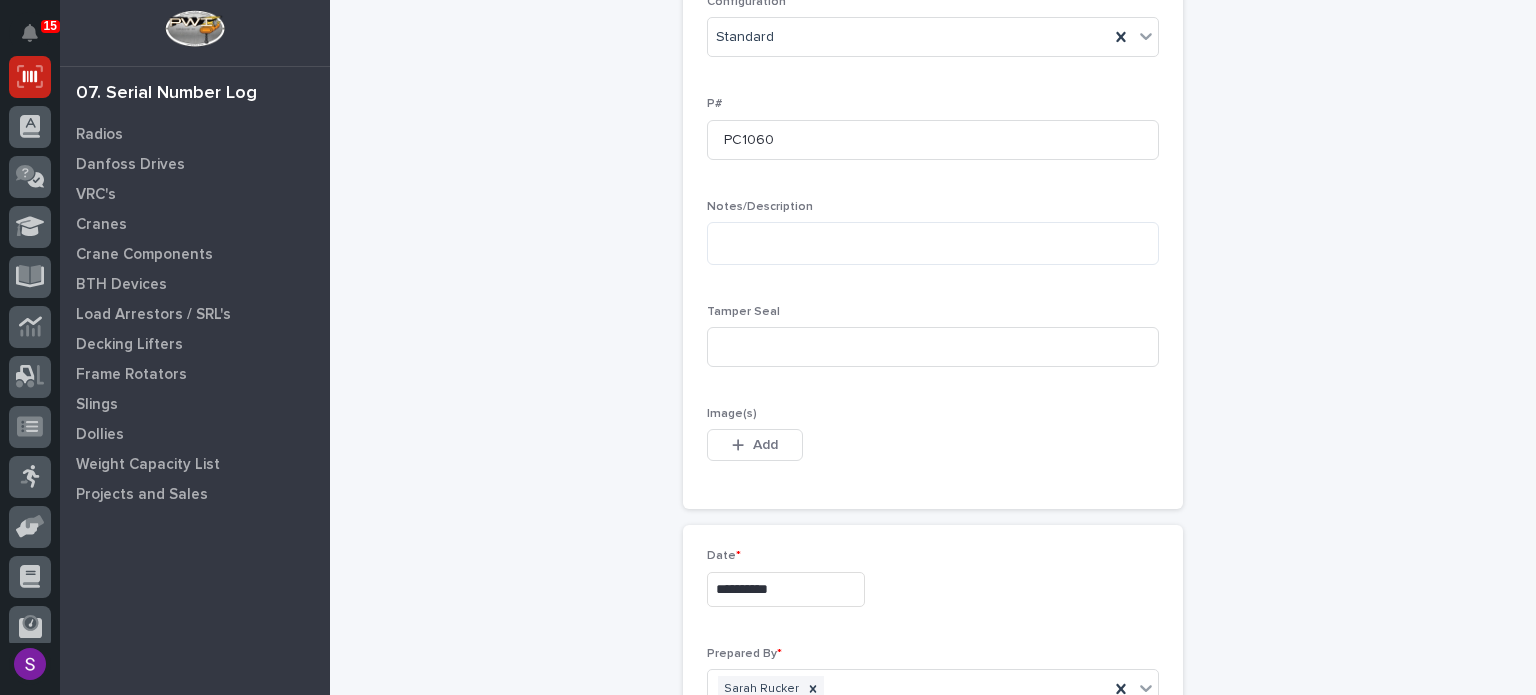 scroll, scrollTop: 1136, scrollLeft: 0, axis: vertical 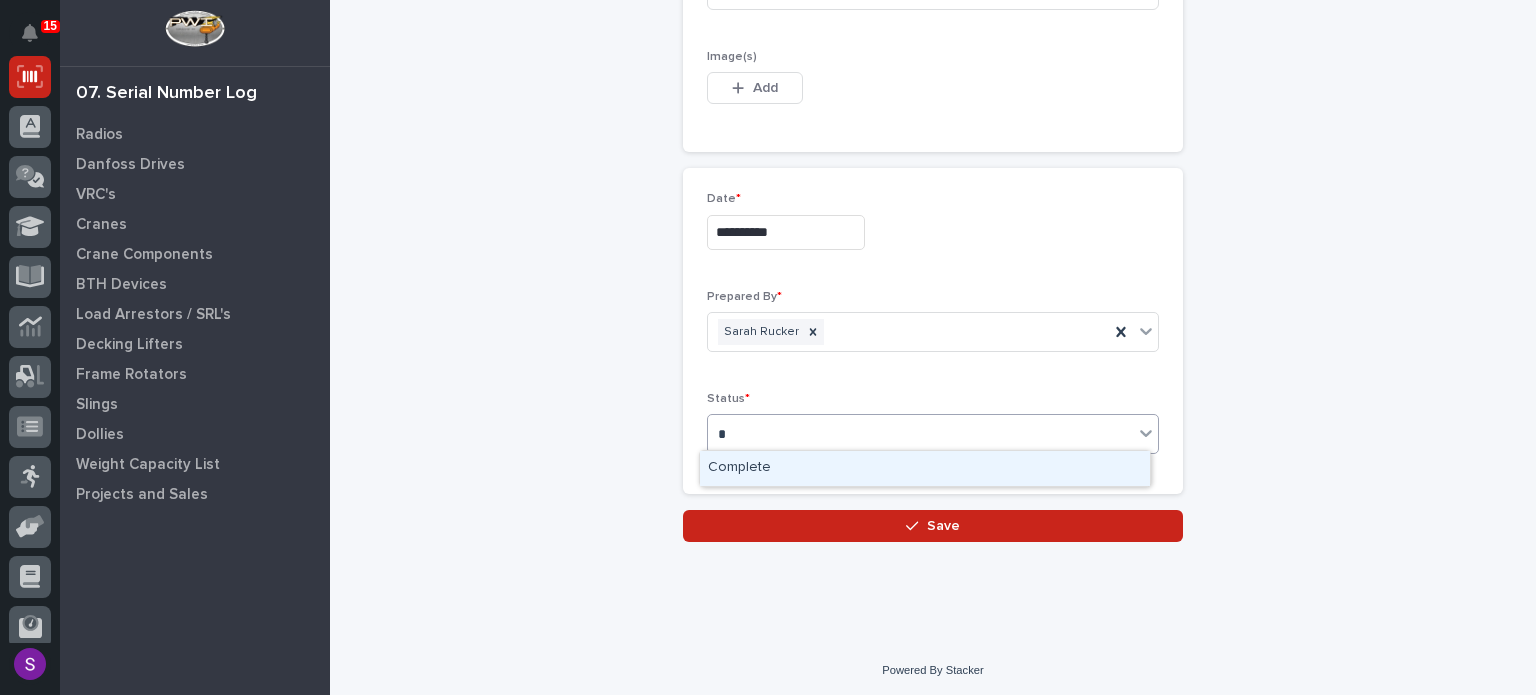 type on "**" 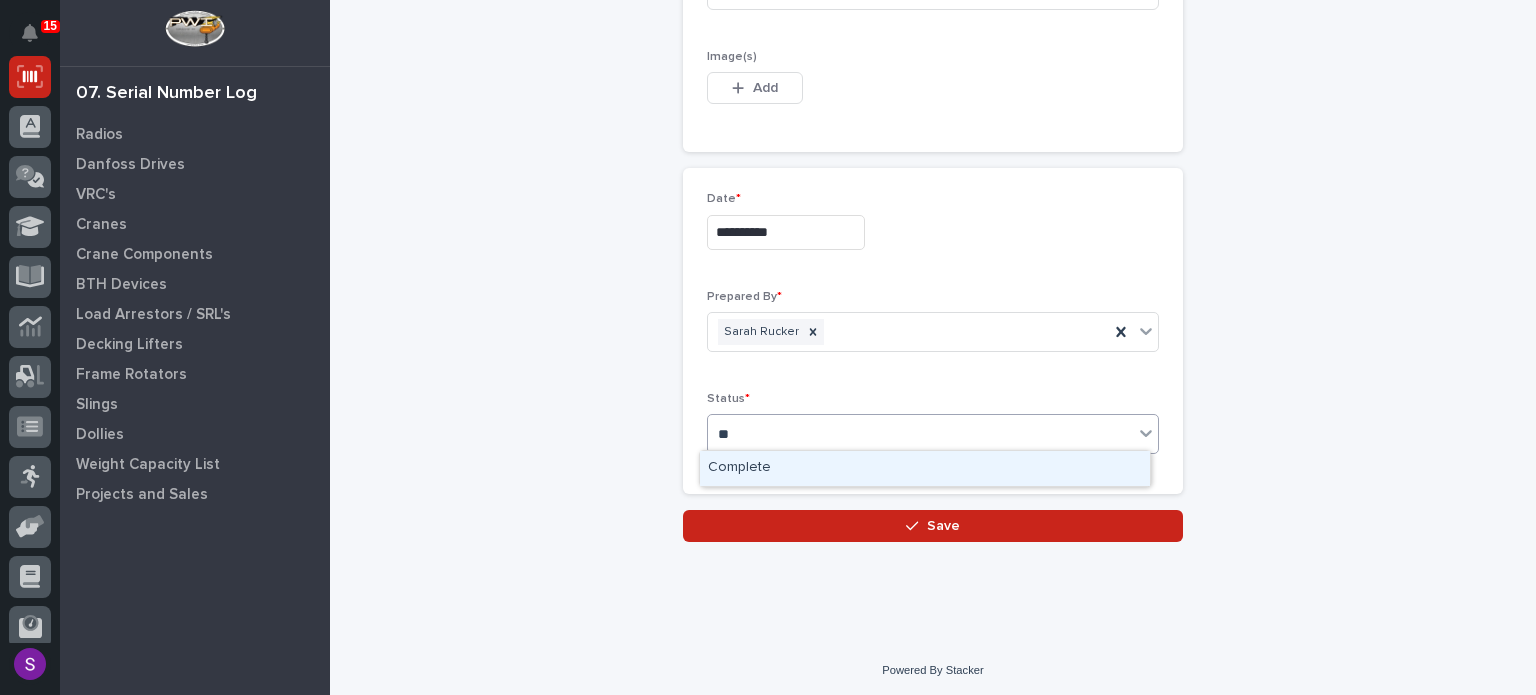 type 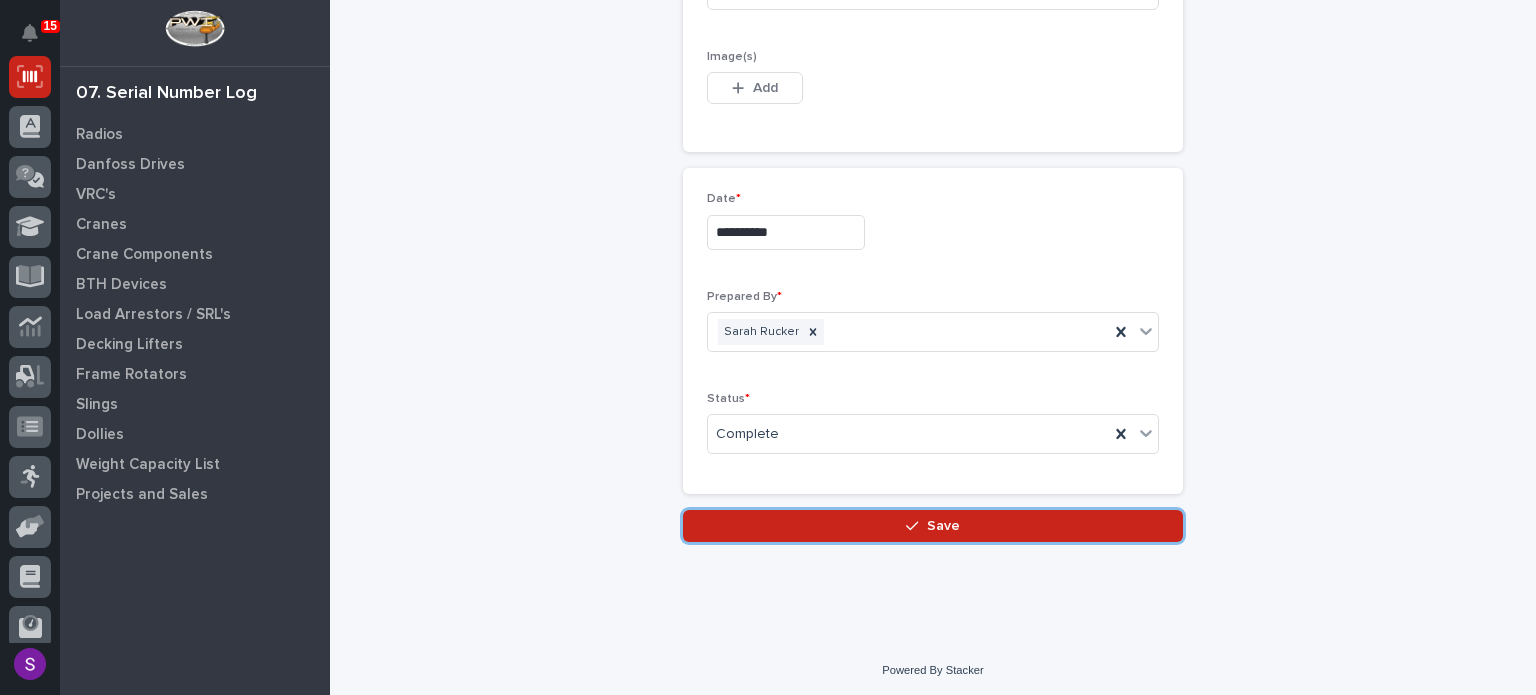 type 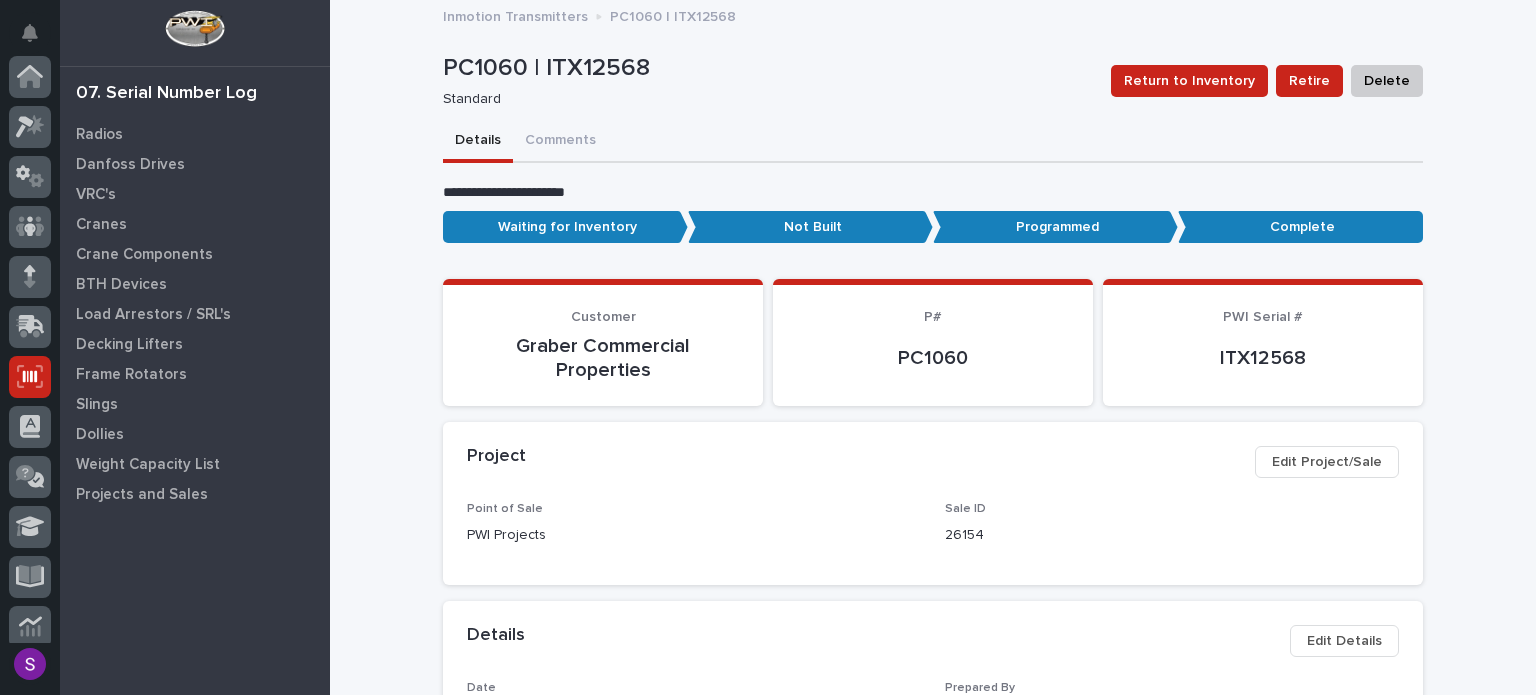 scroll, scrollTop: 300, scrollLeft: 0, axis: vertical 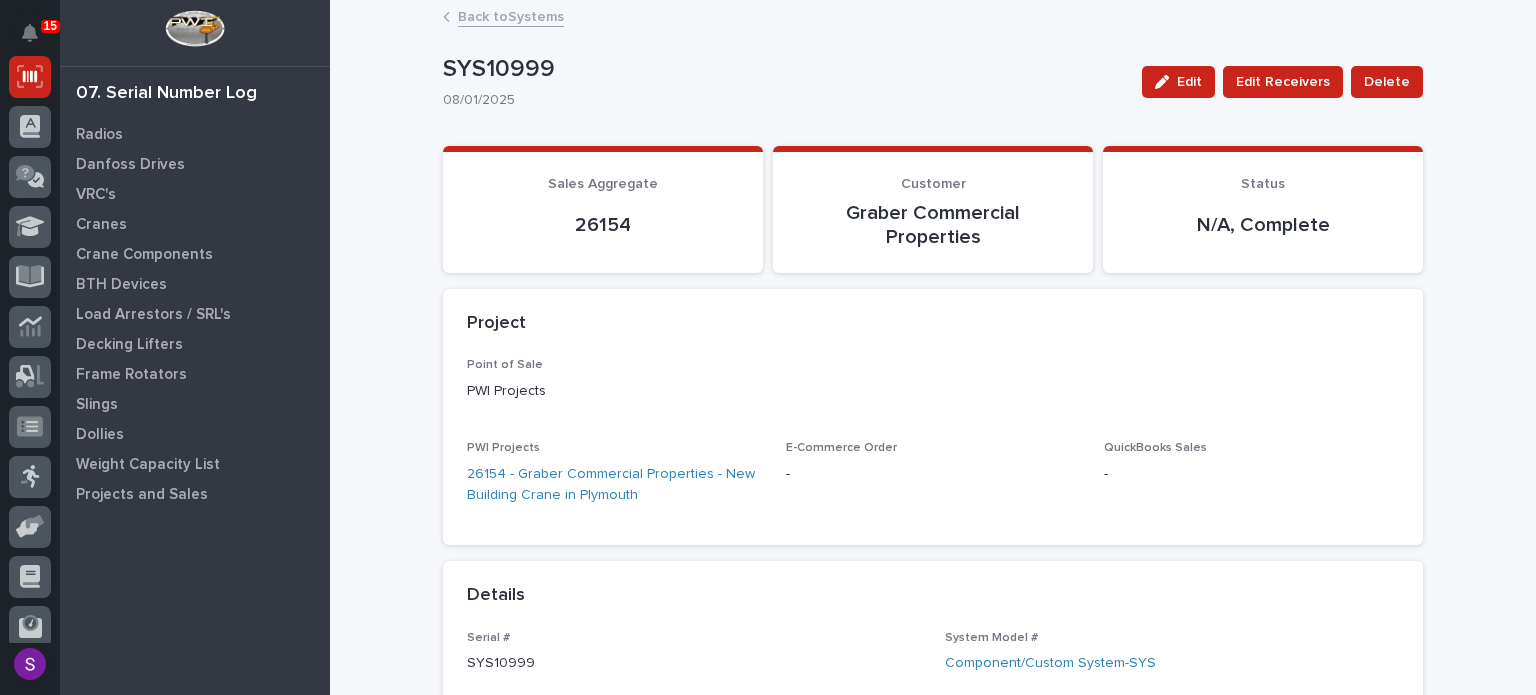 click on "Back to  Systems" at bounding box center [511, 15] 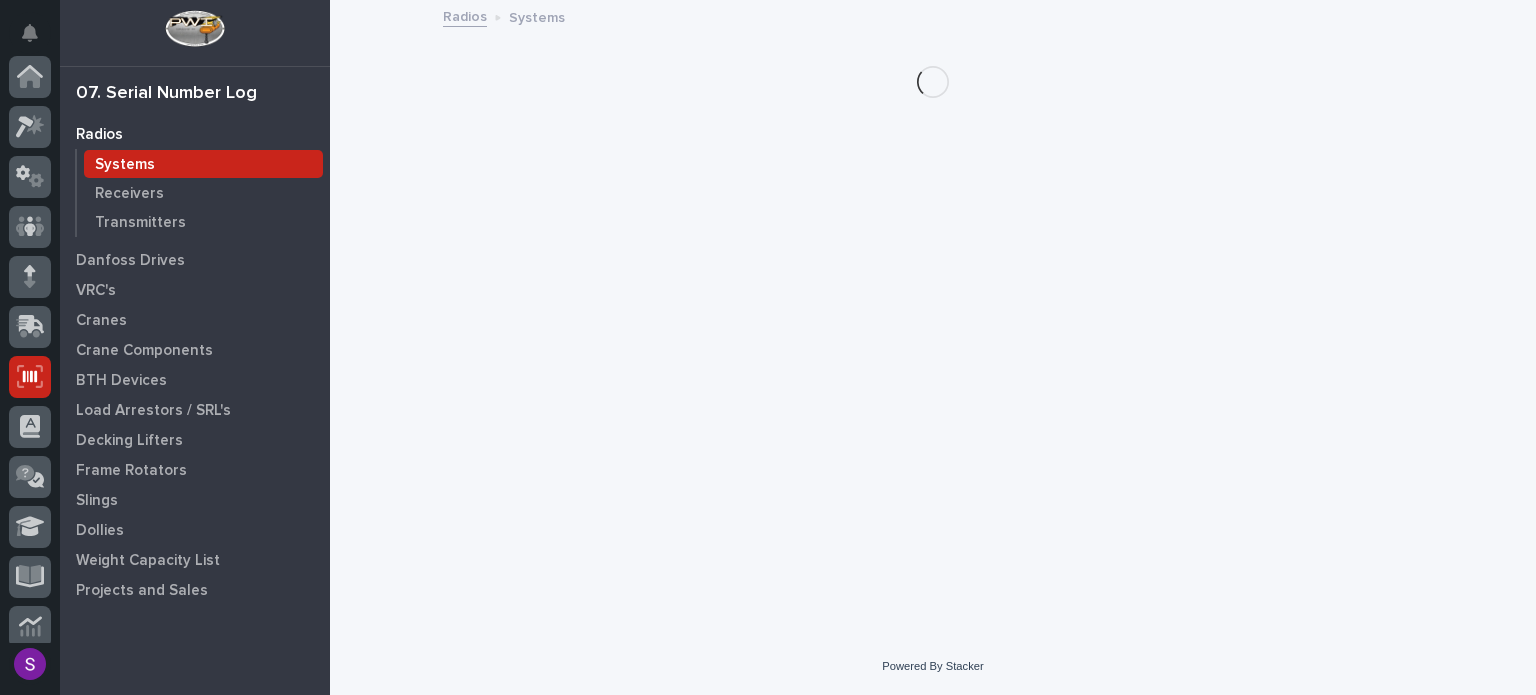scroll, scrollTop: 300, scrollLeft: 0, axis: vertical 